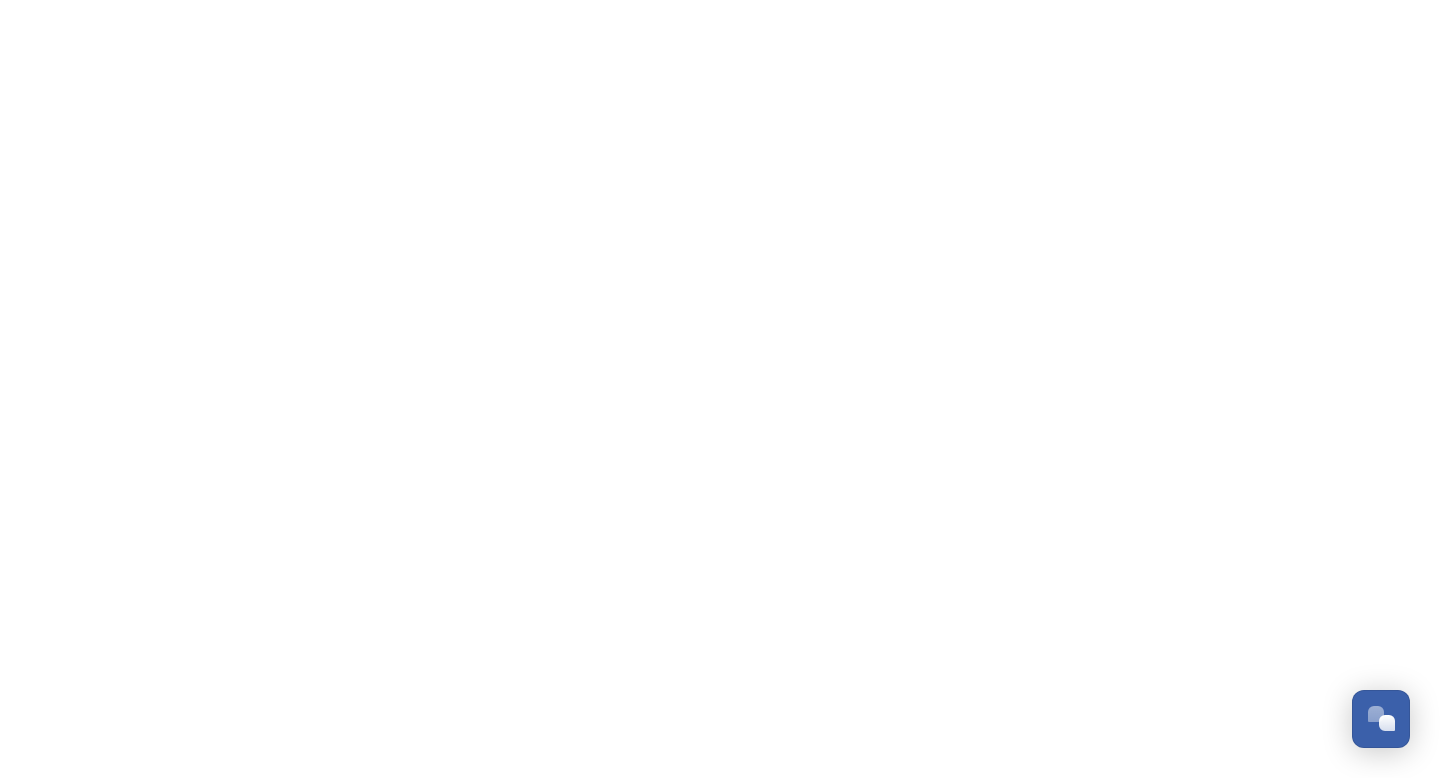scroll, scrollTop: 0, scrollLeft: 0, axis: both 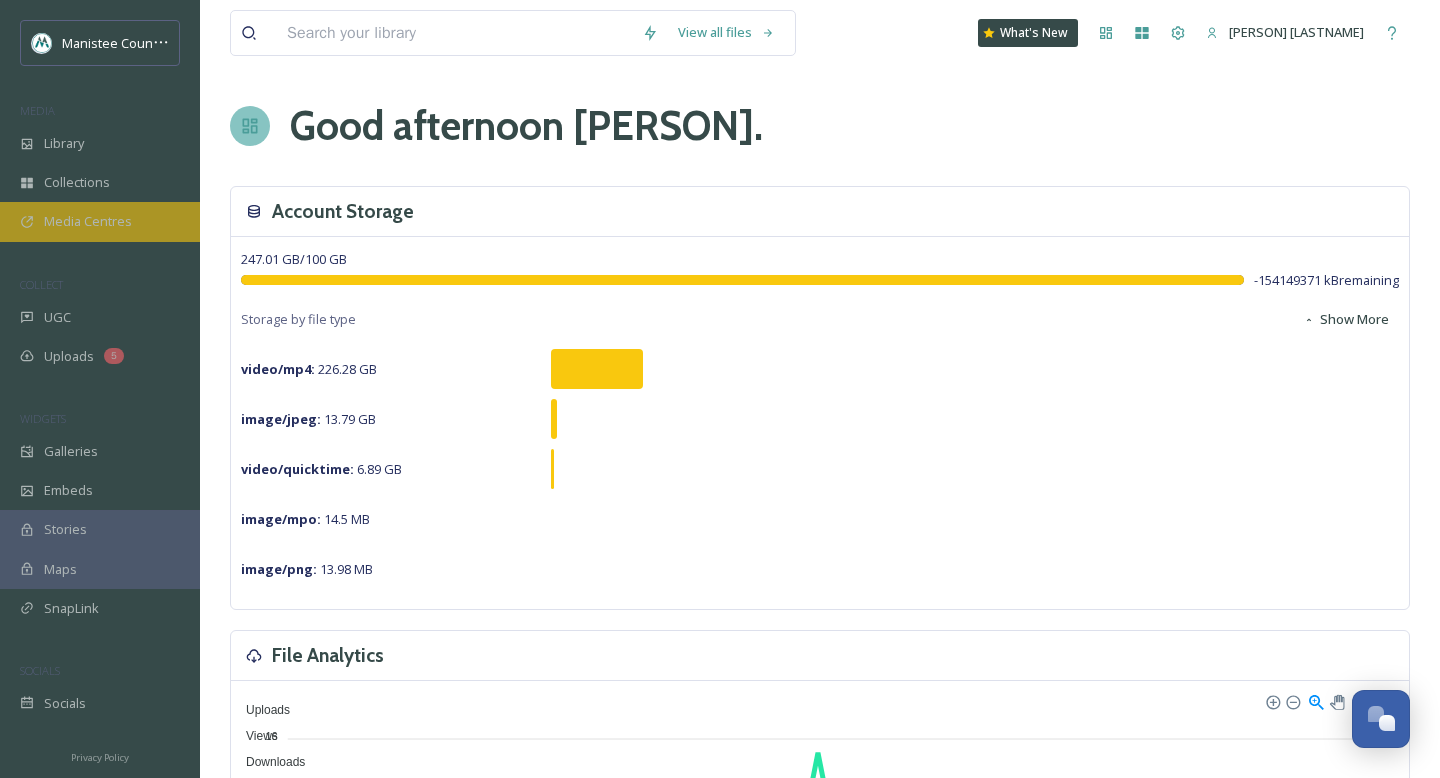 click on "Media Centres" at bounding box center (88, 221) 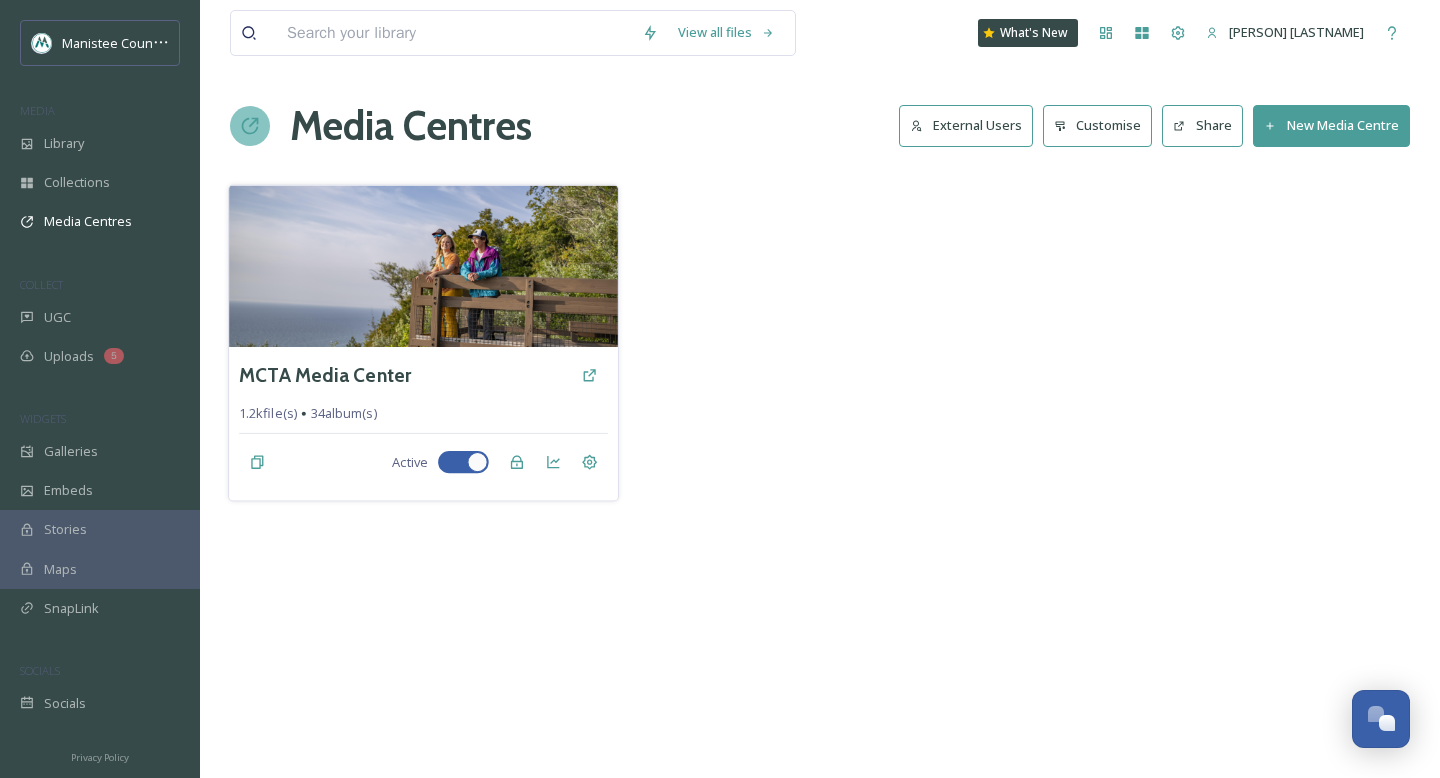 click on "[NUMBER] file(s) [NUMBER] album(s)" at bounding box center (423, 413) 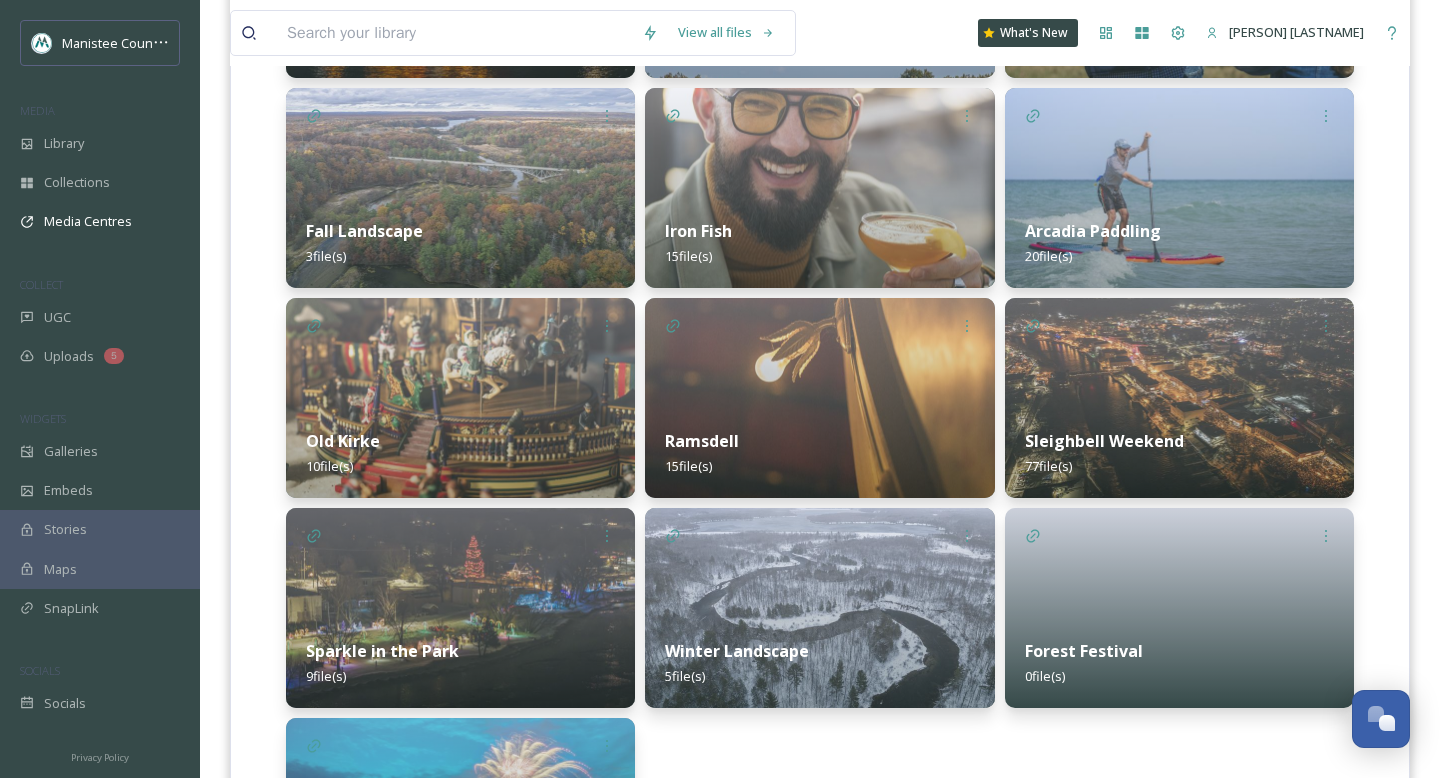 scroll, scrollTop: 2220, scrollLeft: 0, axis: vertical 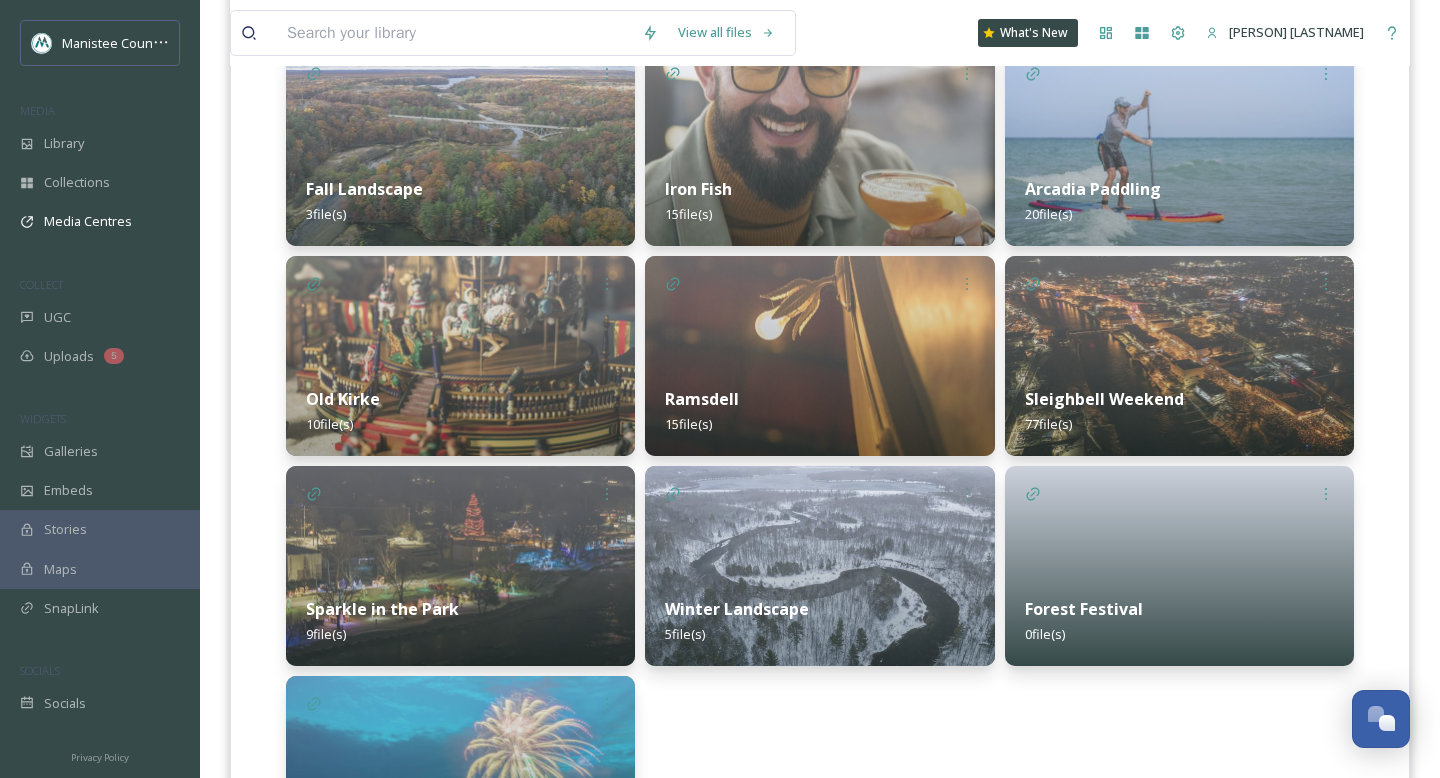 click at bounding box center (1179, 356) 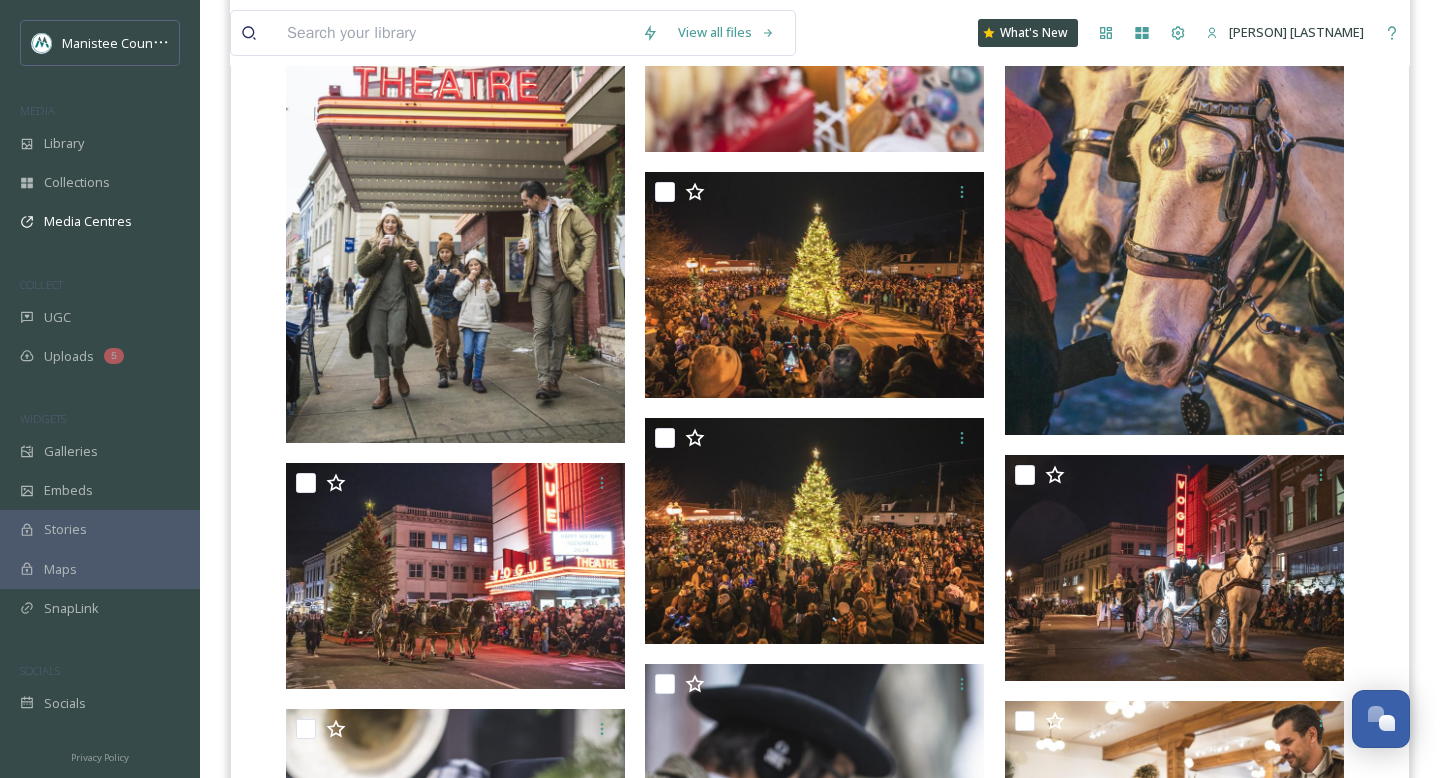 scroll, scrollTop: 9289, scrollLeft: 0, axis: vertical 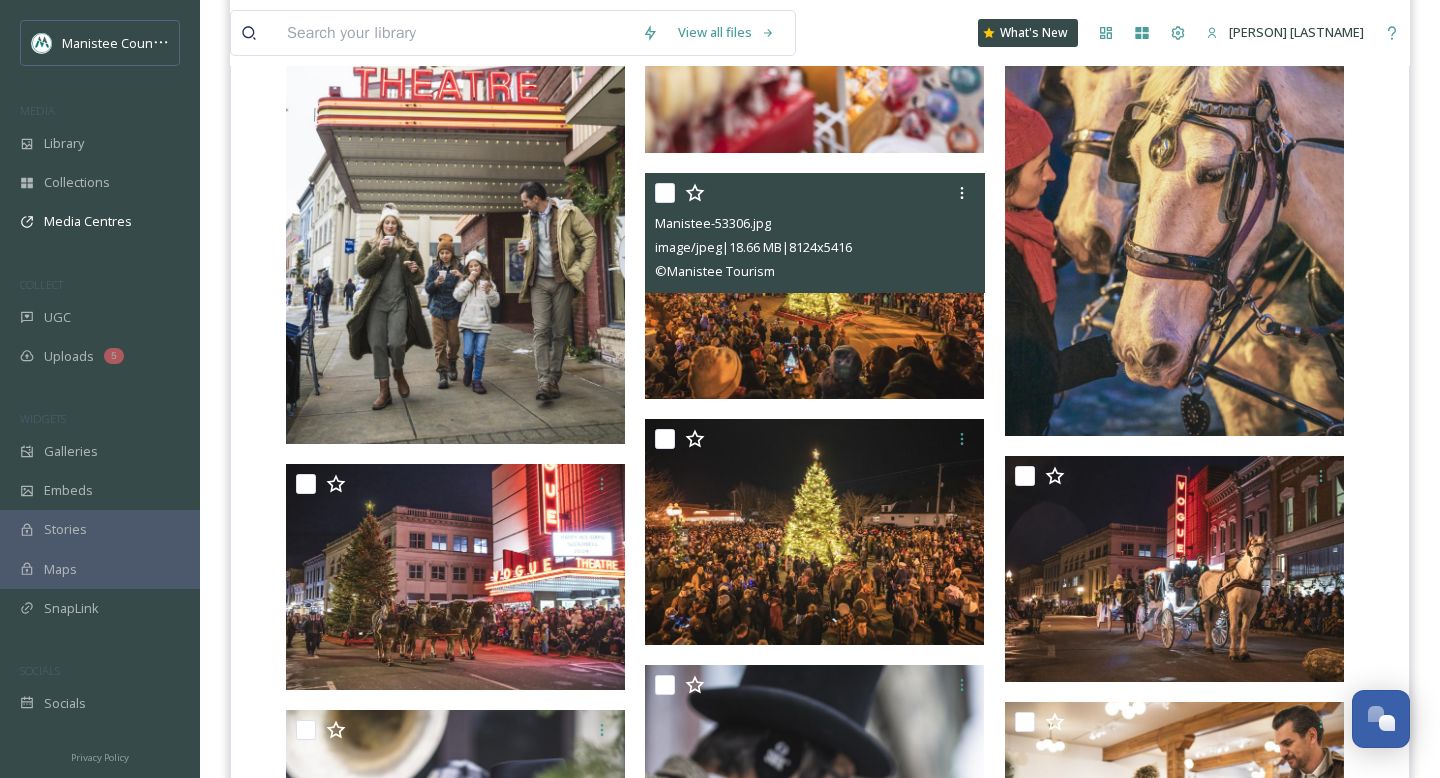 click at bounding box center [814, 286] 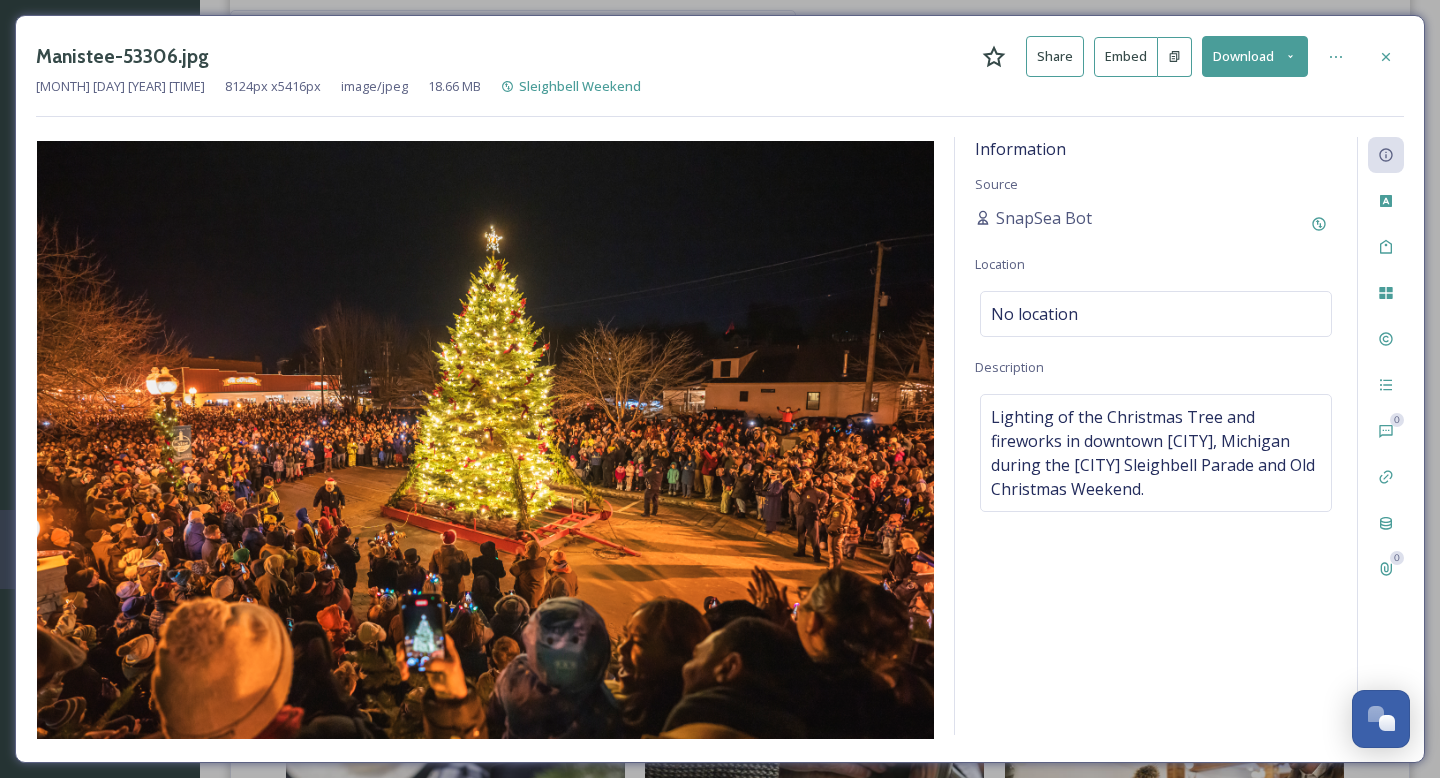 click on "Download" at bounding box center (1255, 56) 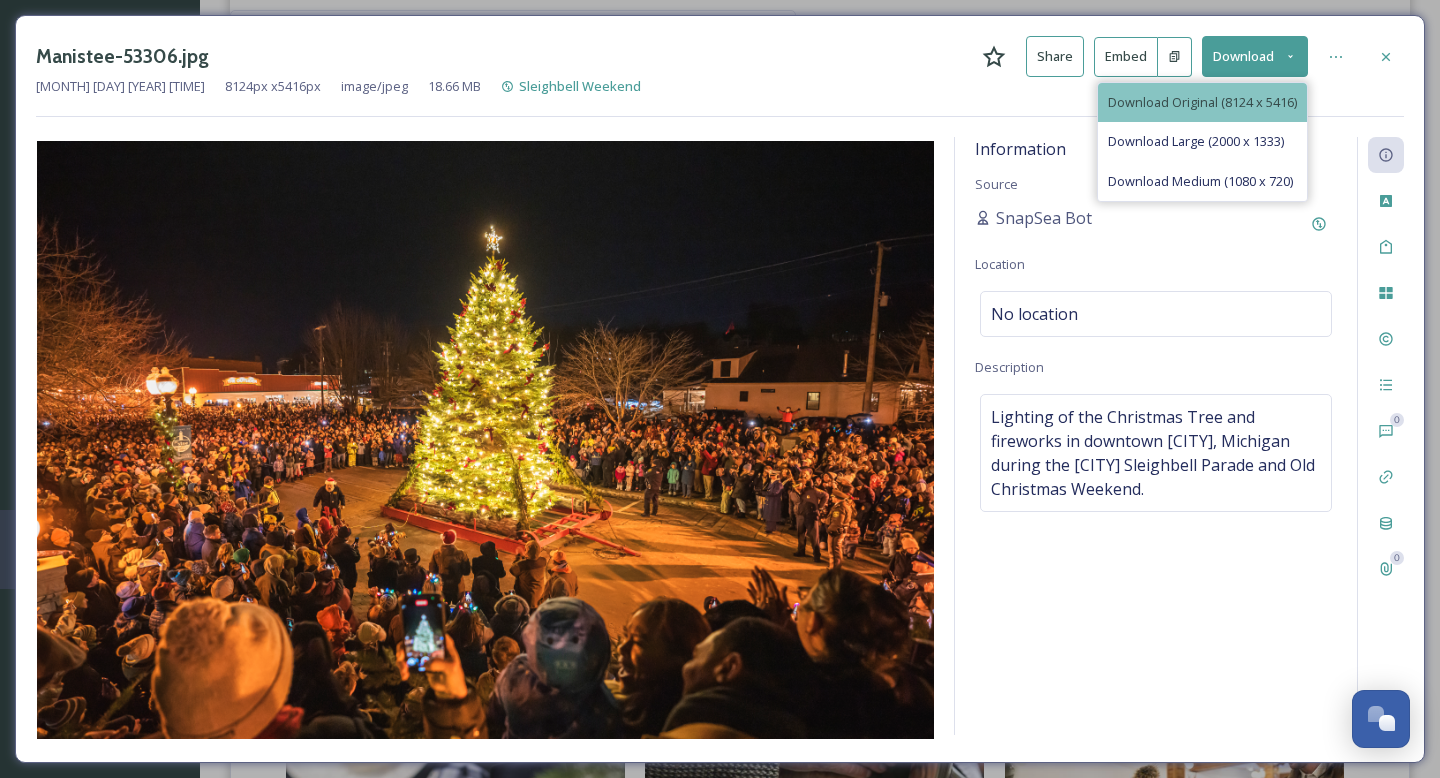 click on "Download Original (8124 x 5416)" at bounding box center (1202, 102) 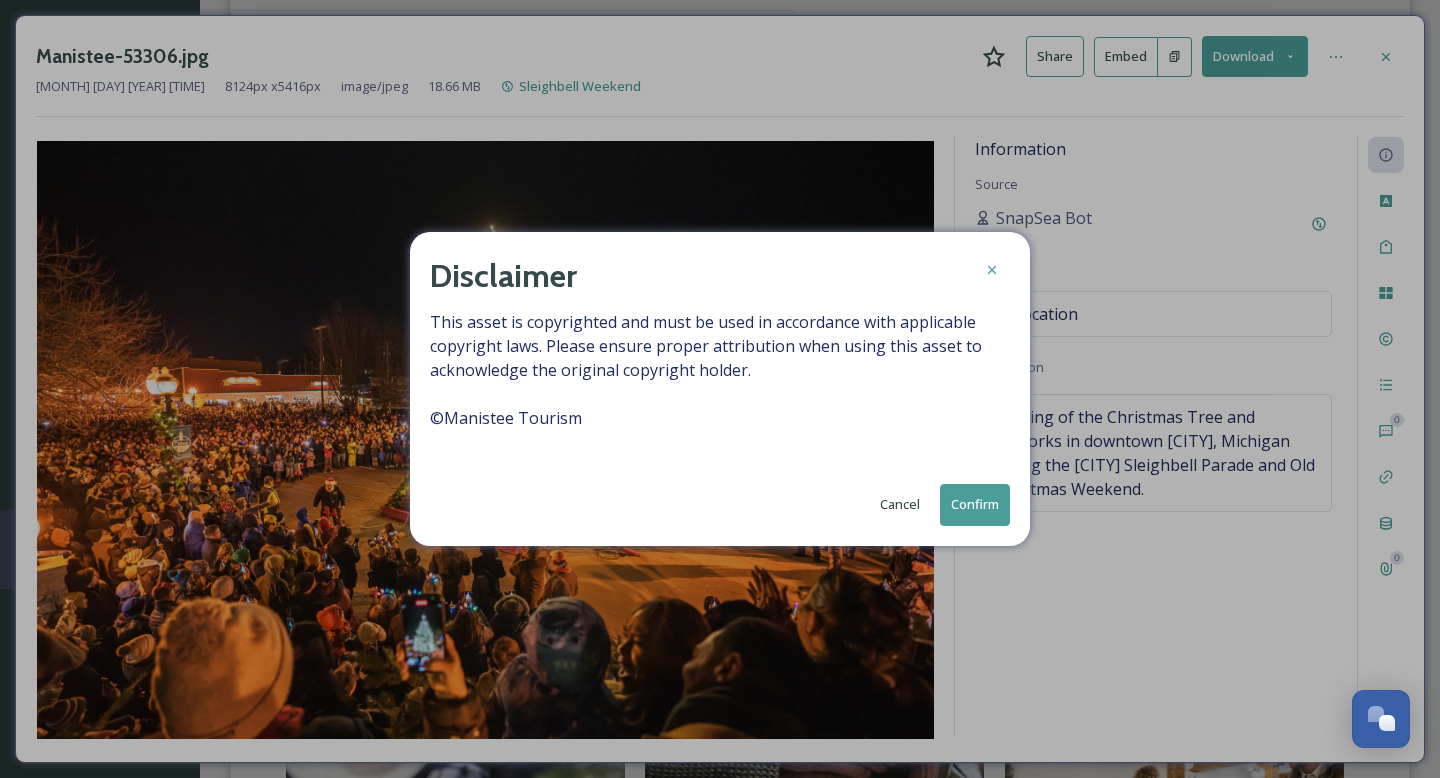 click on "Confirm" at bounding box center (975, 504) 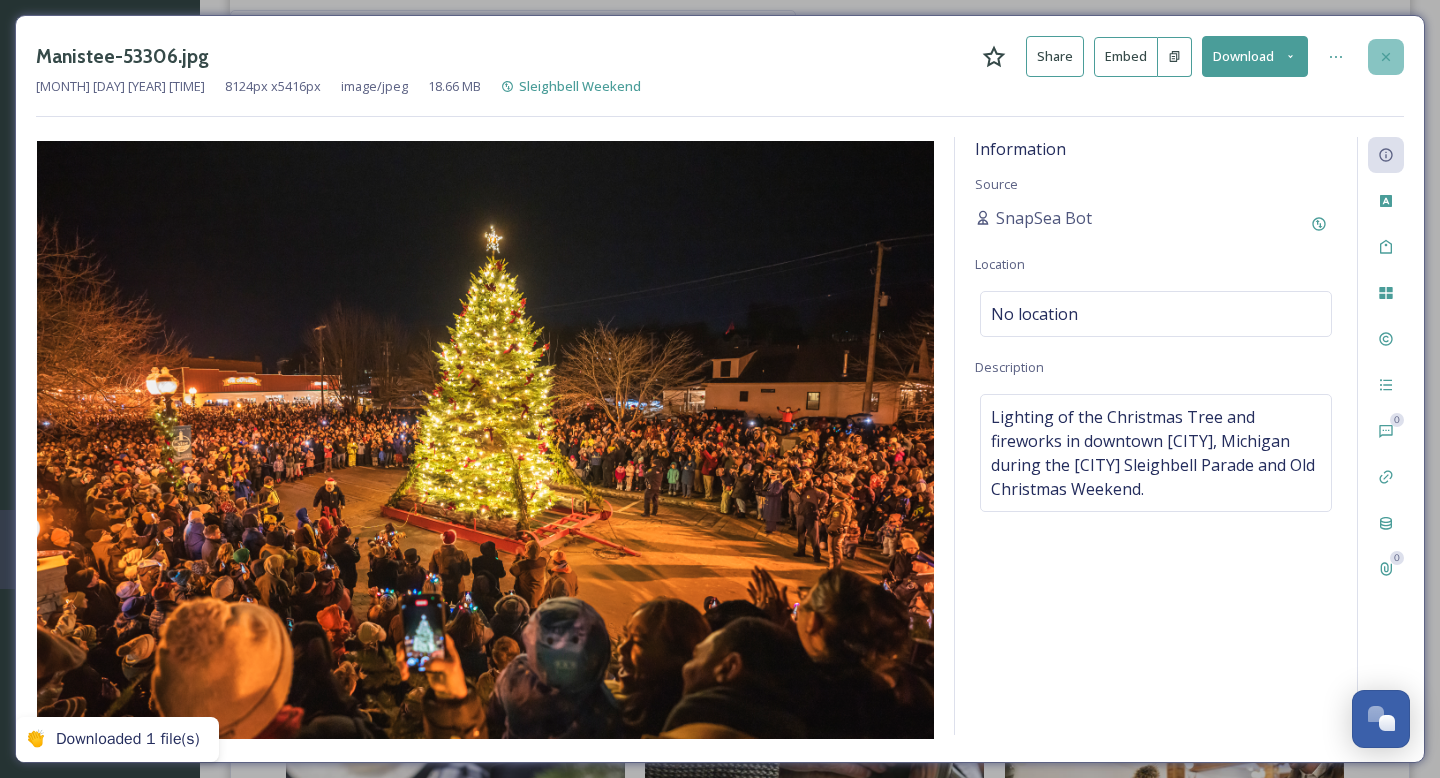 click at bounding box center [1386, 57] 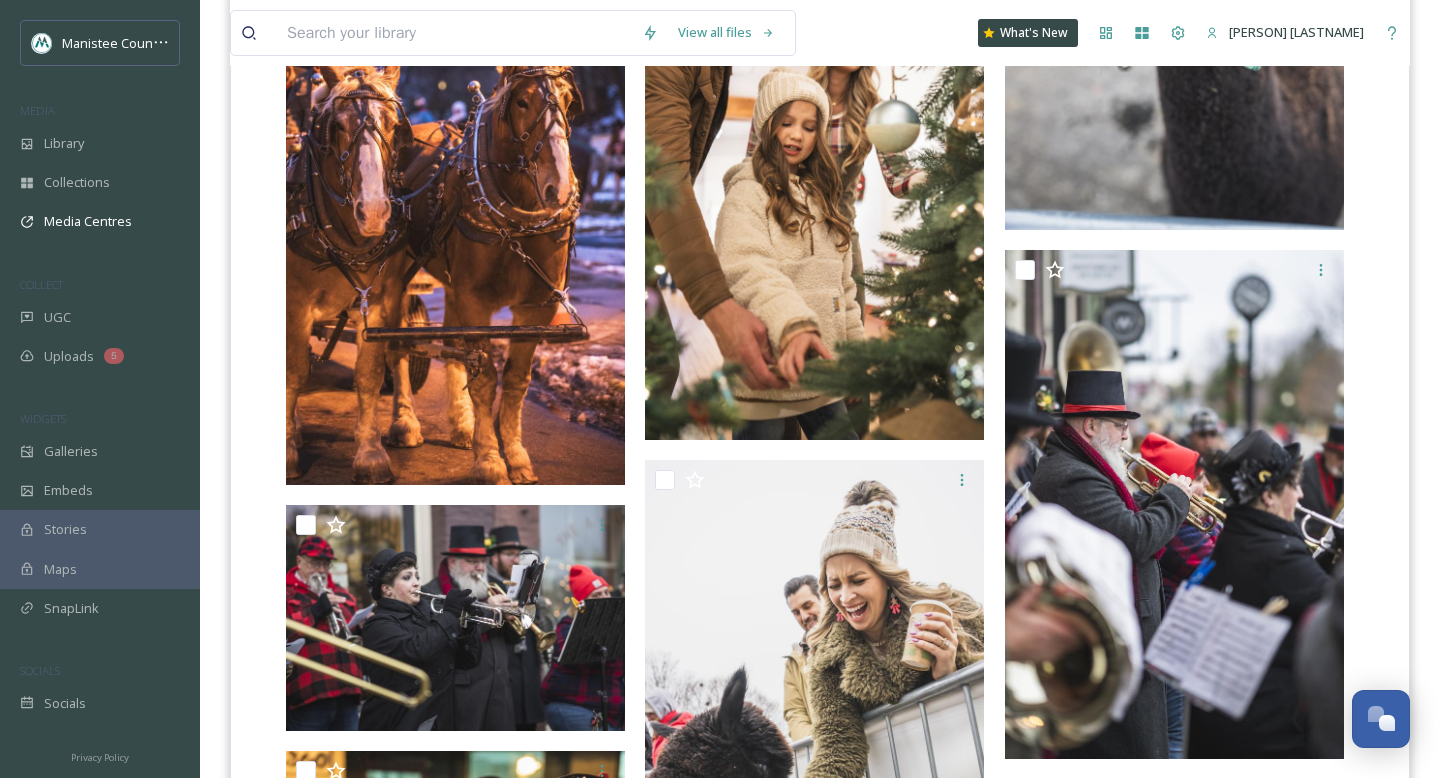 scroll, scrollTop: 5302, scrollLeft: 0, axis: vertical 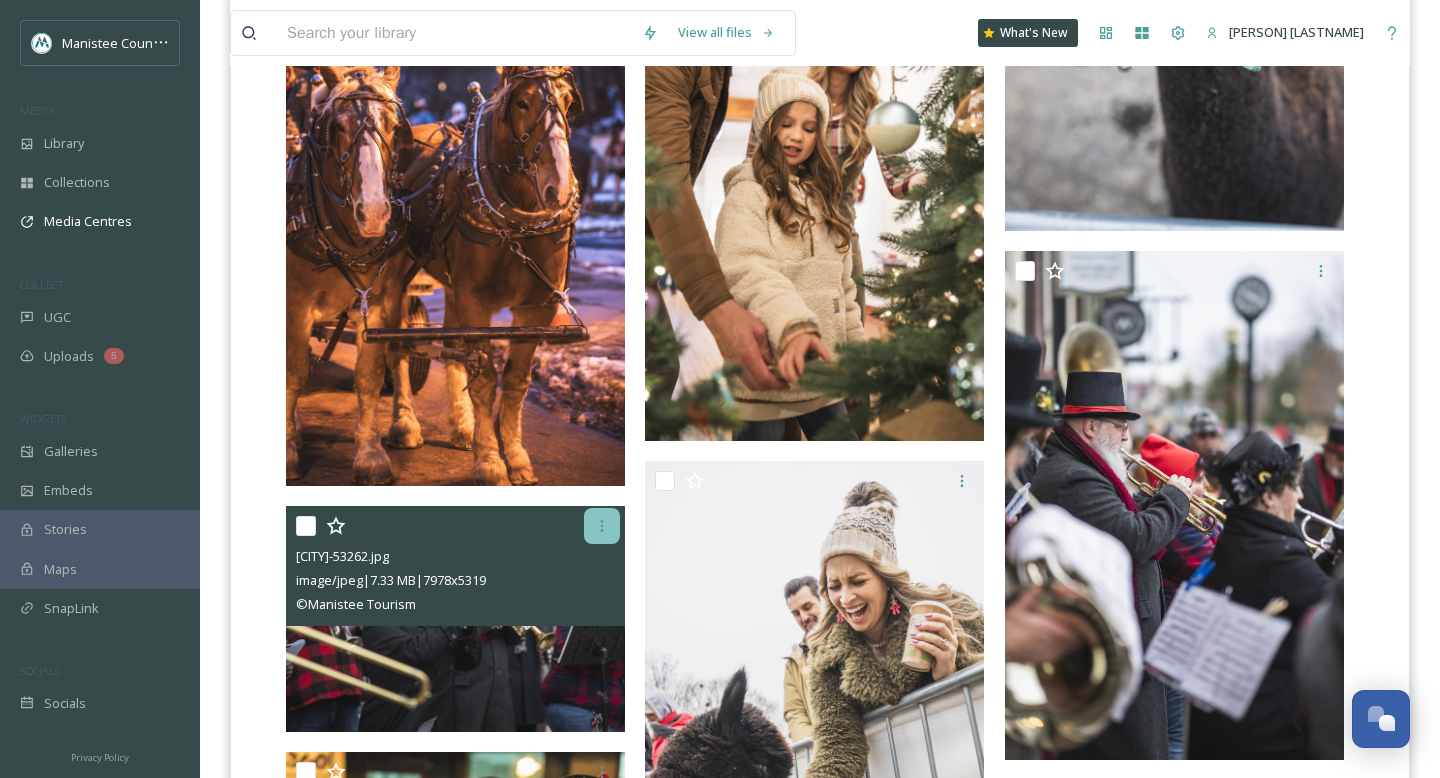 click 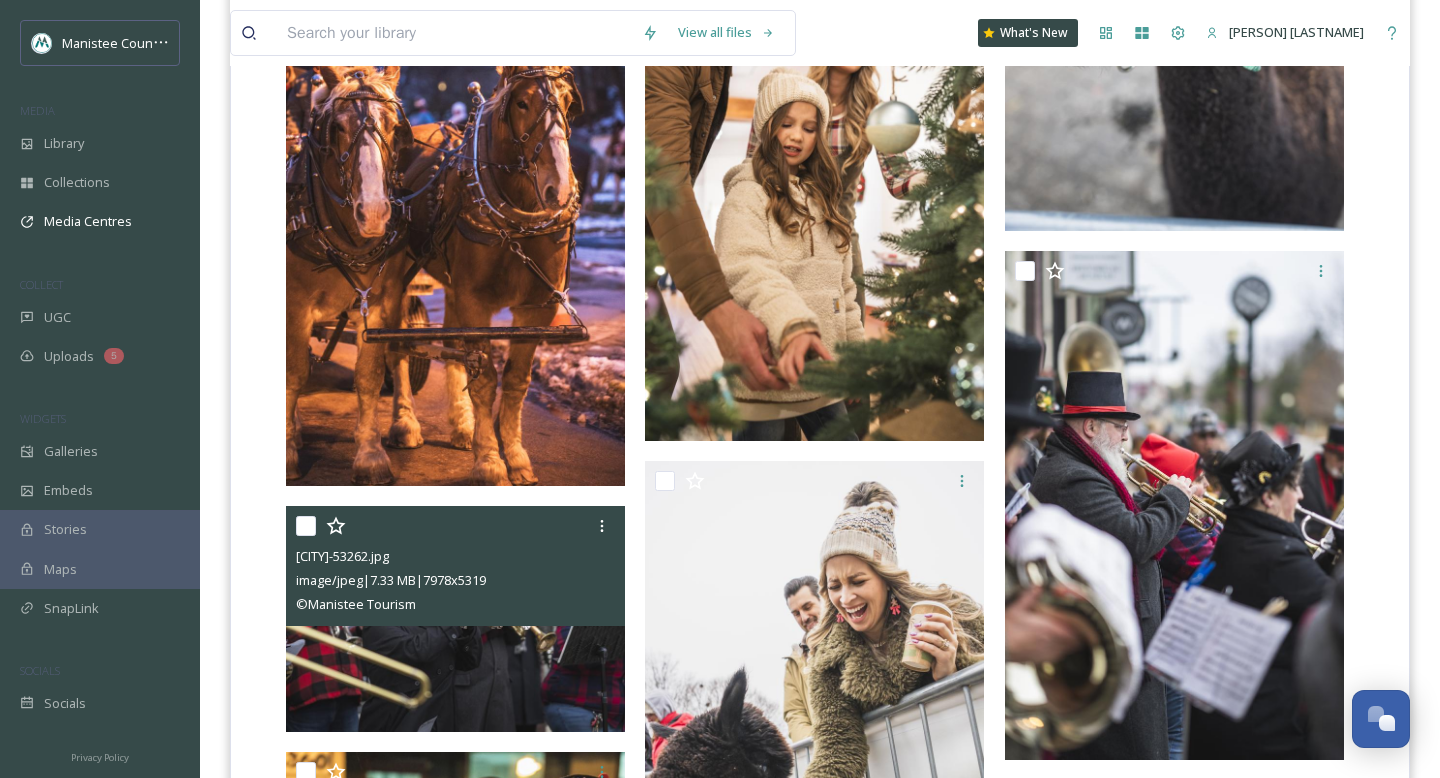 click at bounding box center (455, 619) 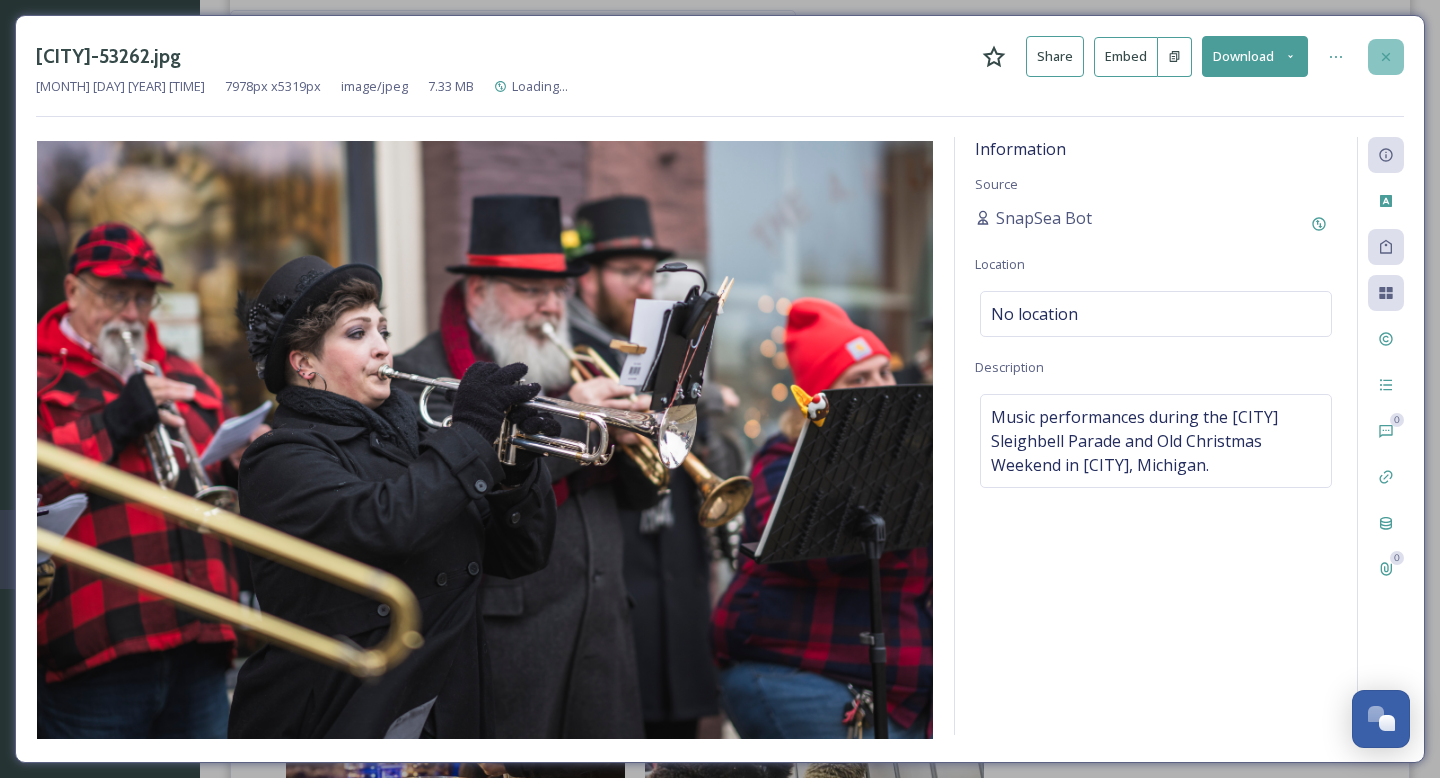 click 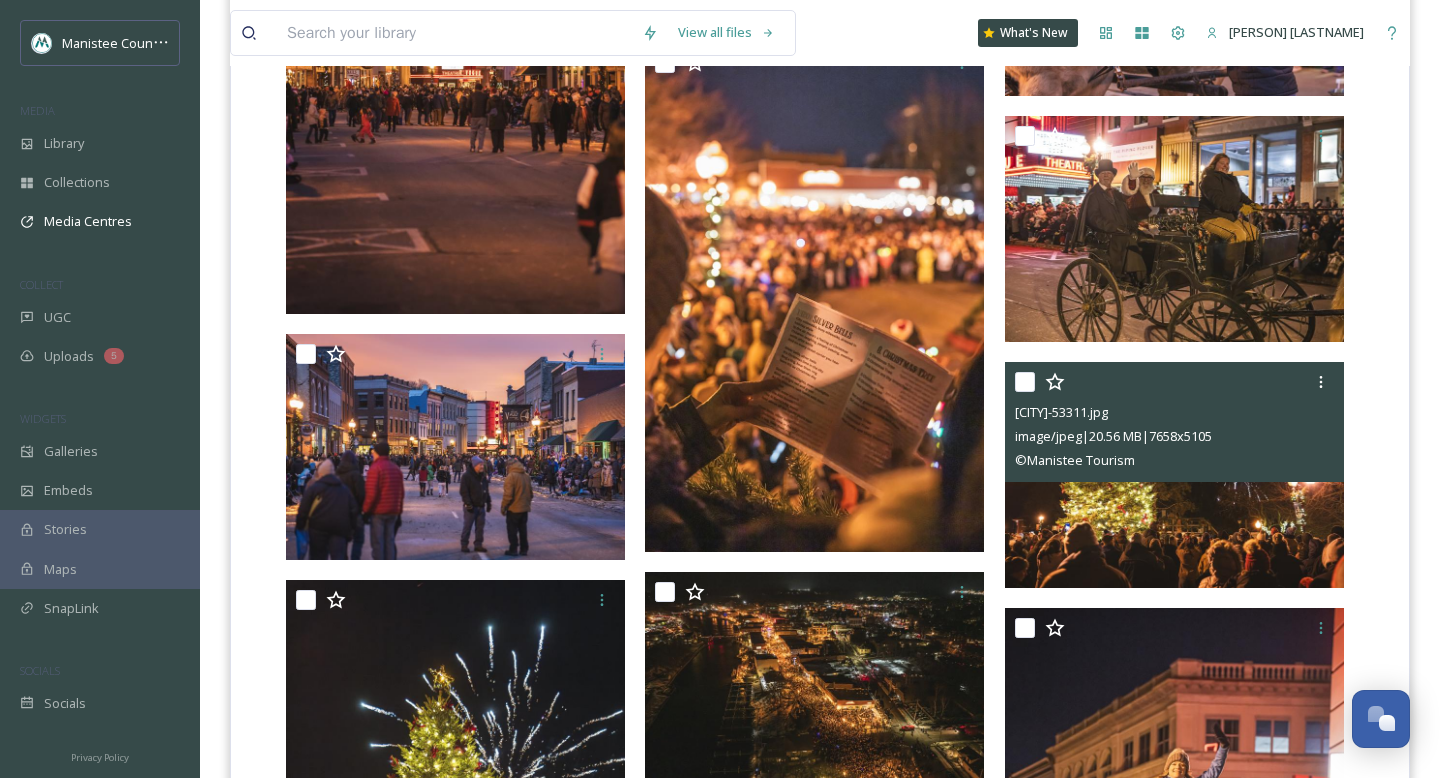 scroll, scrollTop: 3610, scrollLeft: 0, axis: vertical 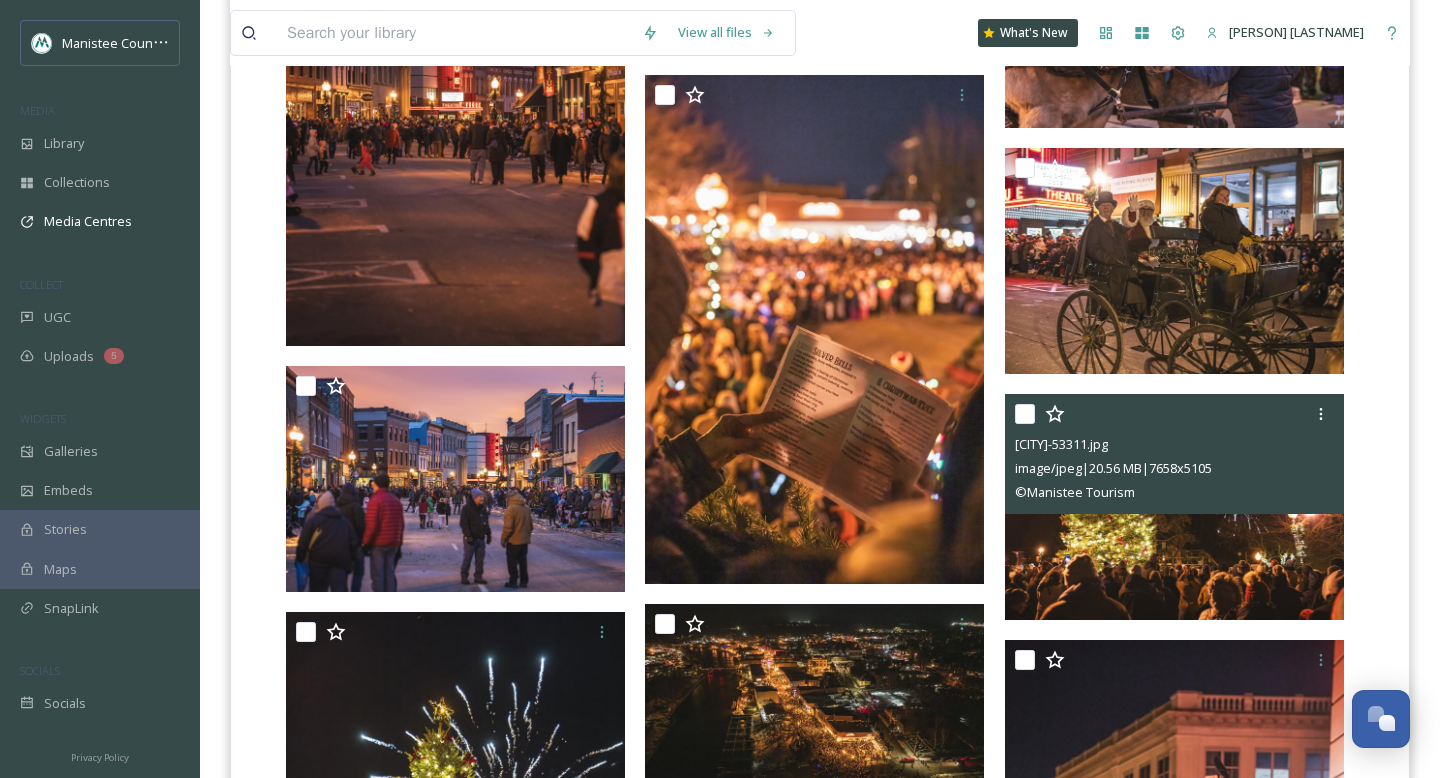 click at bounding box center (1025, 414) 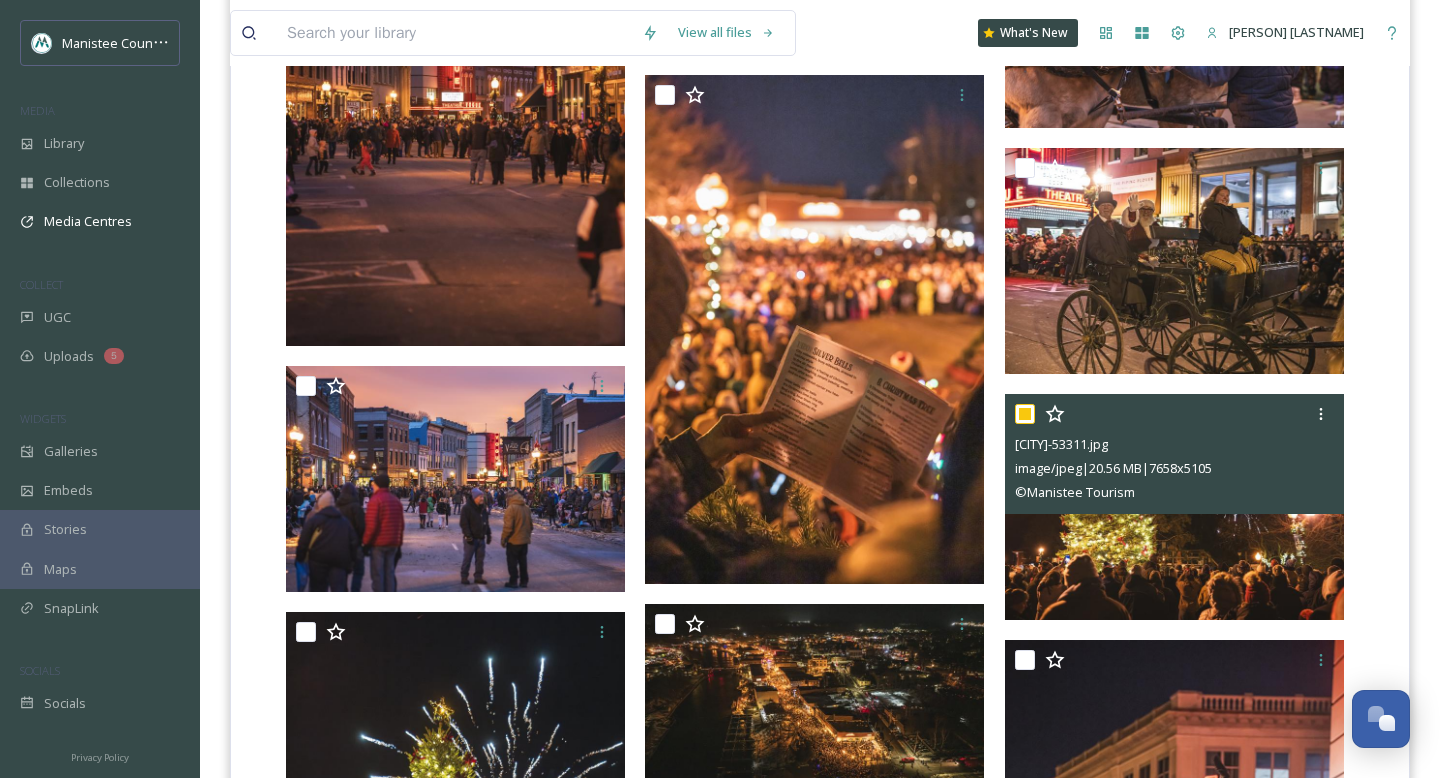 checkbox on "true" 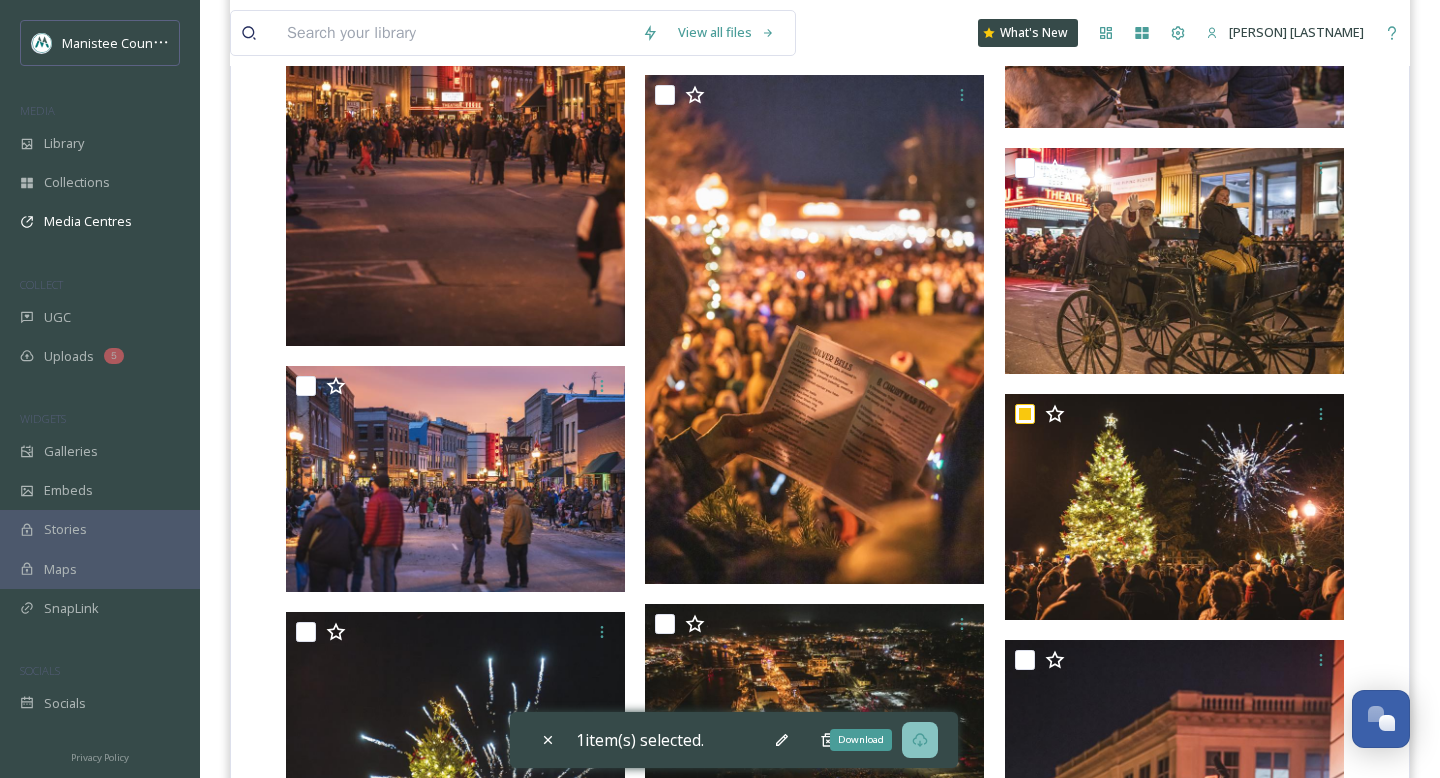 click 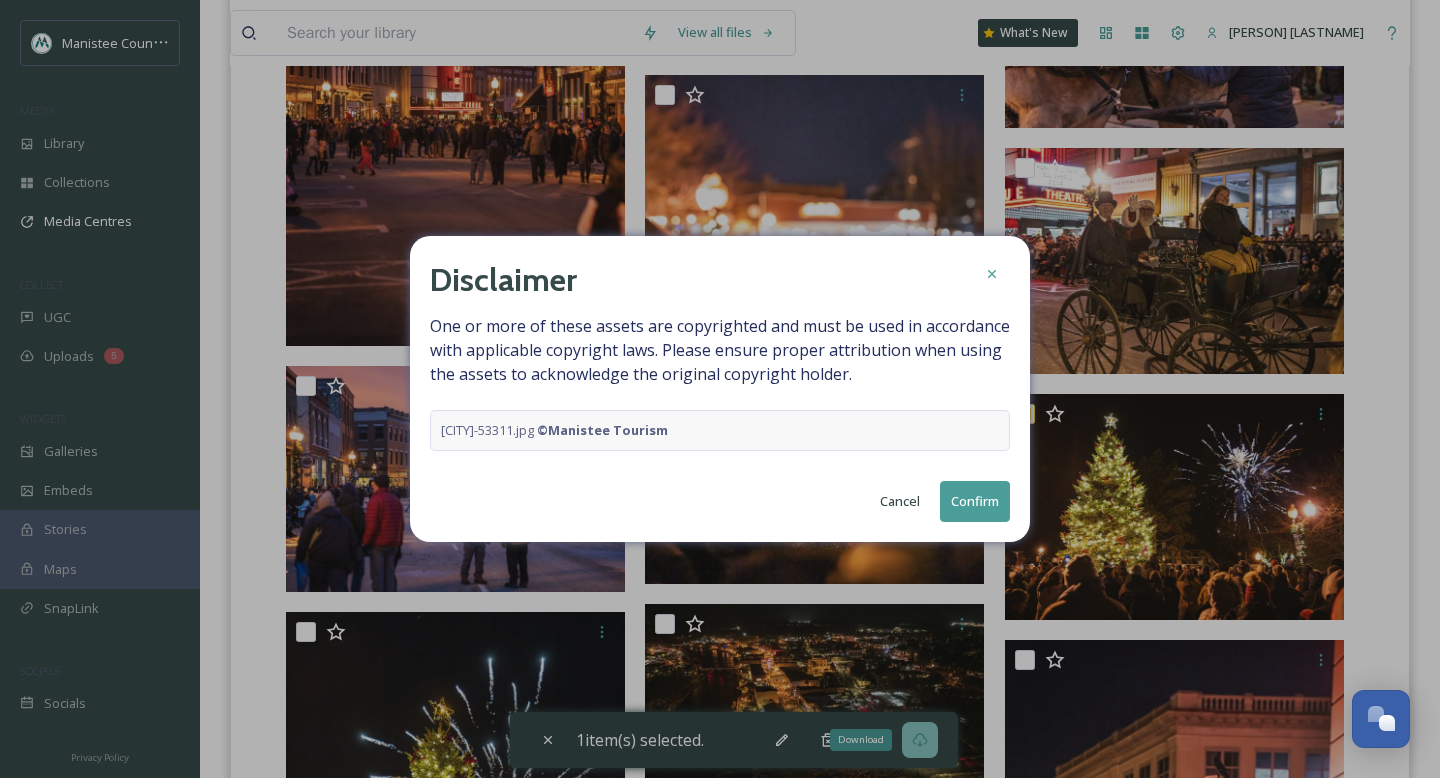 click on "Confirm" at bounding box center [975, 501] 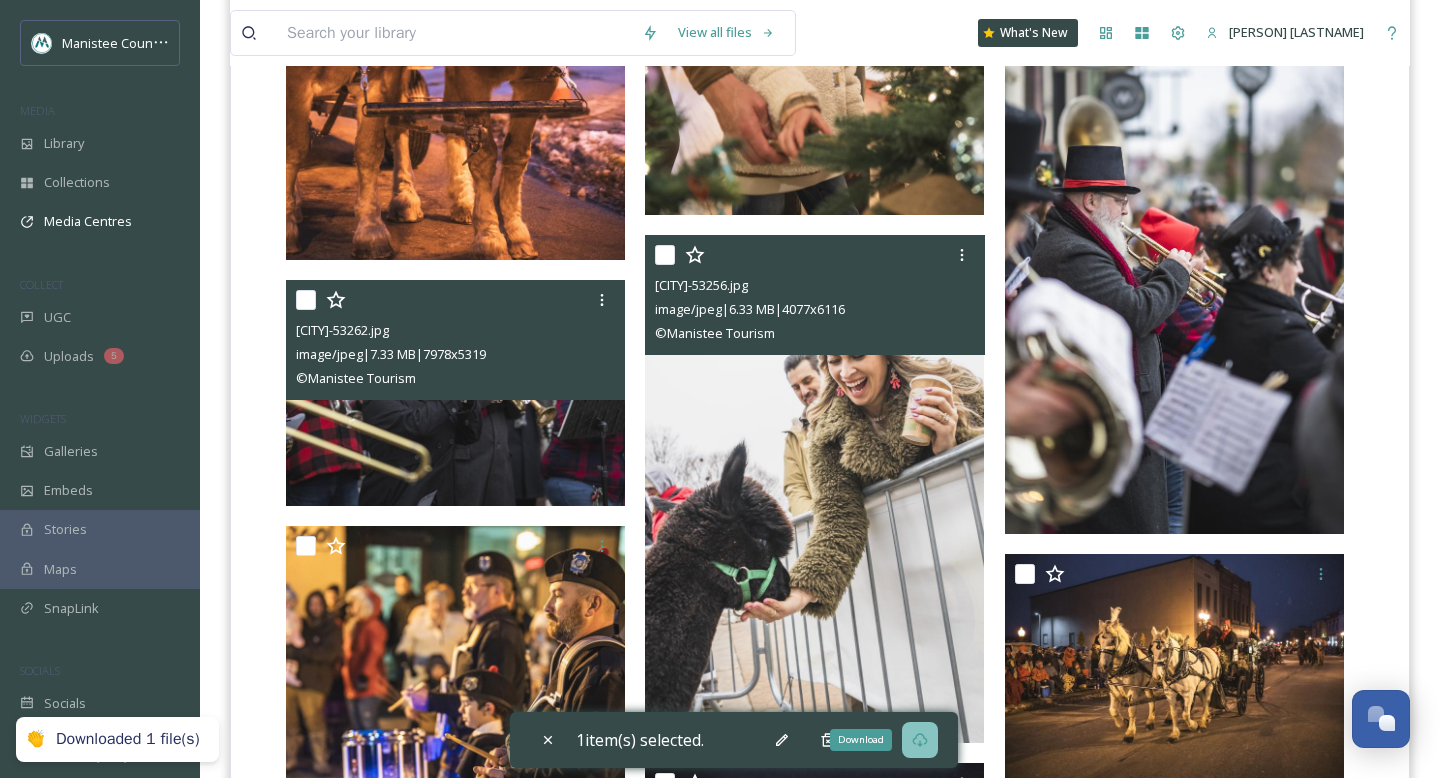 scroll, scrollTop: 5526, scrollLeft: 0, axis: vertical 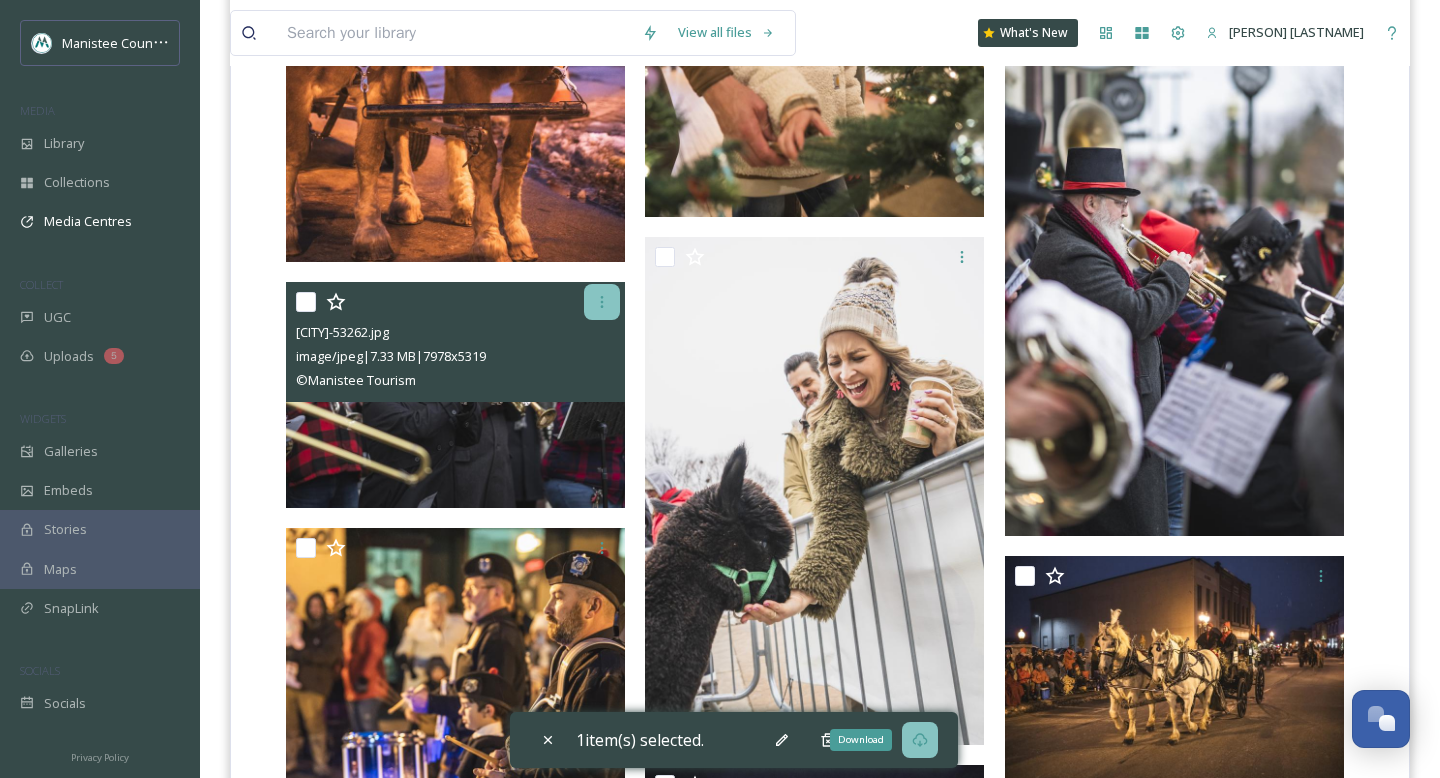 click 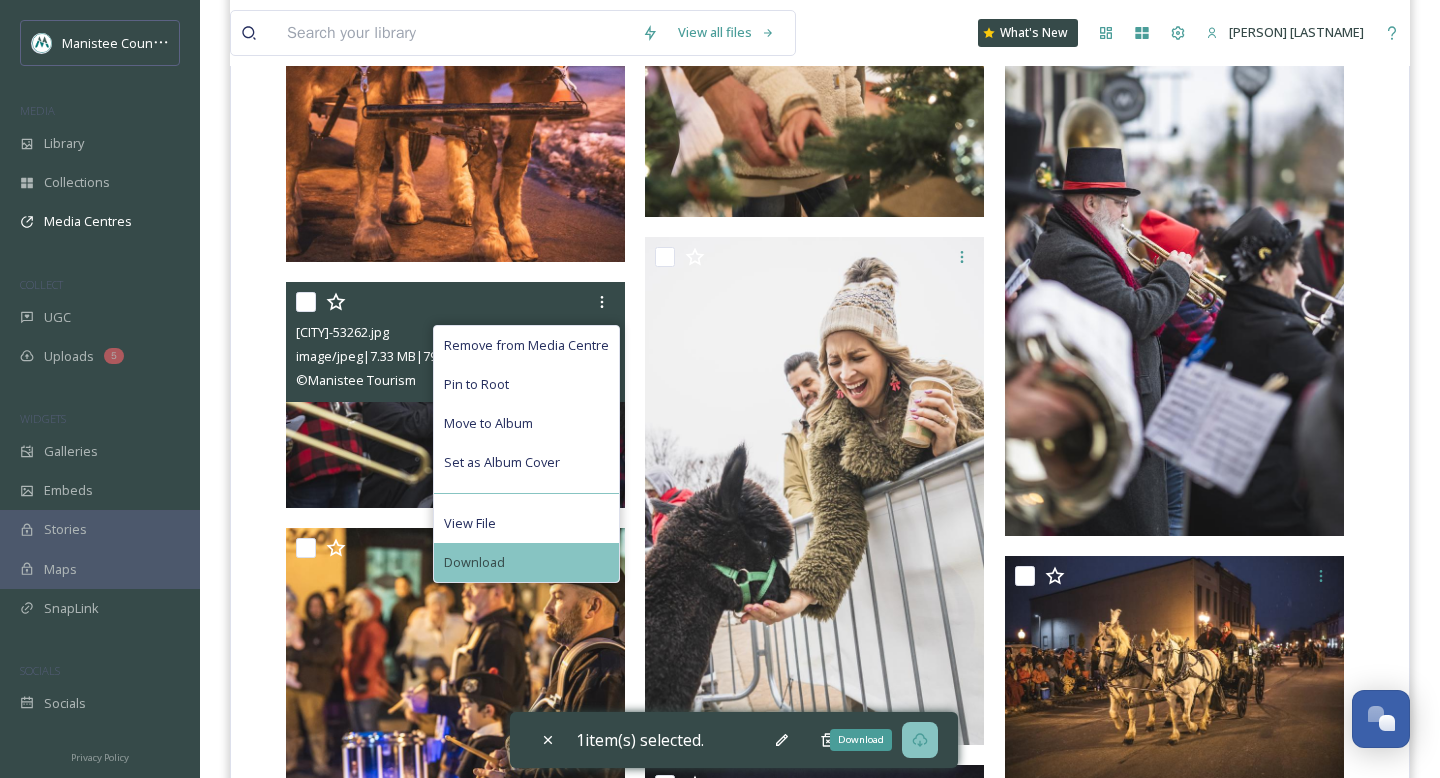 click on "Download" at bounding box center [526, 562] 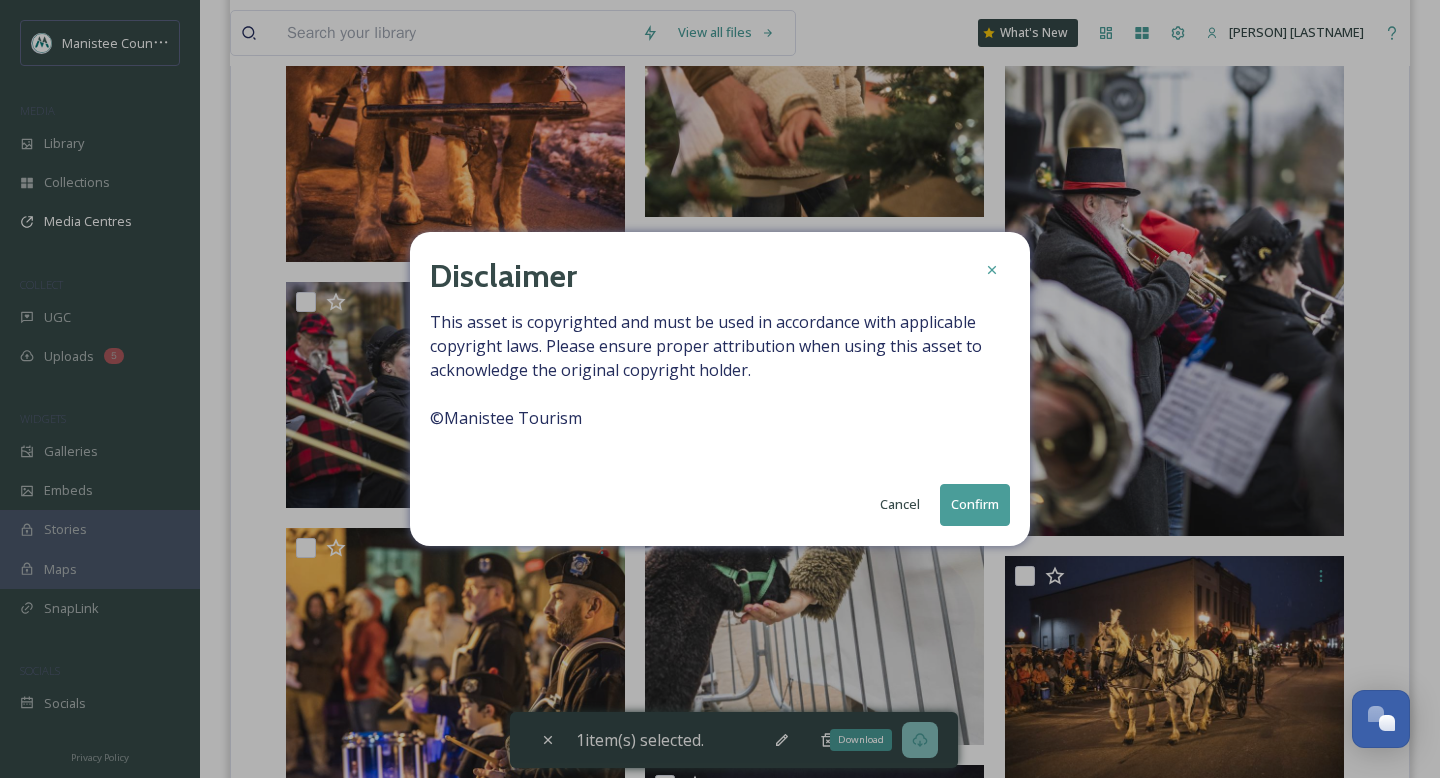 click on "Confirm" at bounding box center [975, 504] 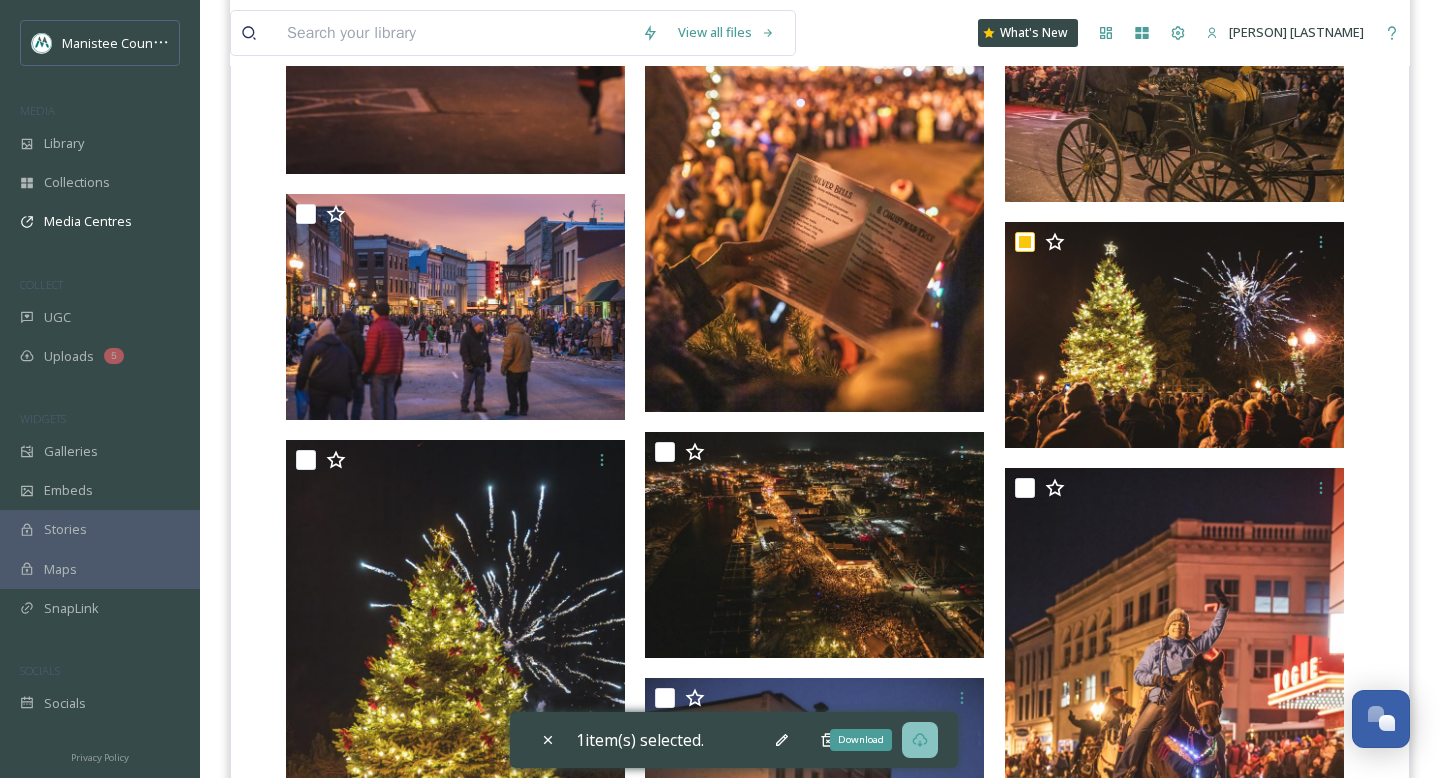 scroll, scrollTop: 3781, scrollLeft: 0, axis: vertical 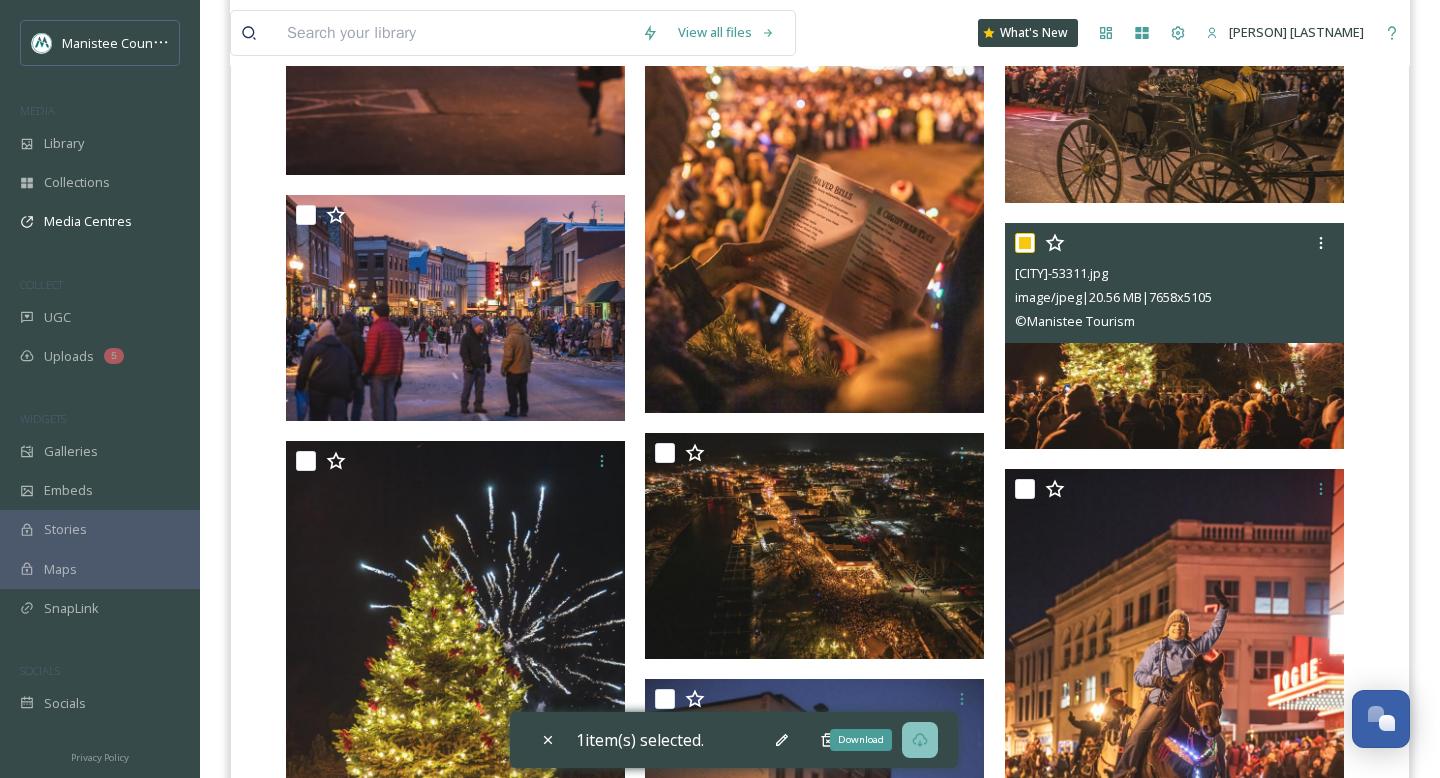 click on "© [ORGANIZATION]" at bounding box center [1177, 321] 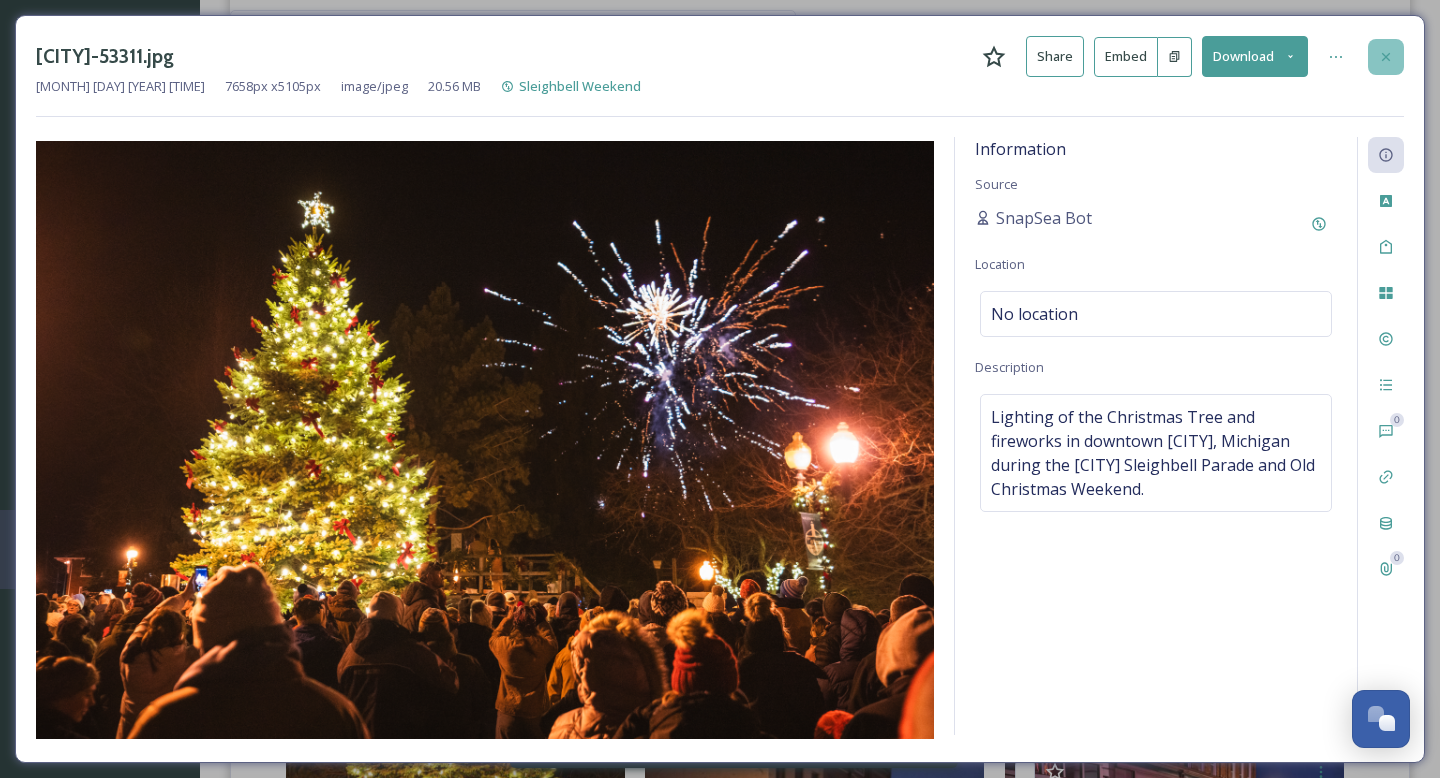 click 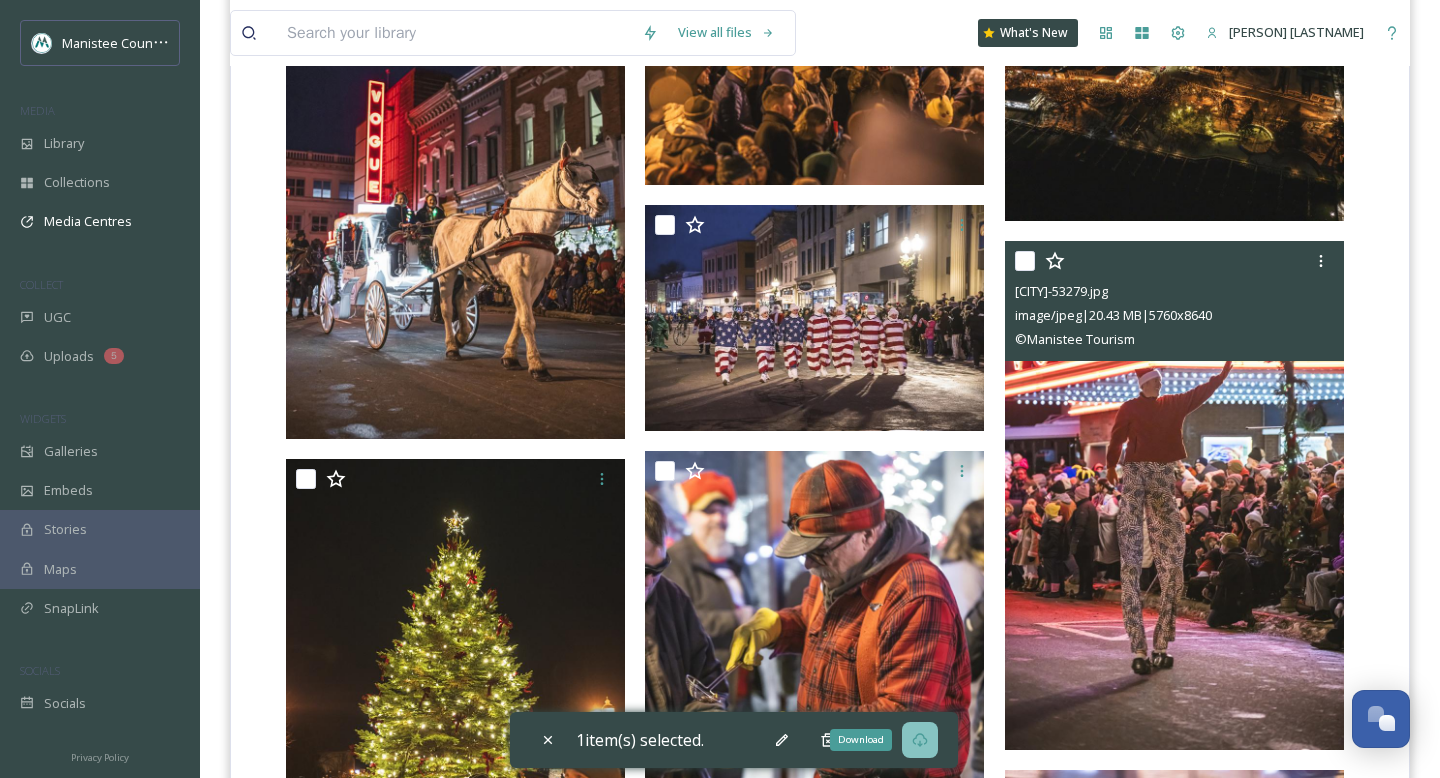 scroll, scrollTop: 1550, scrollLeft: 0, axis: vertical 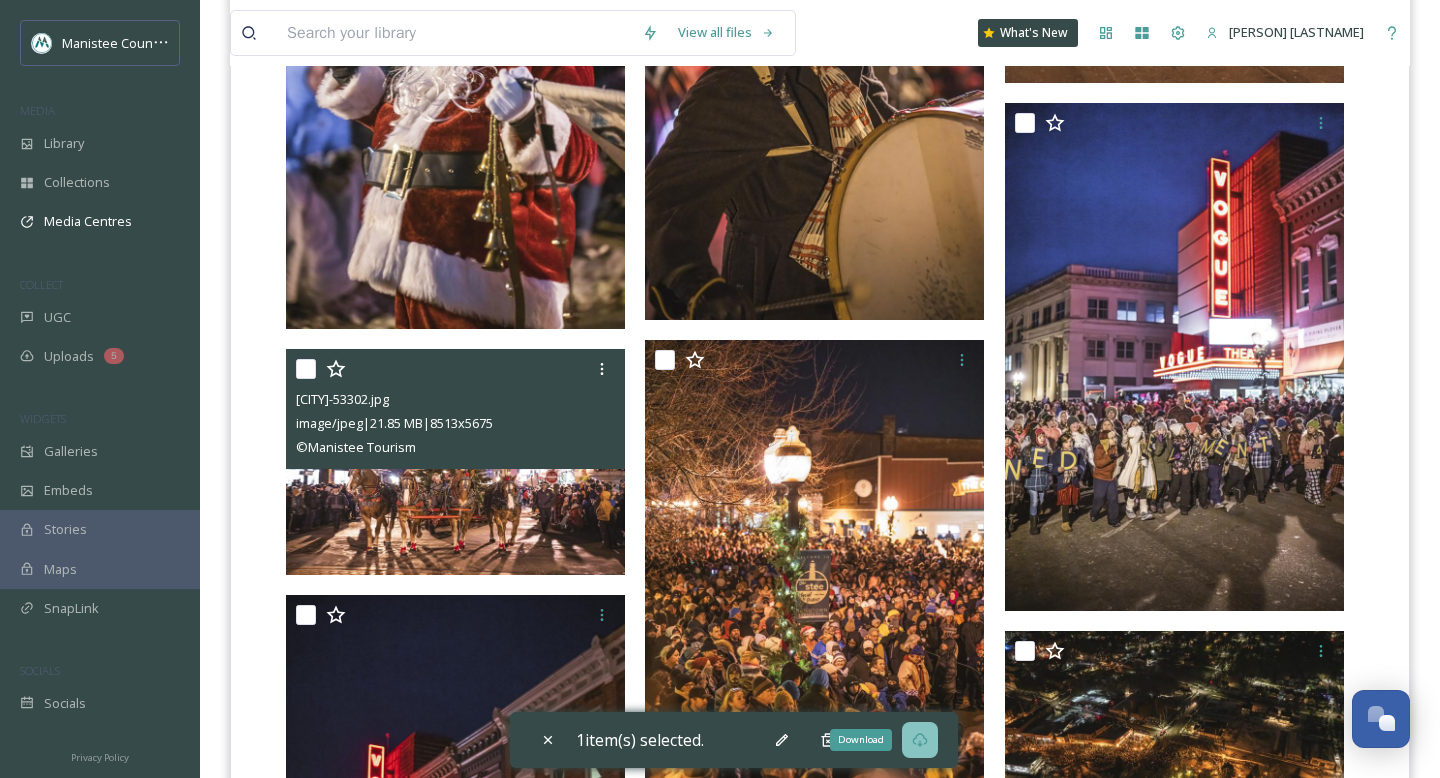 click at bounding box center [455, 462] 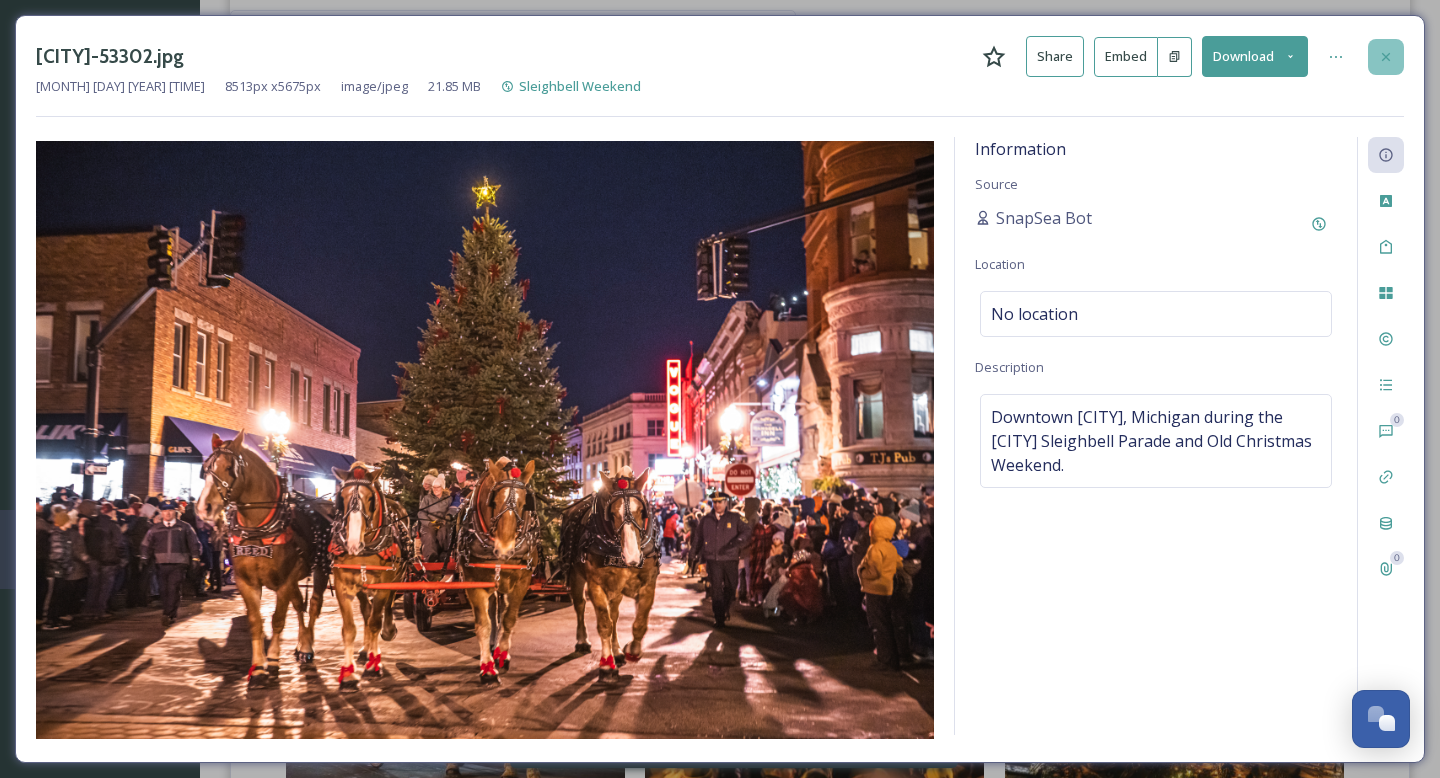 click 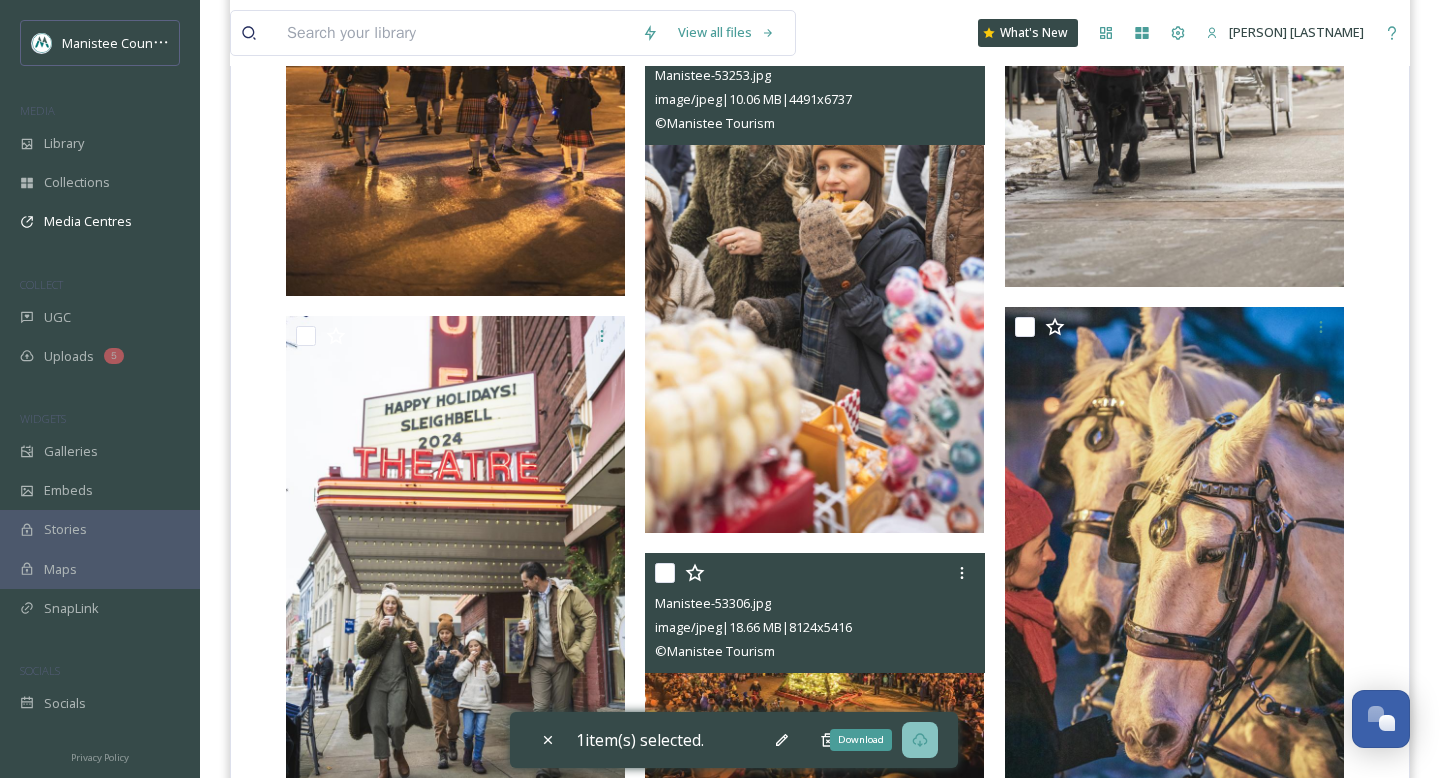 scroll, scrollTop: 9187, scrollLeft: 0, axis: vertical 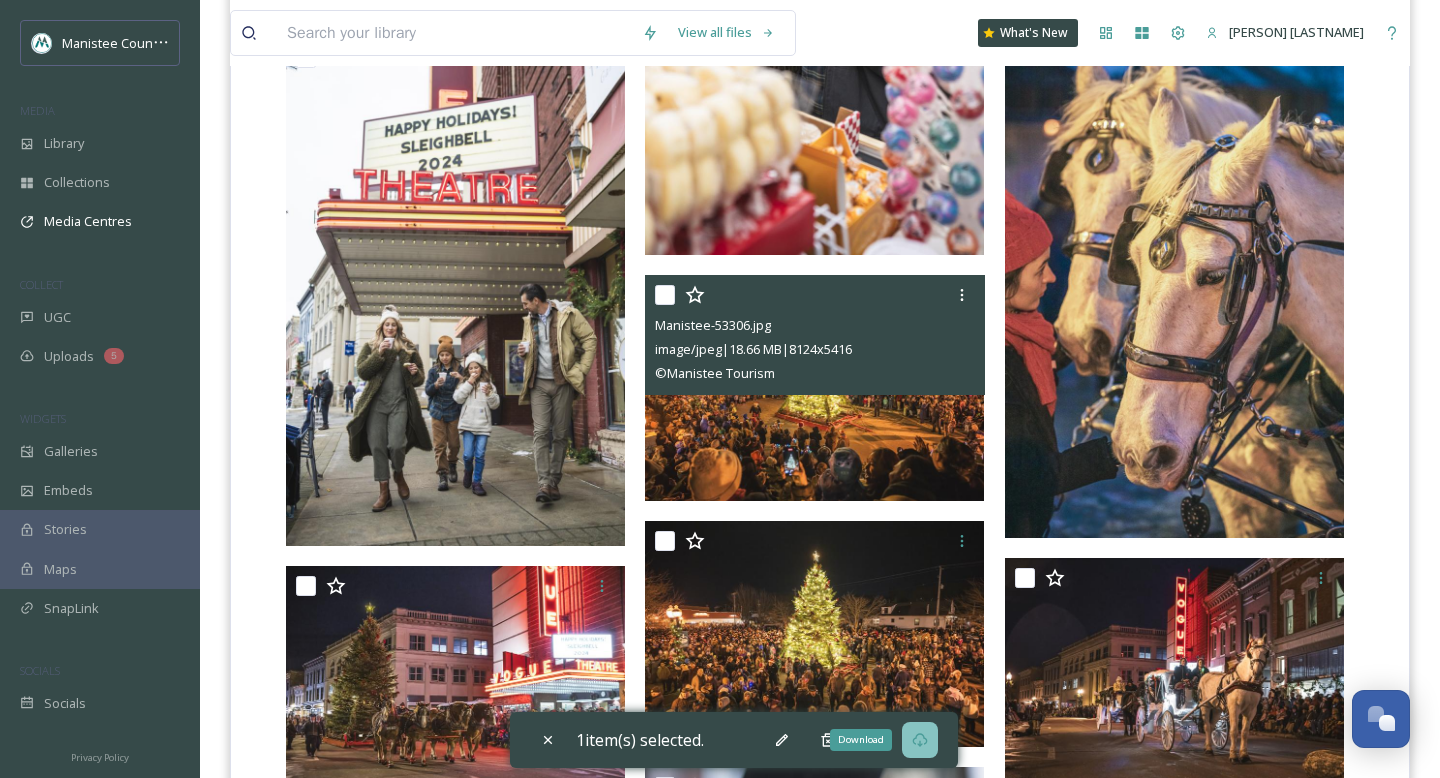 click at bounding box center [814, 388] 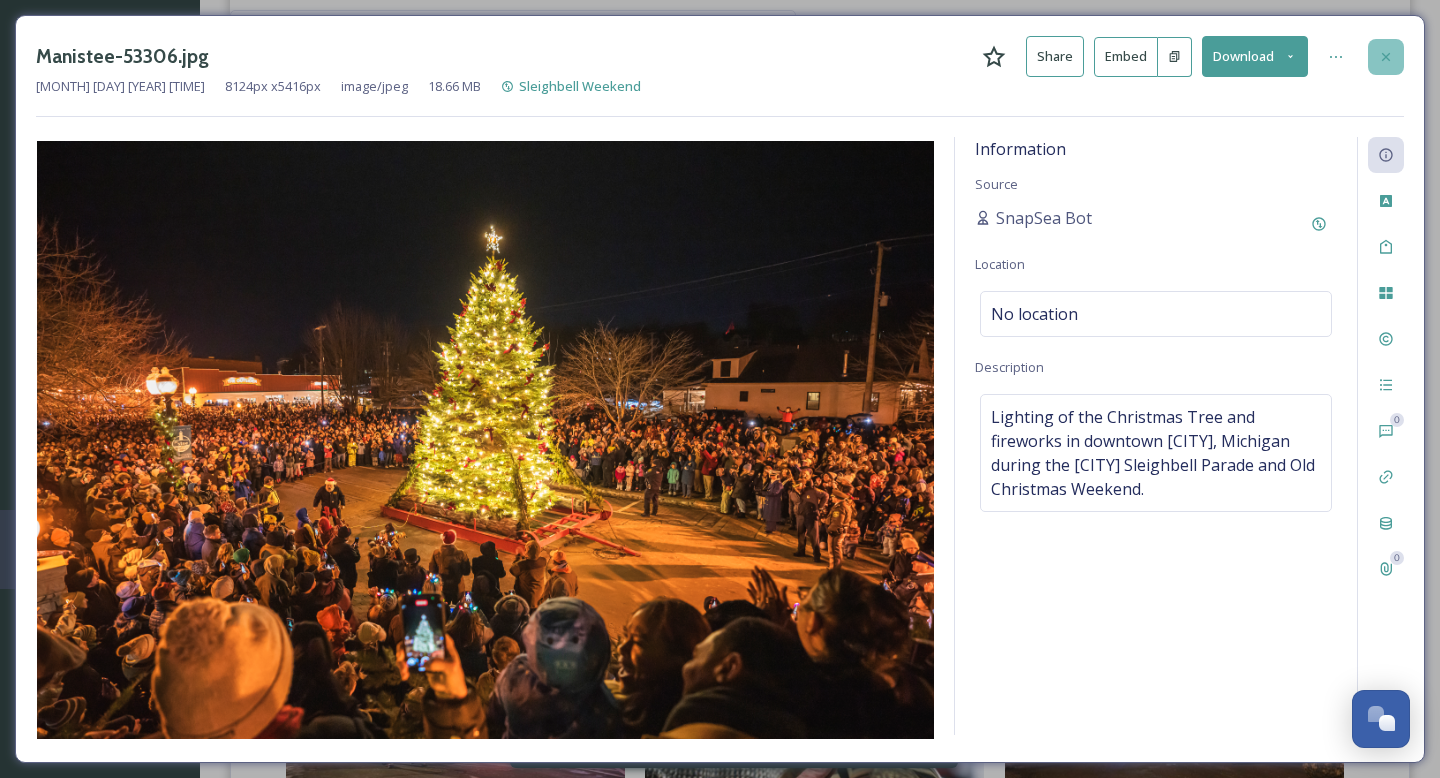 click at bounding box center (1386, 57) 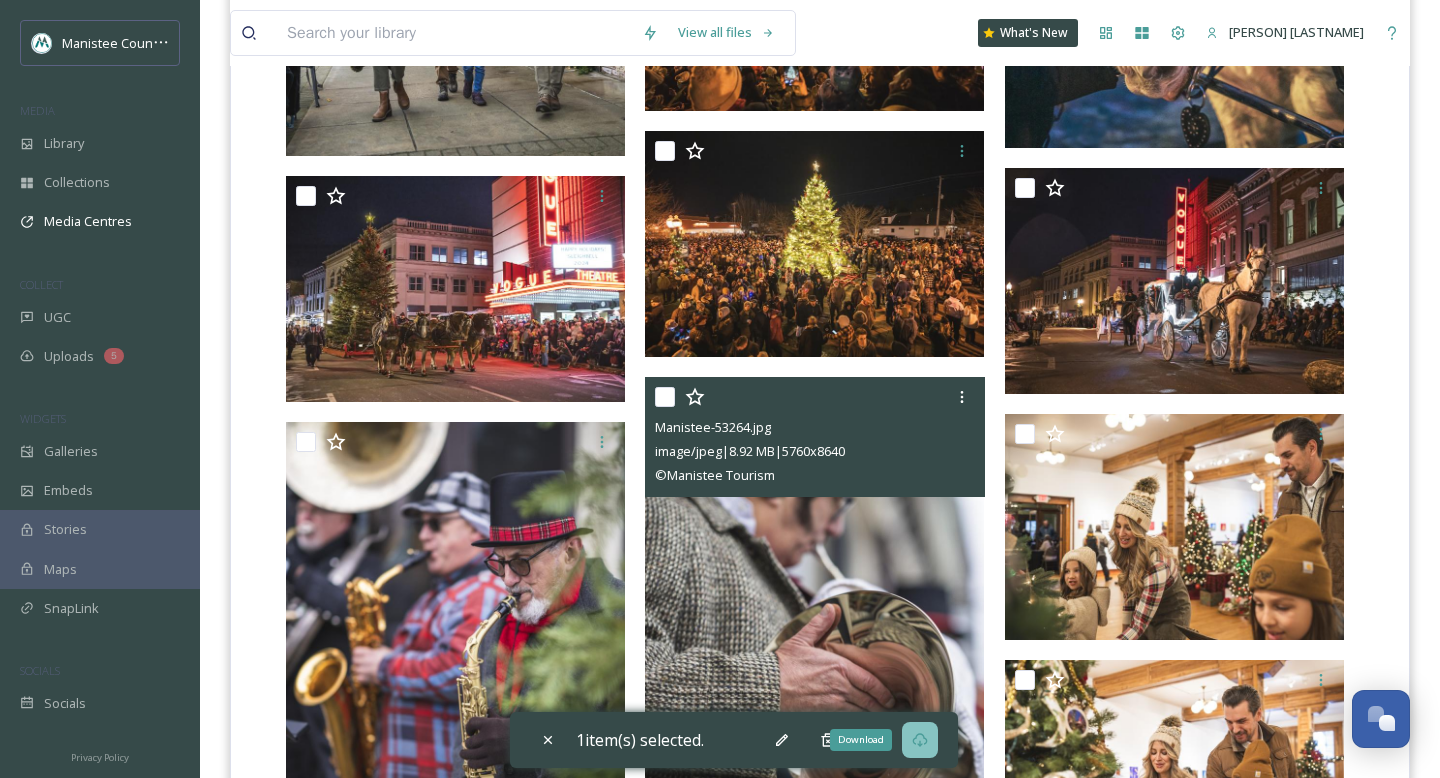 scroll, scrollTop: 9521, scrollLeft: 0, axis: vertical 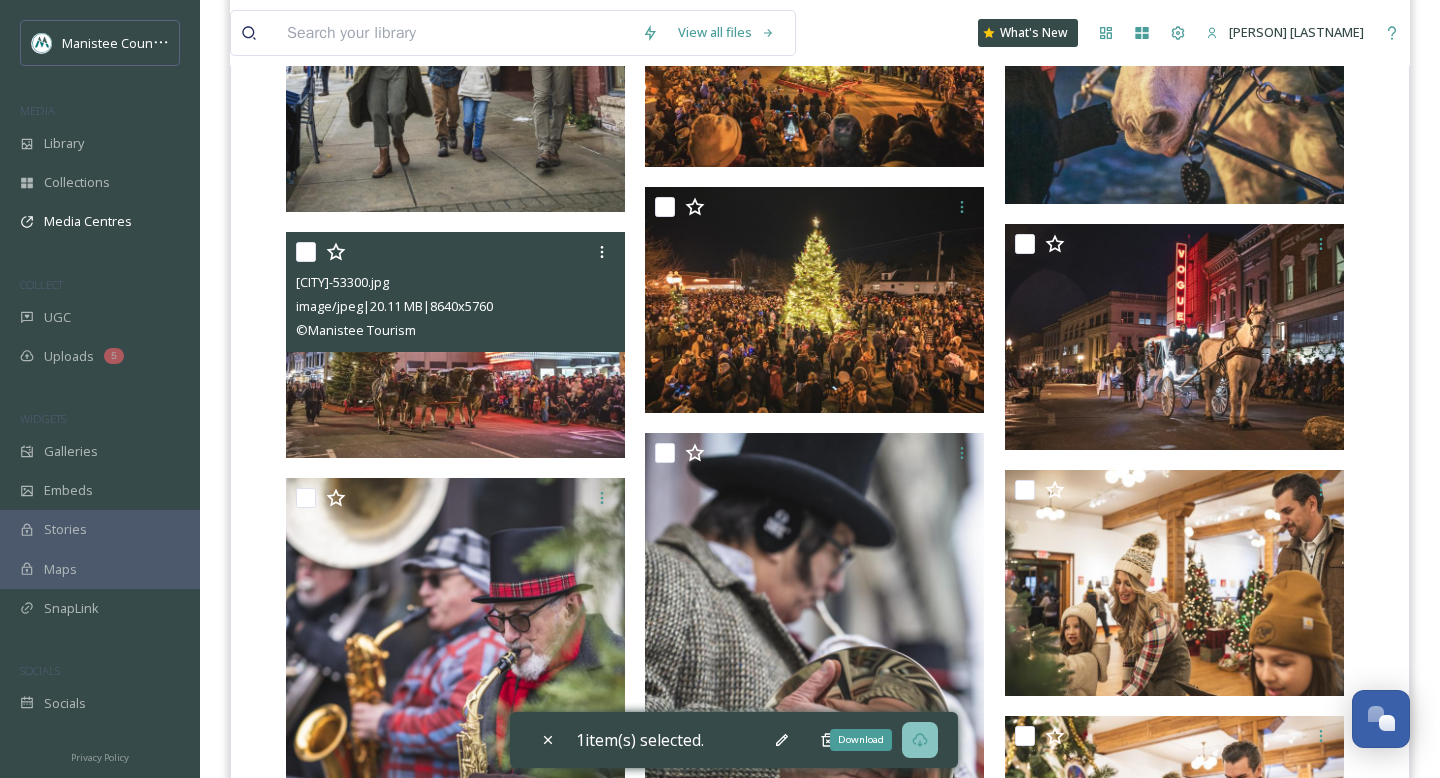 click at bounding box center (455, 345) 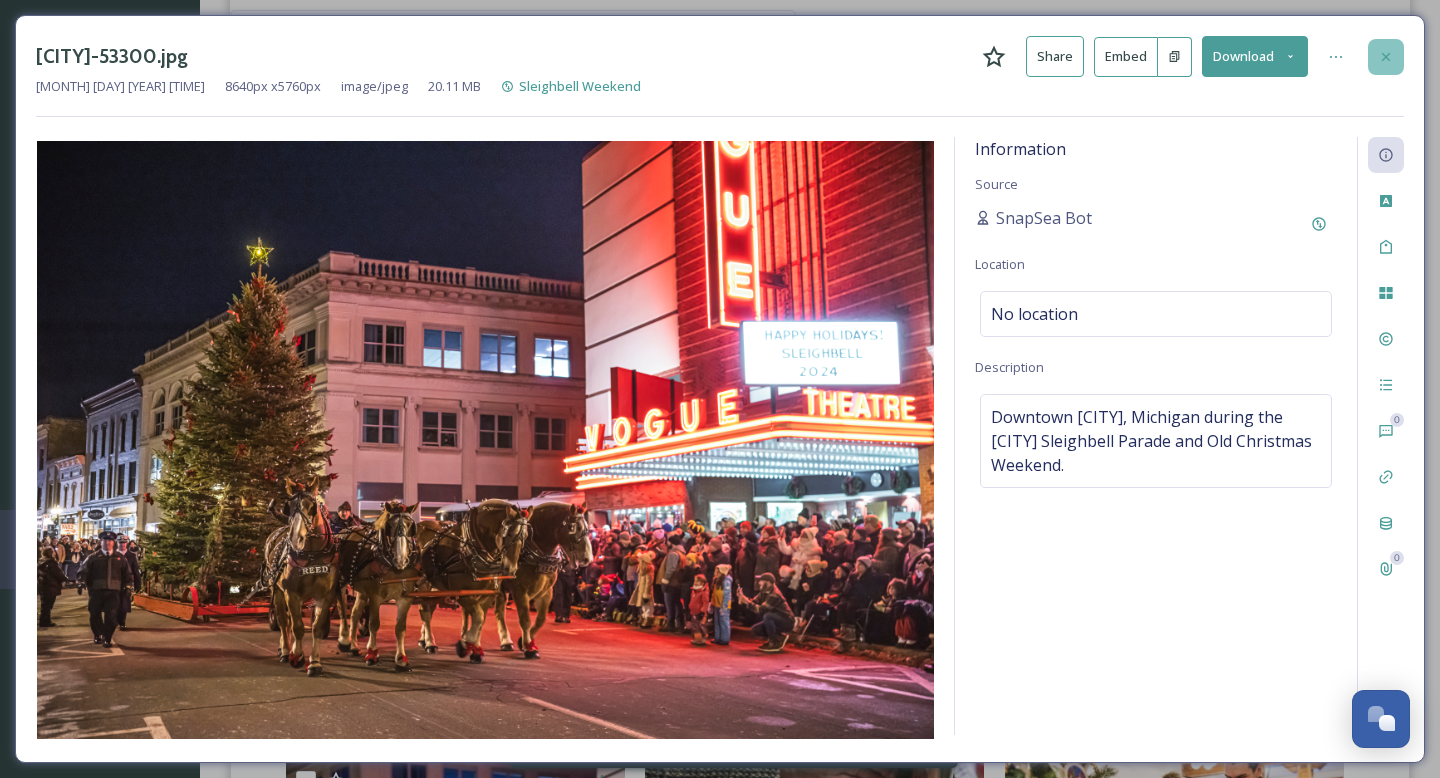 click at bounding box center [1386, 57] 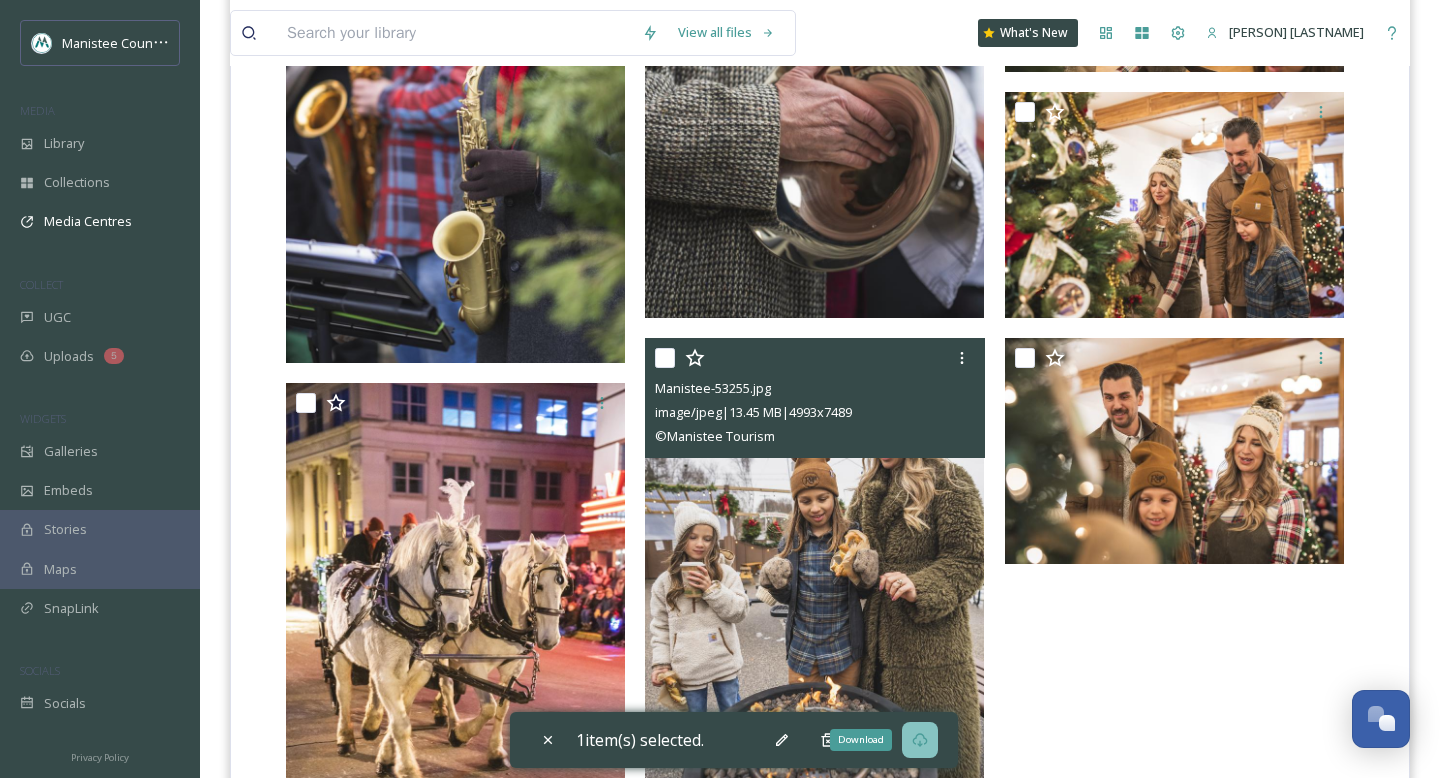 scroll, scrollTop: 9532, scrollLeft: 0, axis: vertical 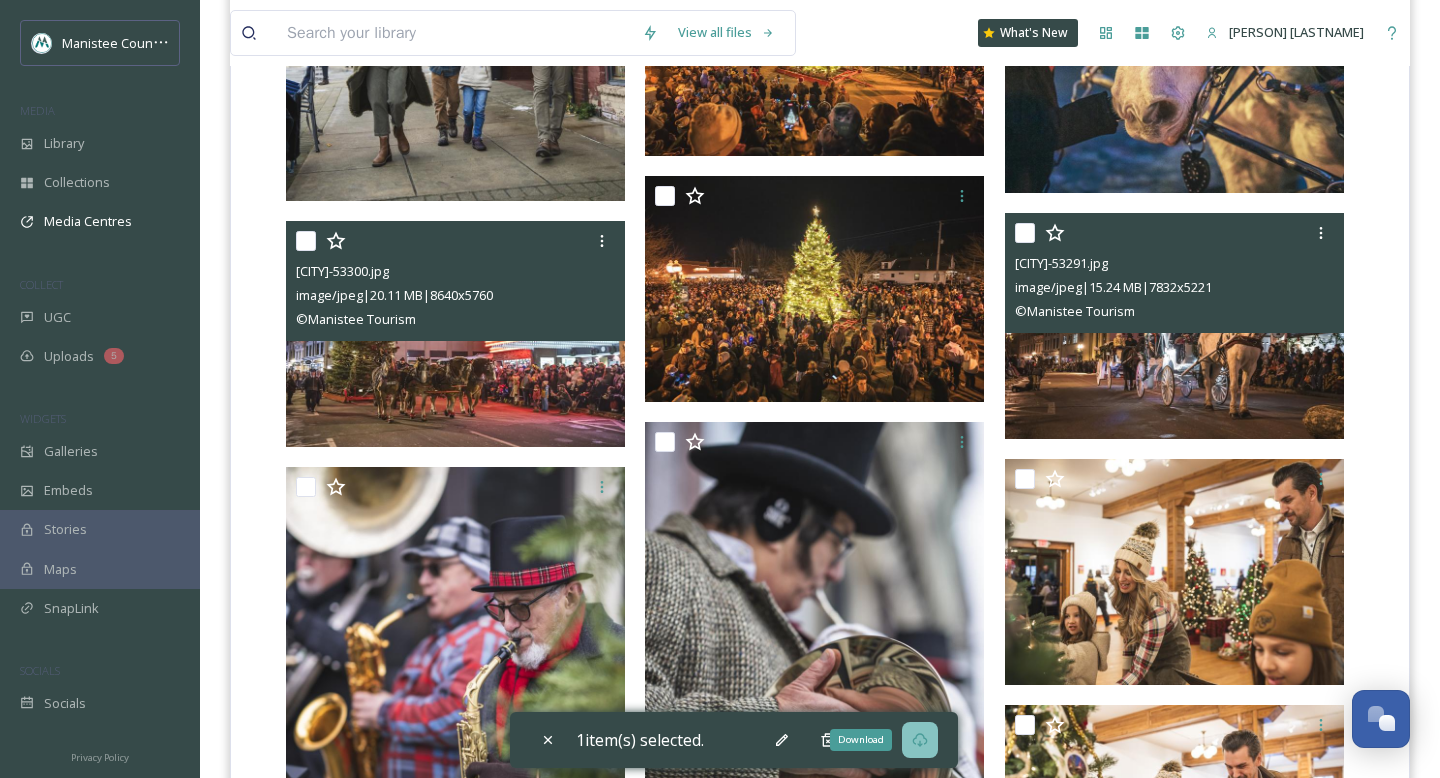 click at bounding box center (1174, 325) 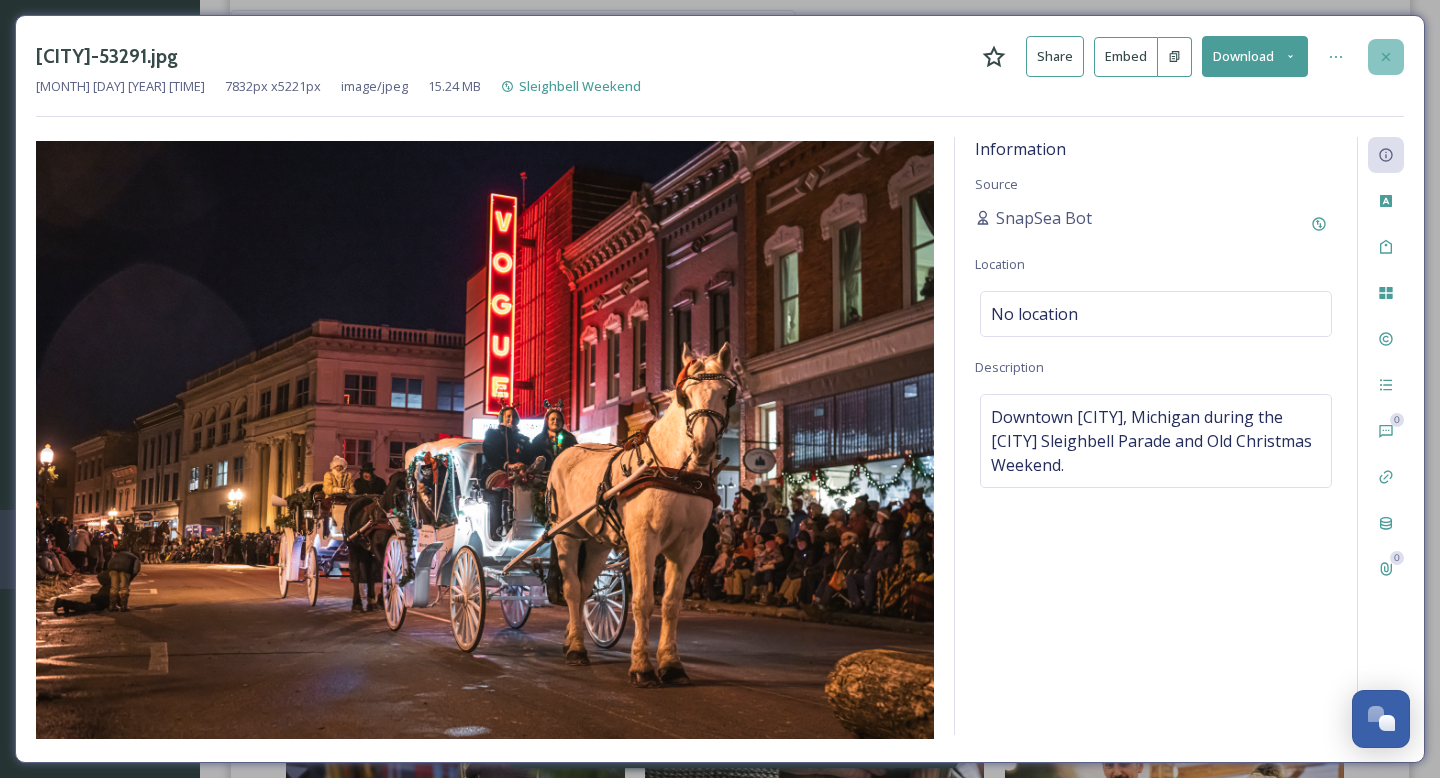 click 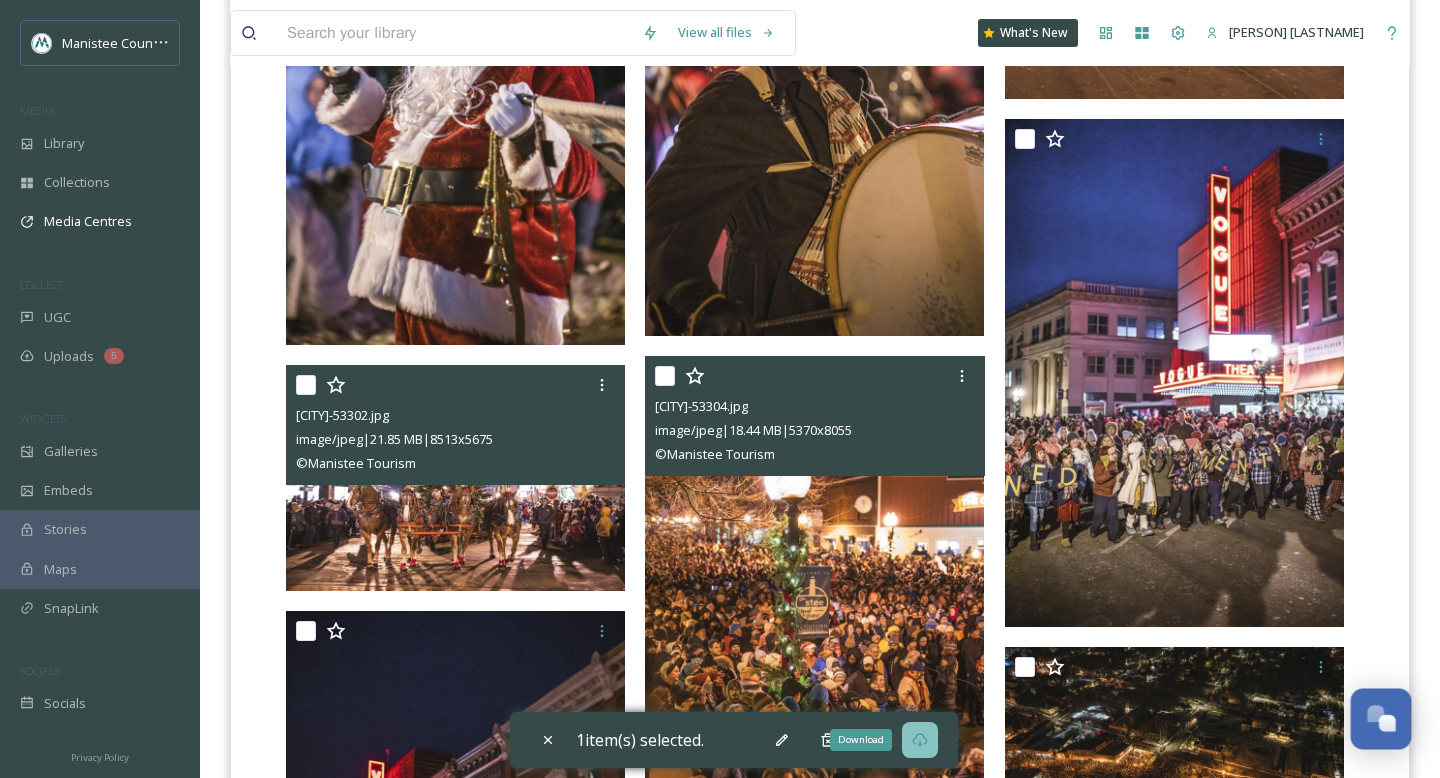 scroll, scrollTop: 1530, scrollLeft: 0, axis: vertical 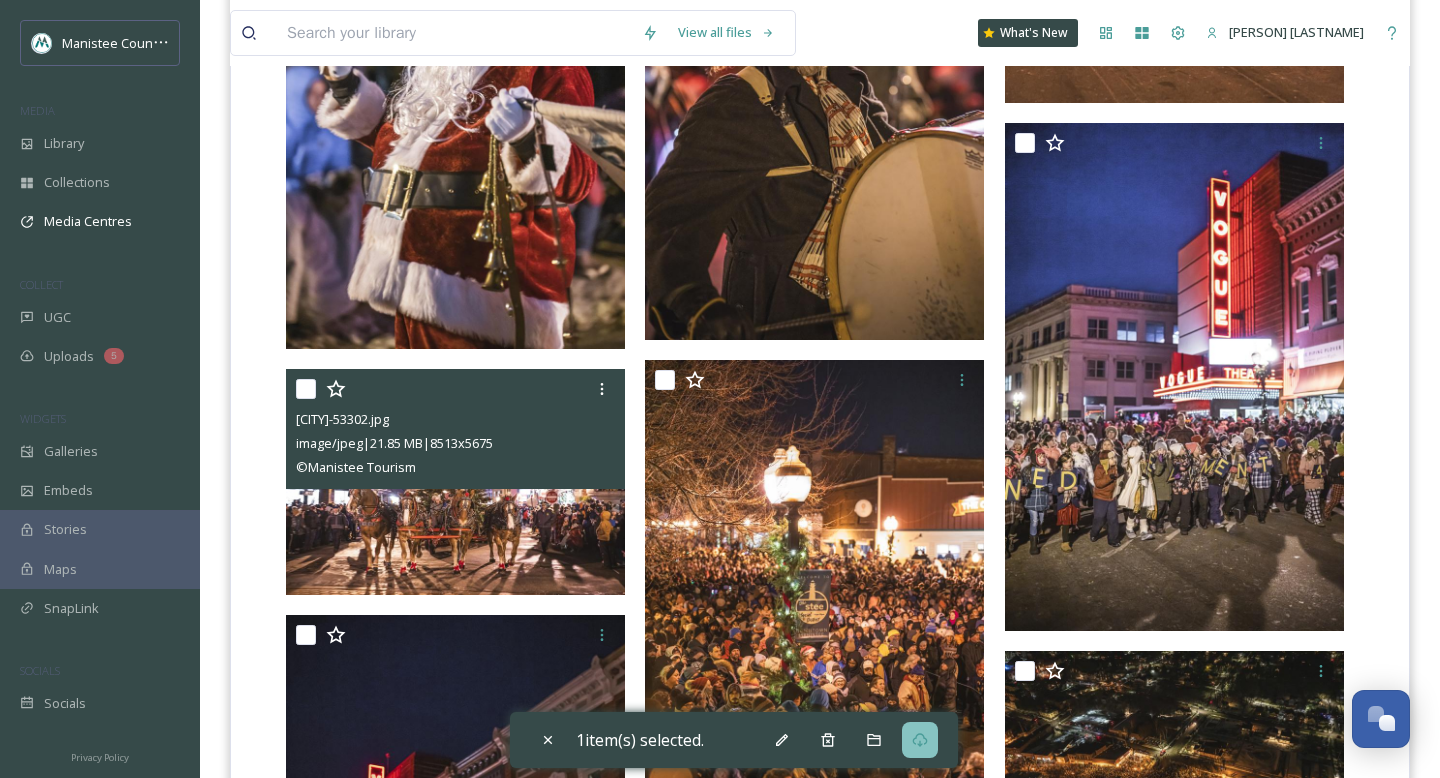 click at bounding box center [455, 482] 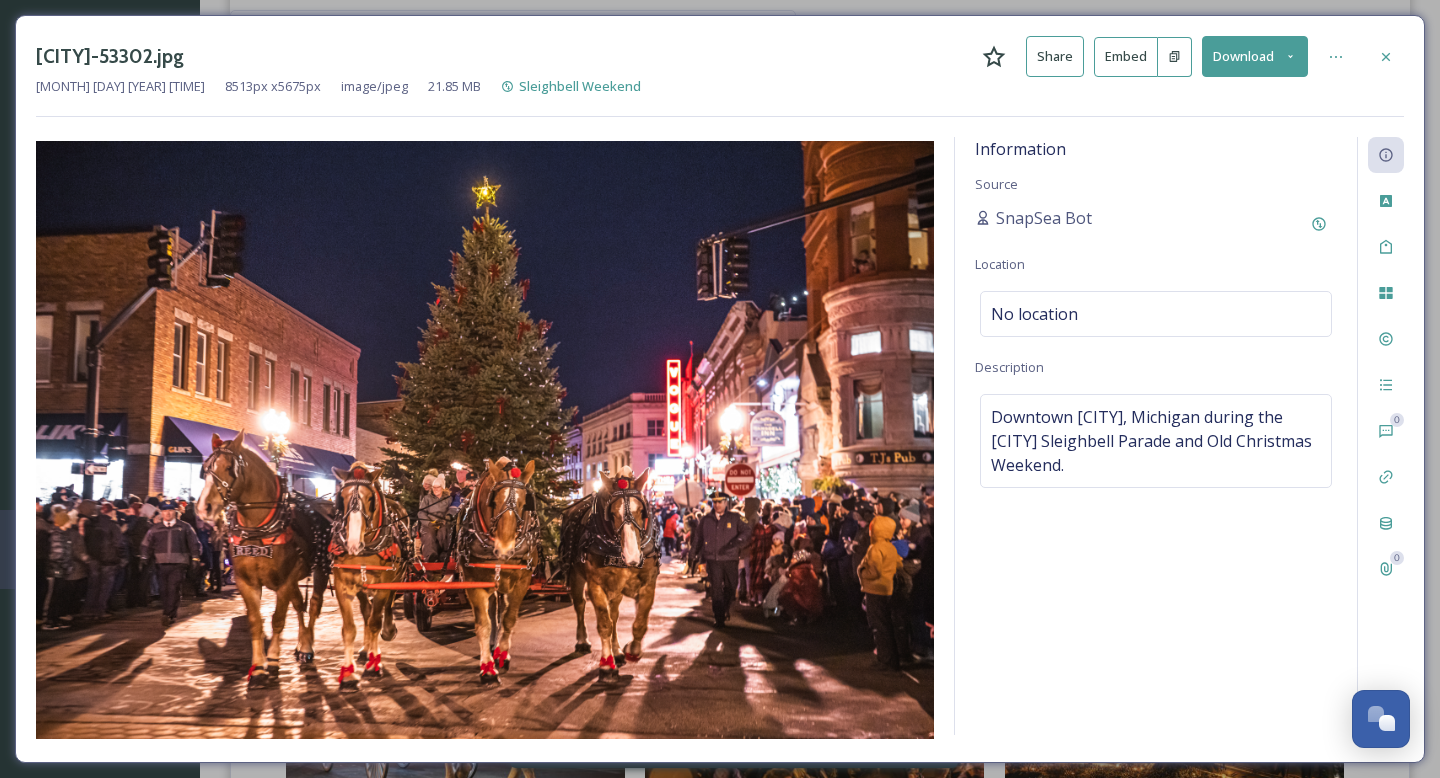 click 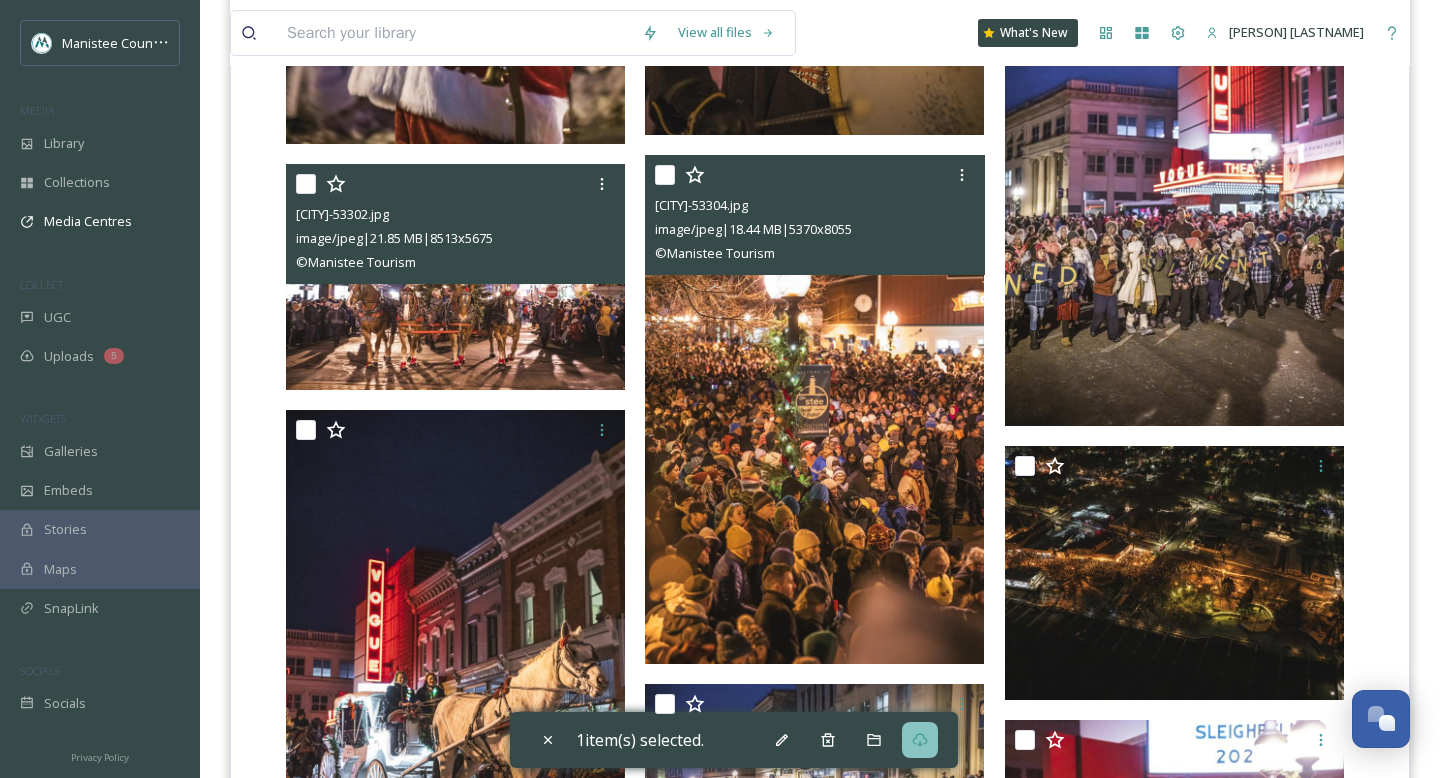 scroll, scrollTop: 1822, scrollLeft: 0, axis: vertical 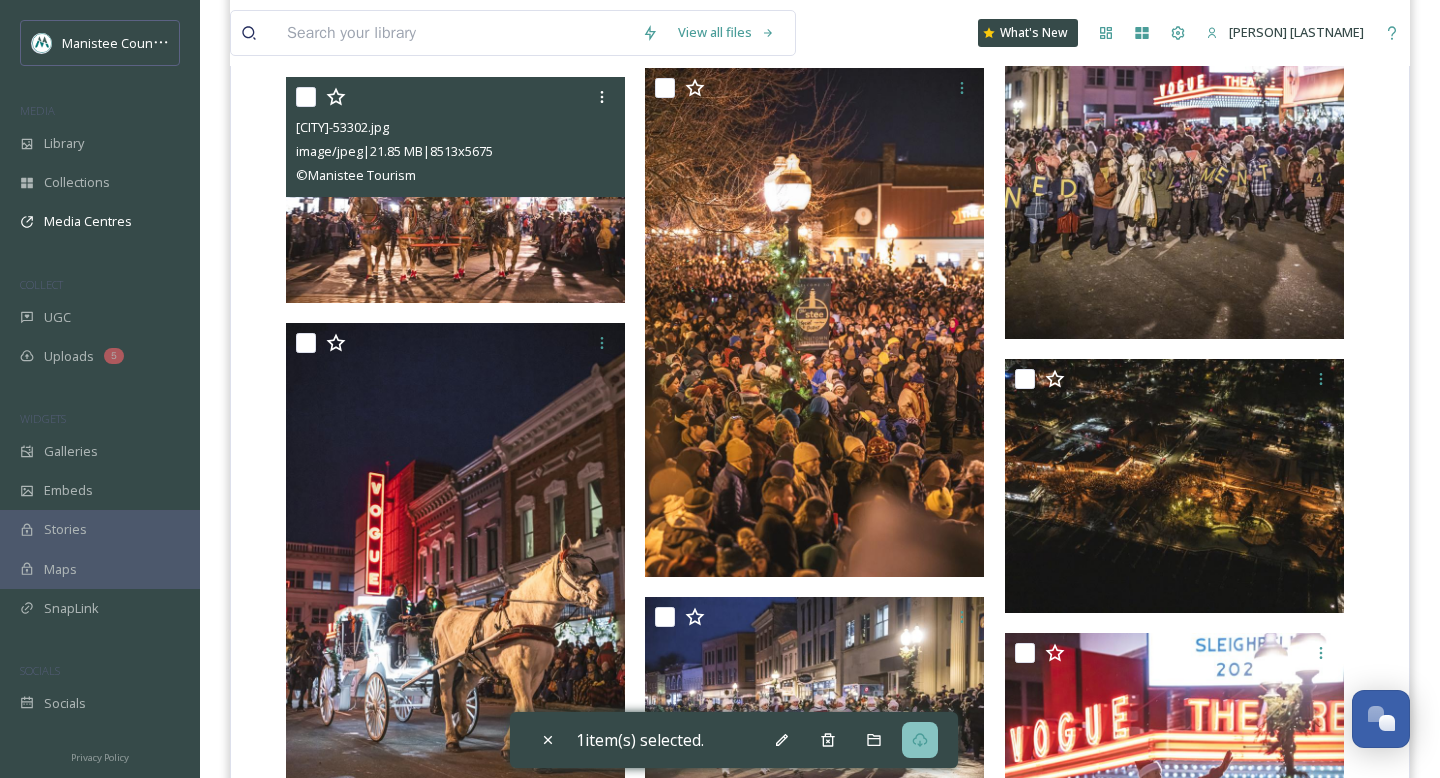 click at bounding box center (455, 190) 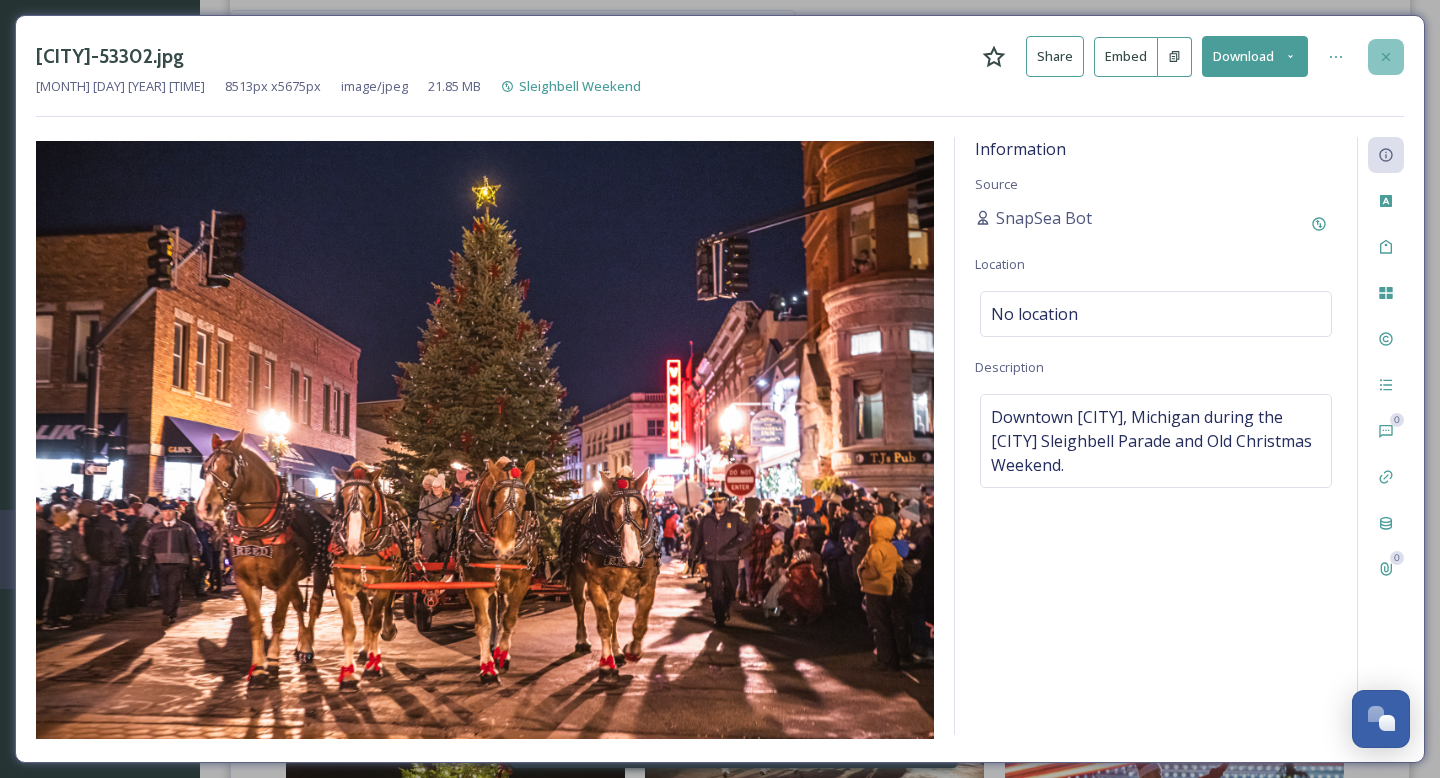 click at bounding box center [1386, 57] 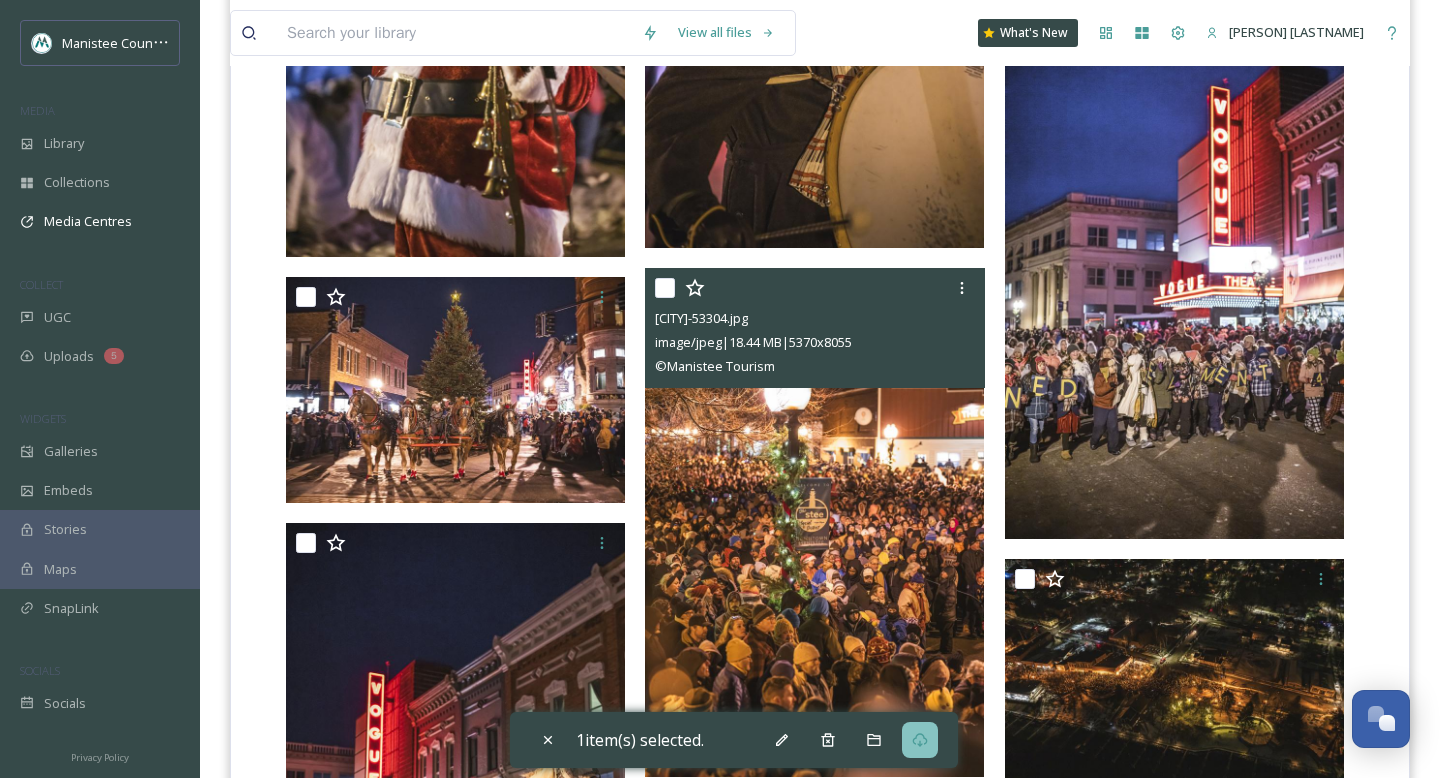 scroll, scrollTop: 1542, scrollLeft: 0, axis: vertical 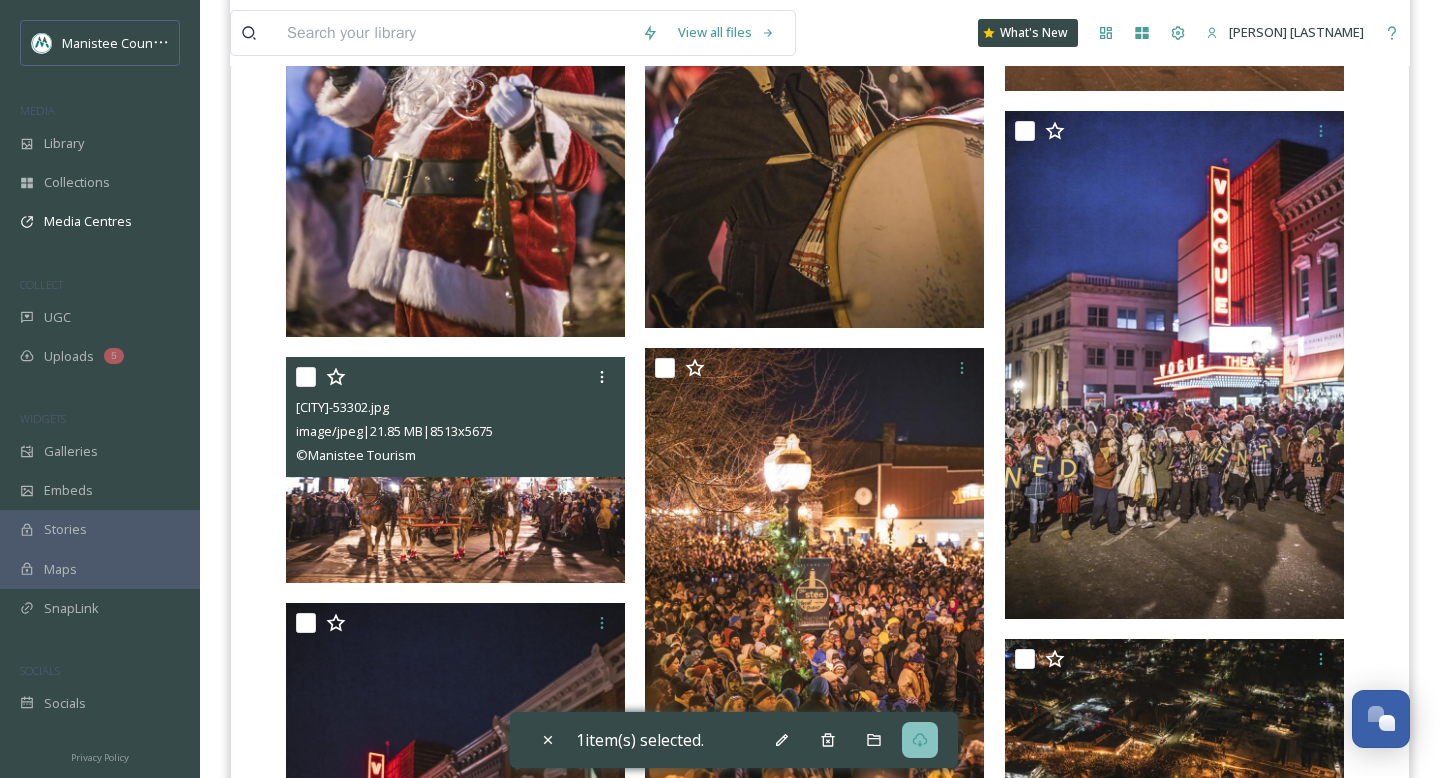 click at bounding box center [306, 377] 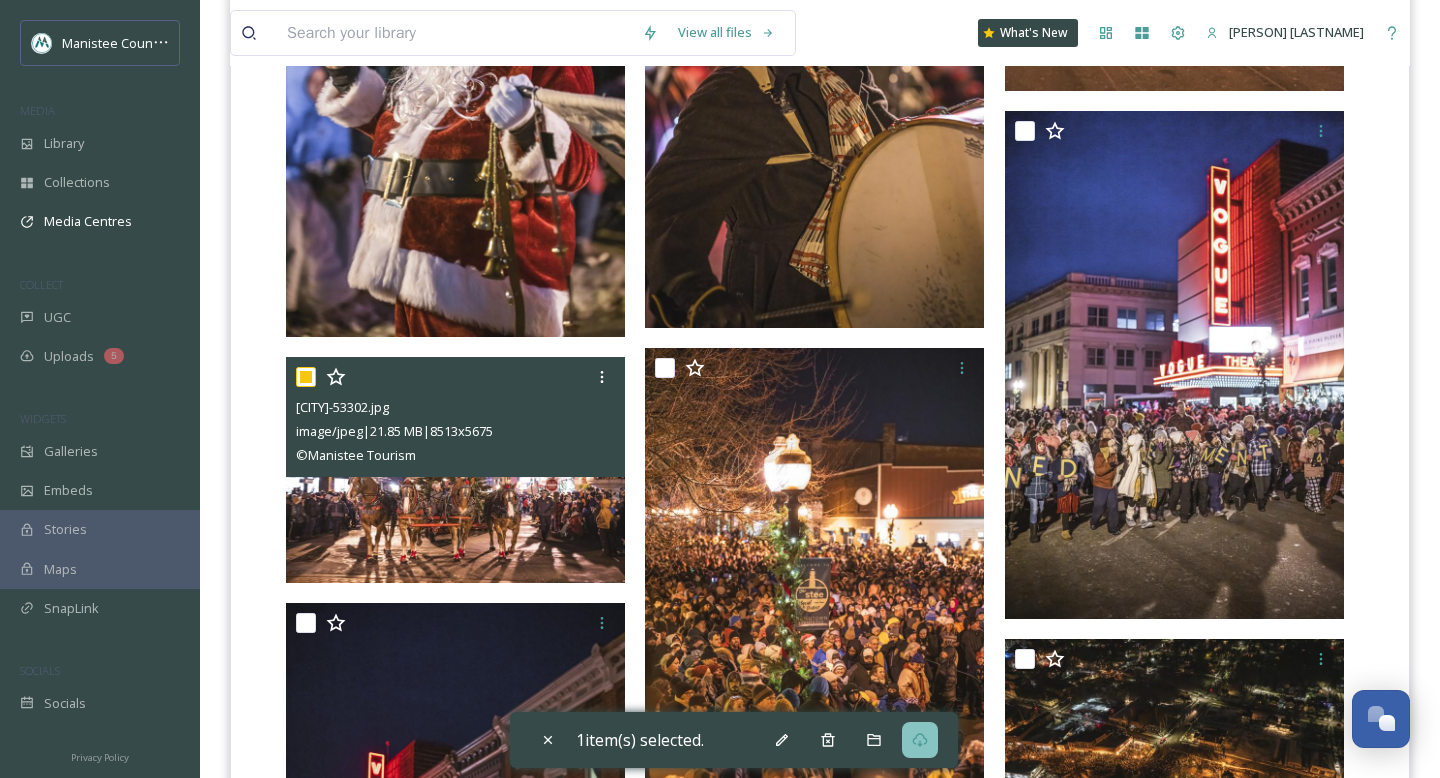 checkbox on "true" 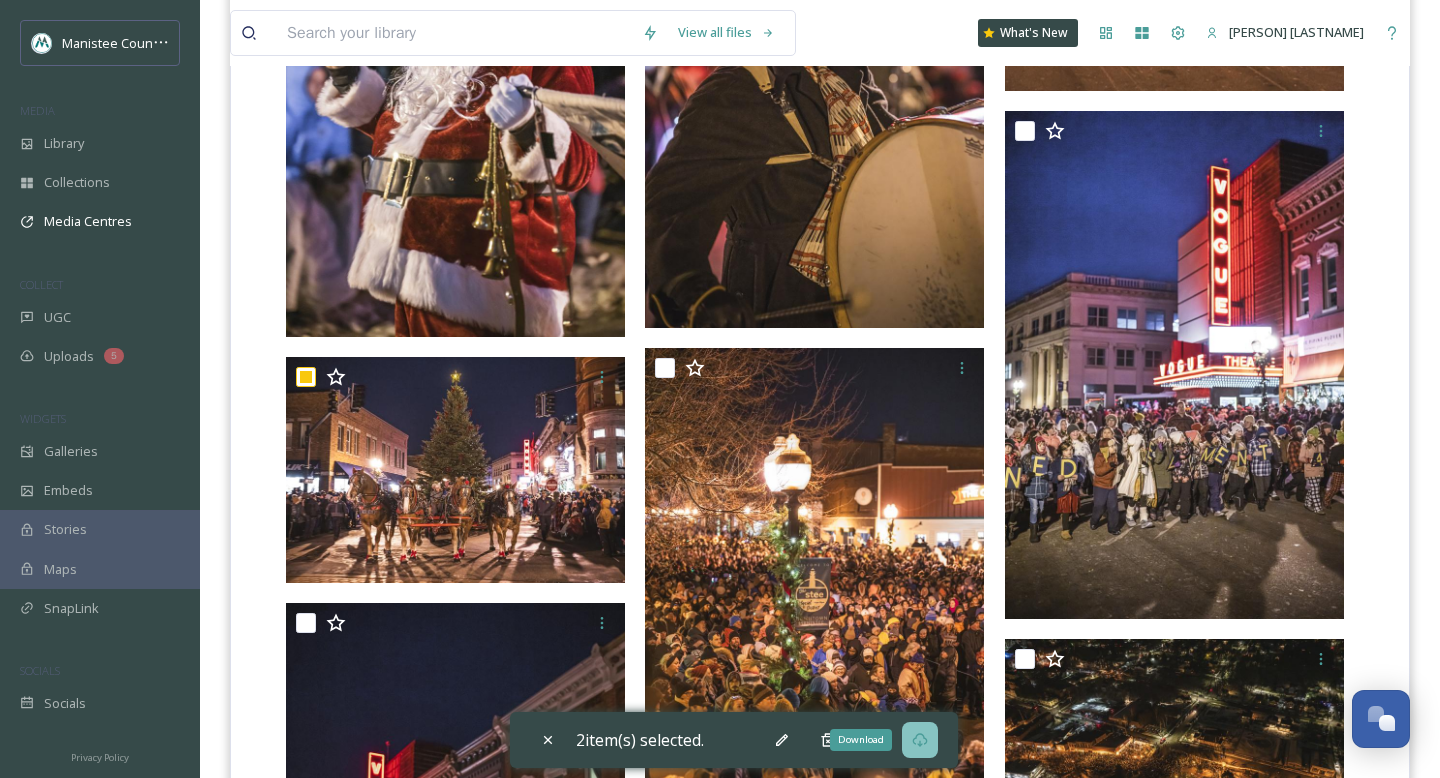 click 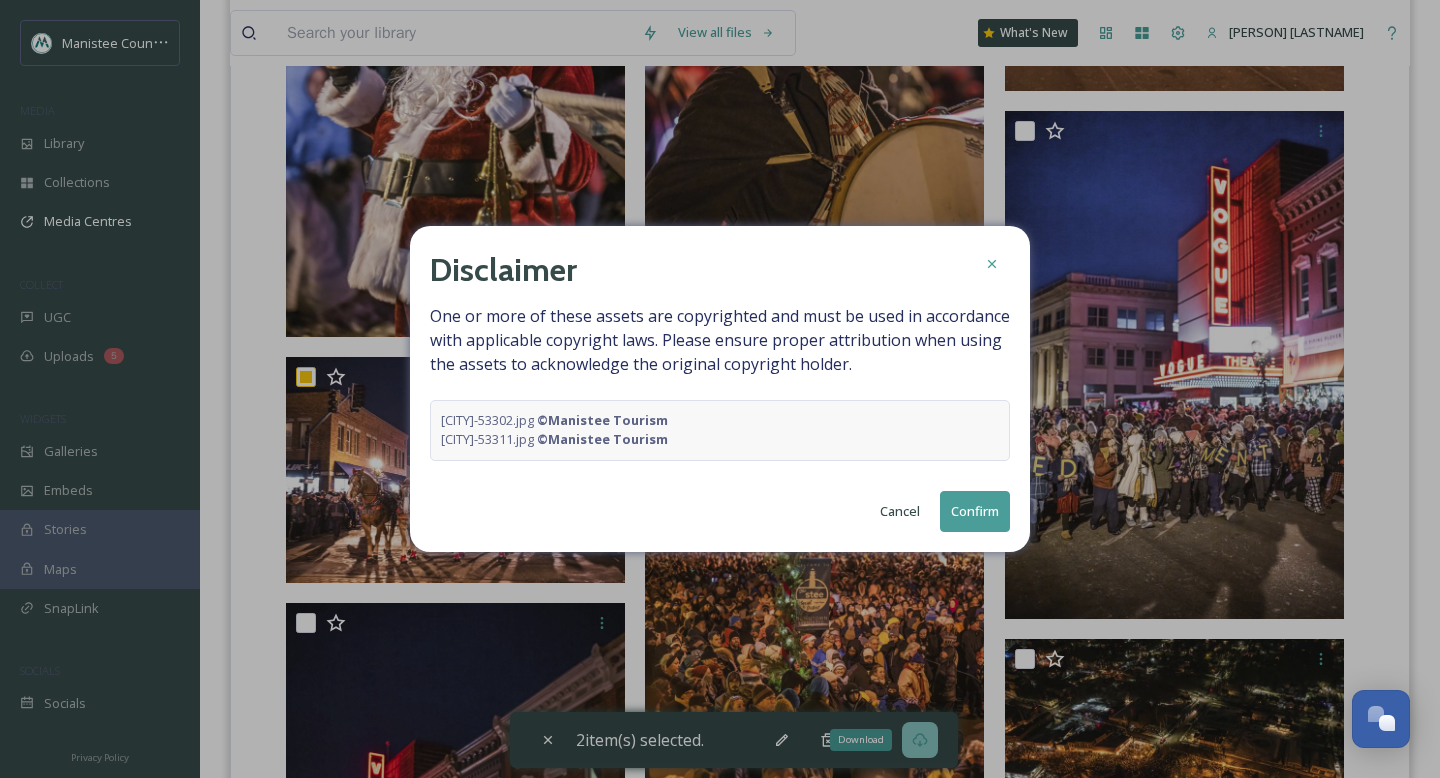 click on "Cancel" at bounding box center [900, 511] 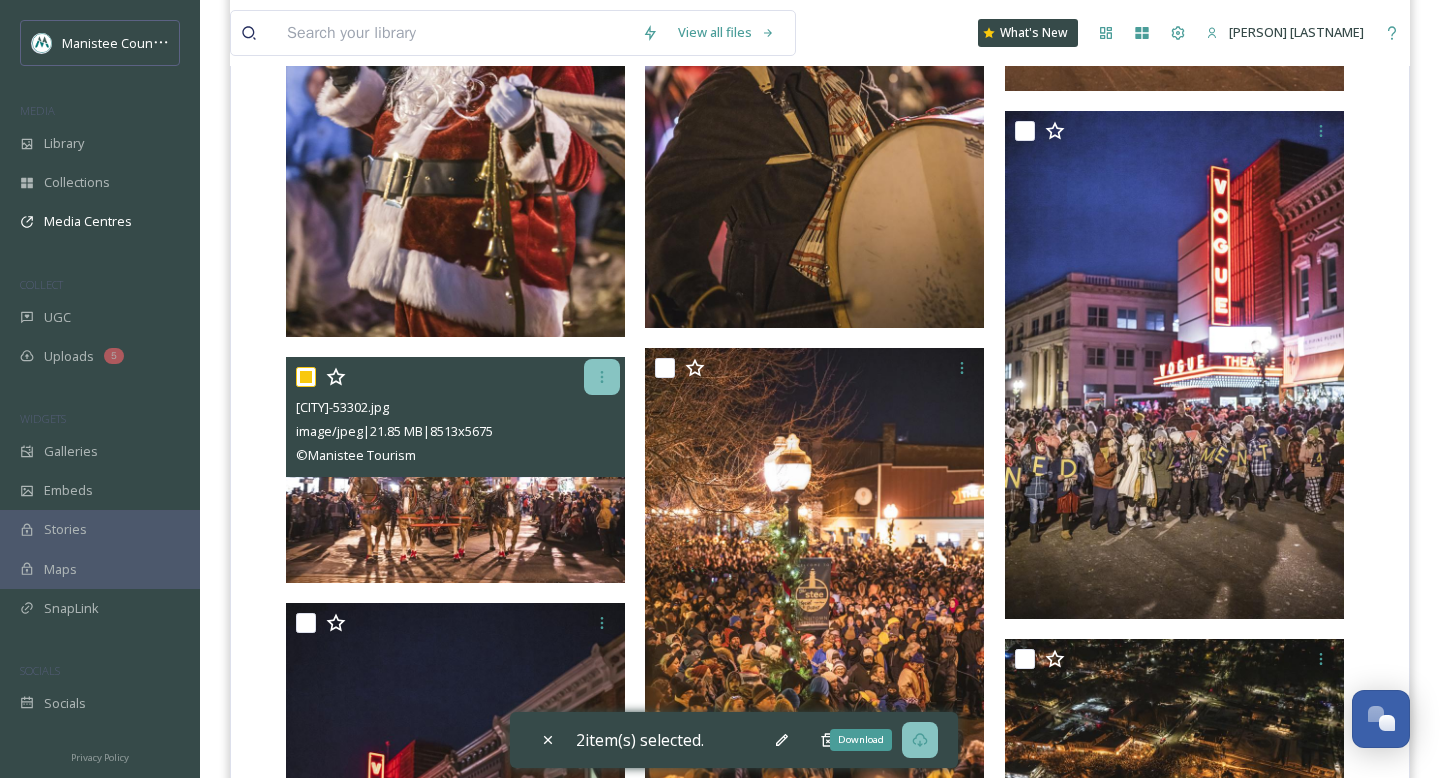 click 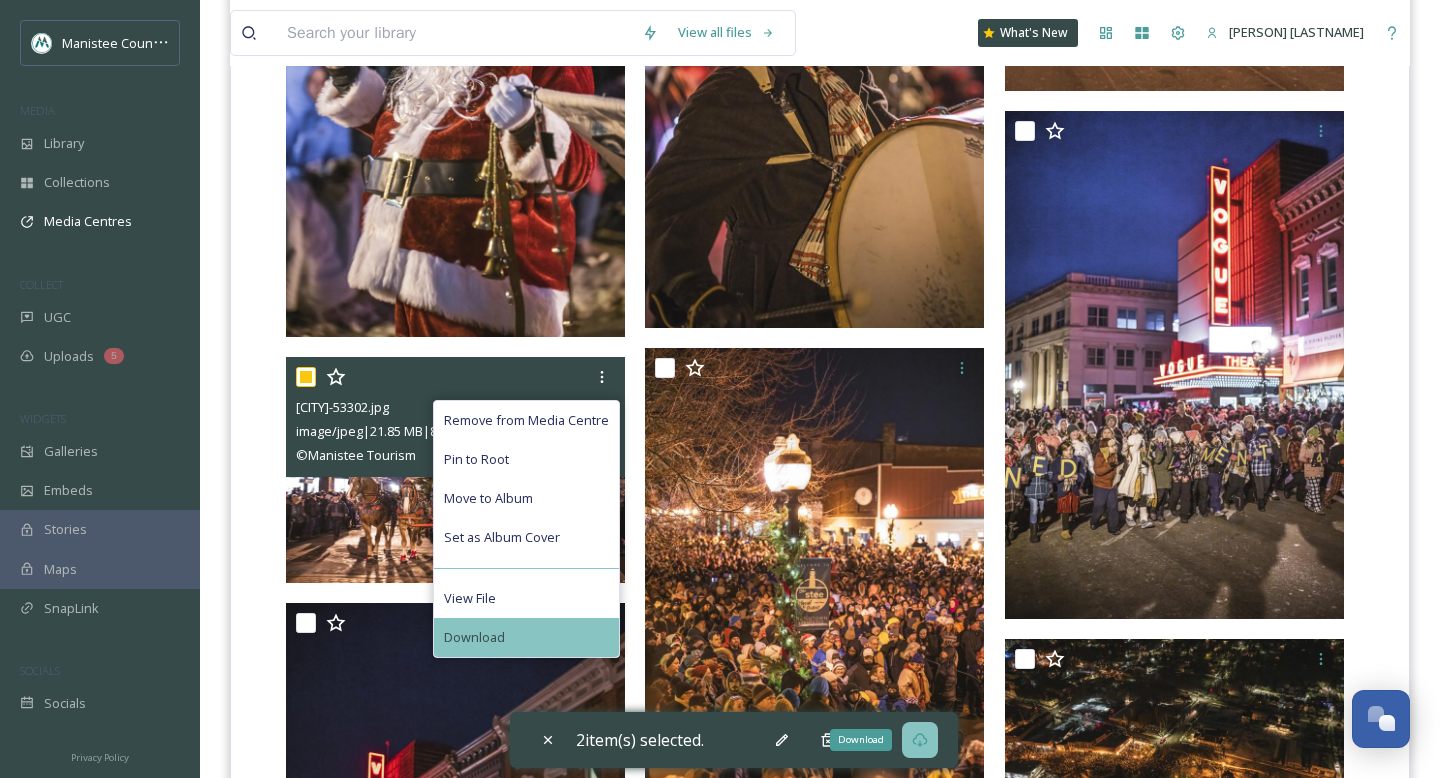 click on "Download" at bounding box center (526, 637) 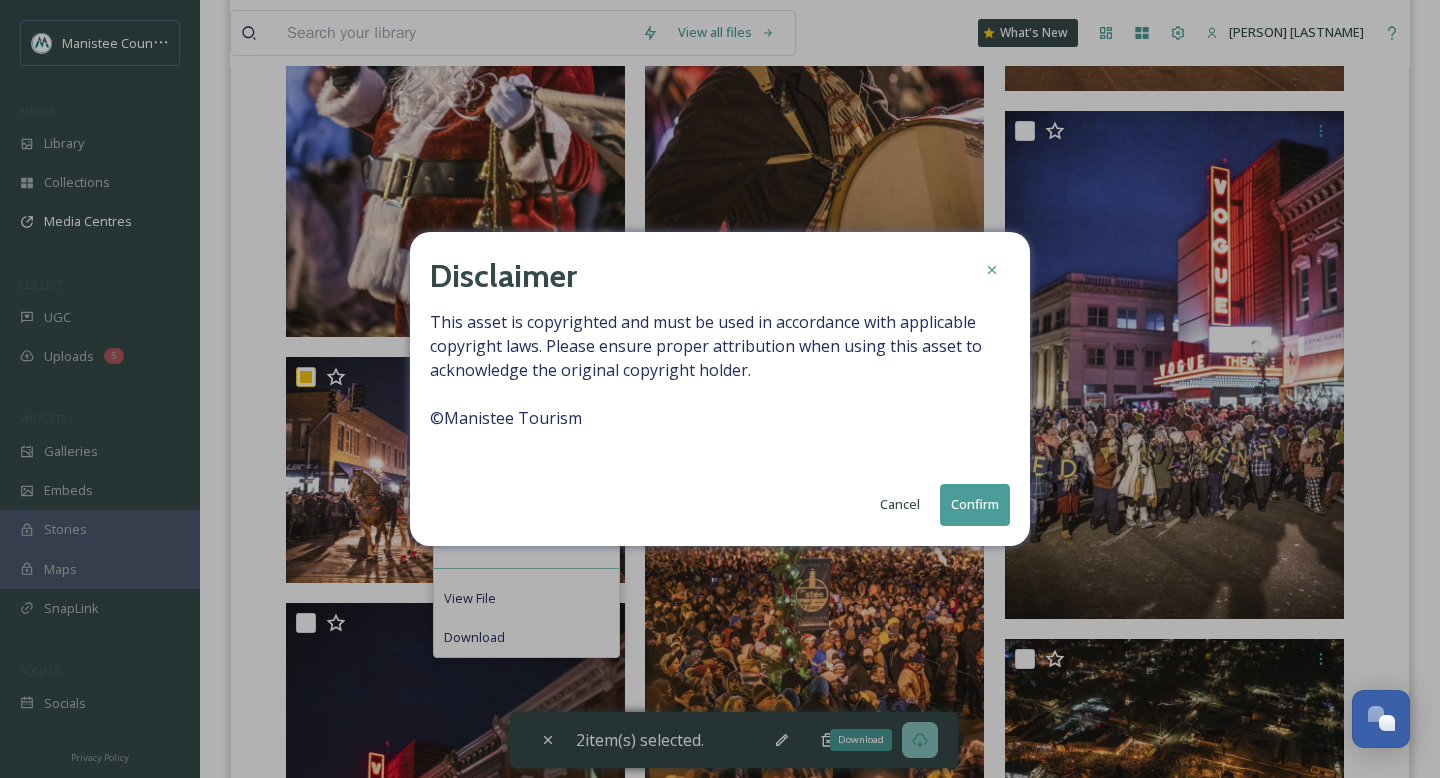 click on "Cancel" at bounding box center (900, 504) 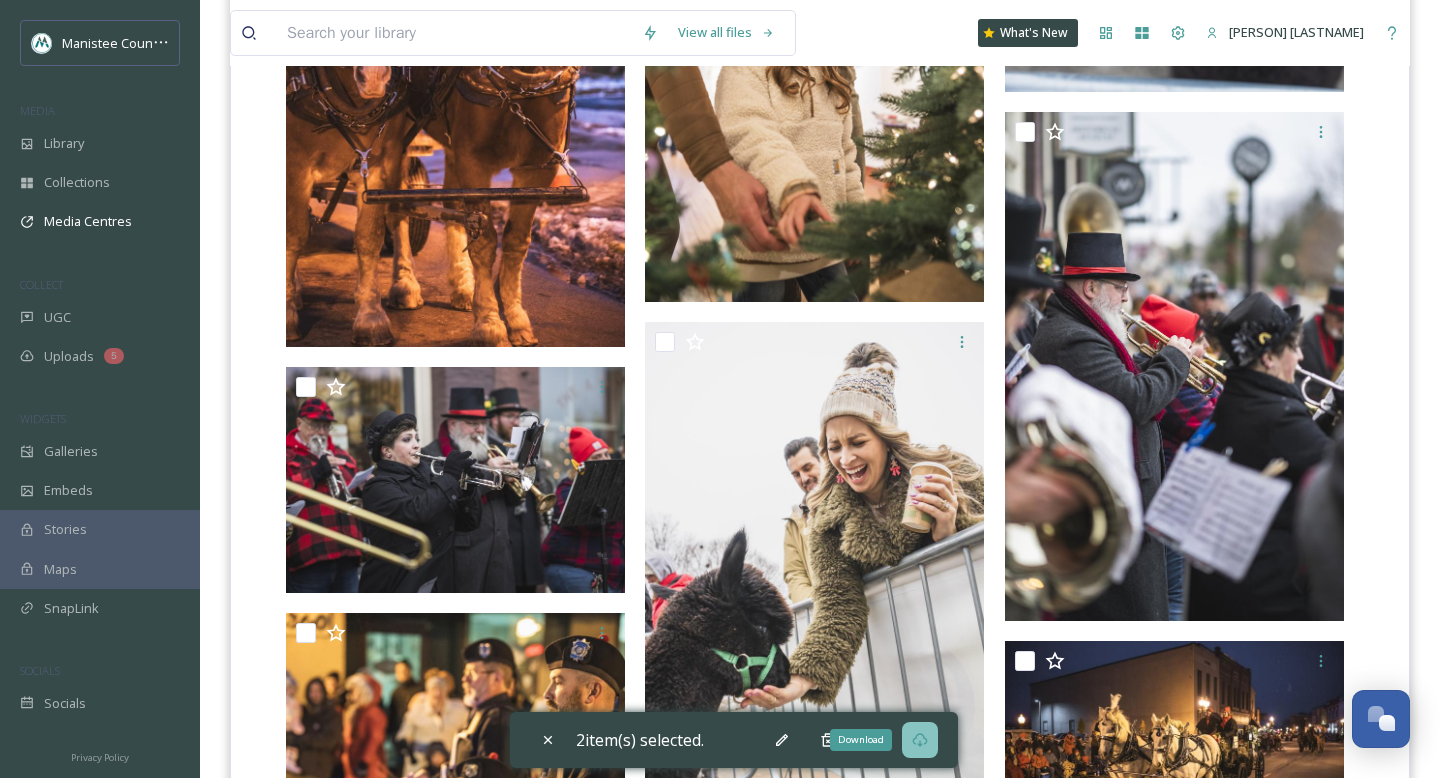 scroll, scrollTop: 5461, scrollLeft: 0, axis: vertical 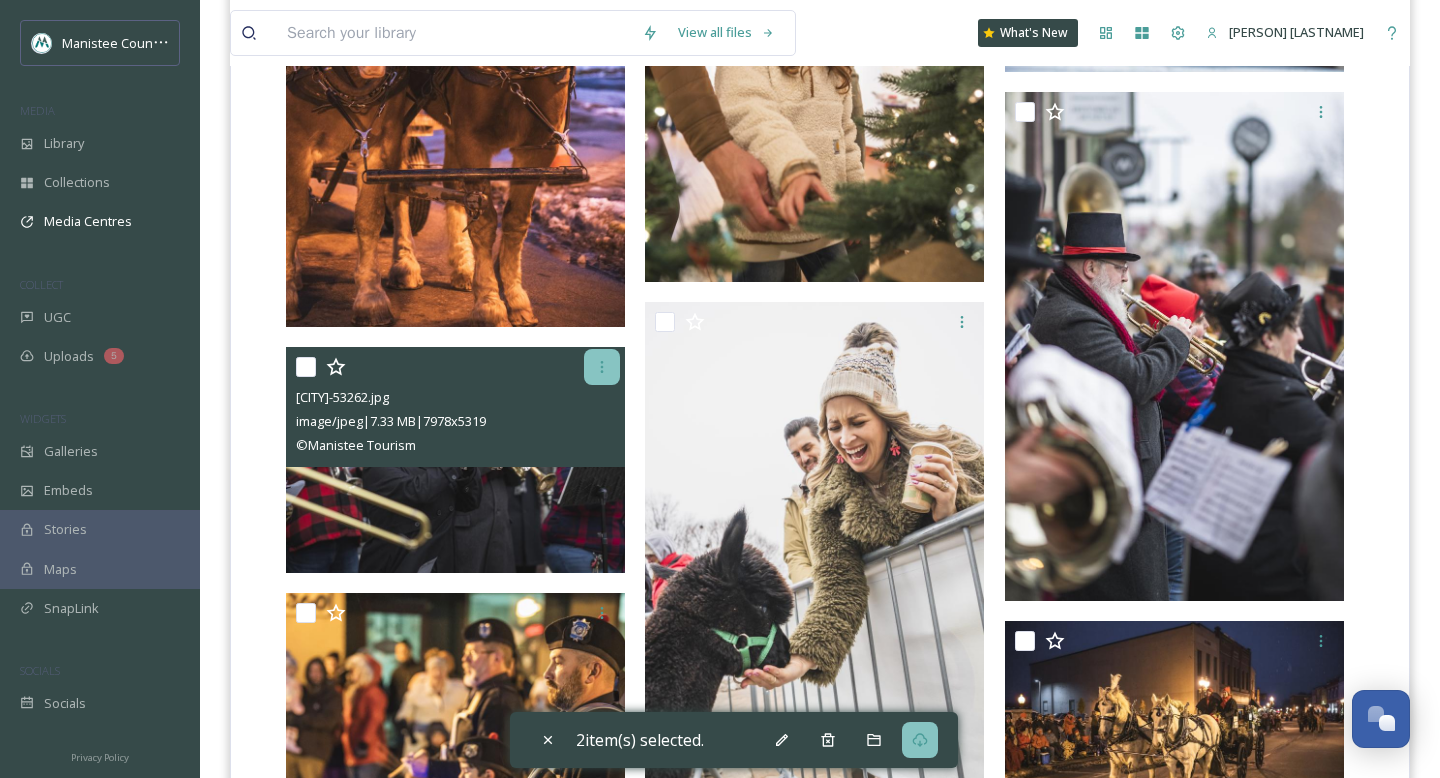 click 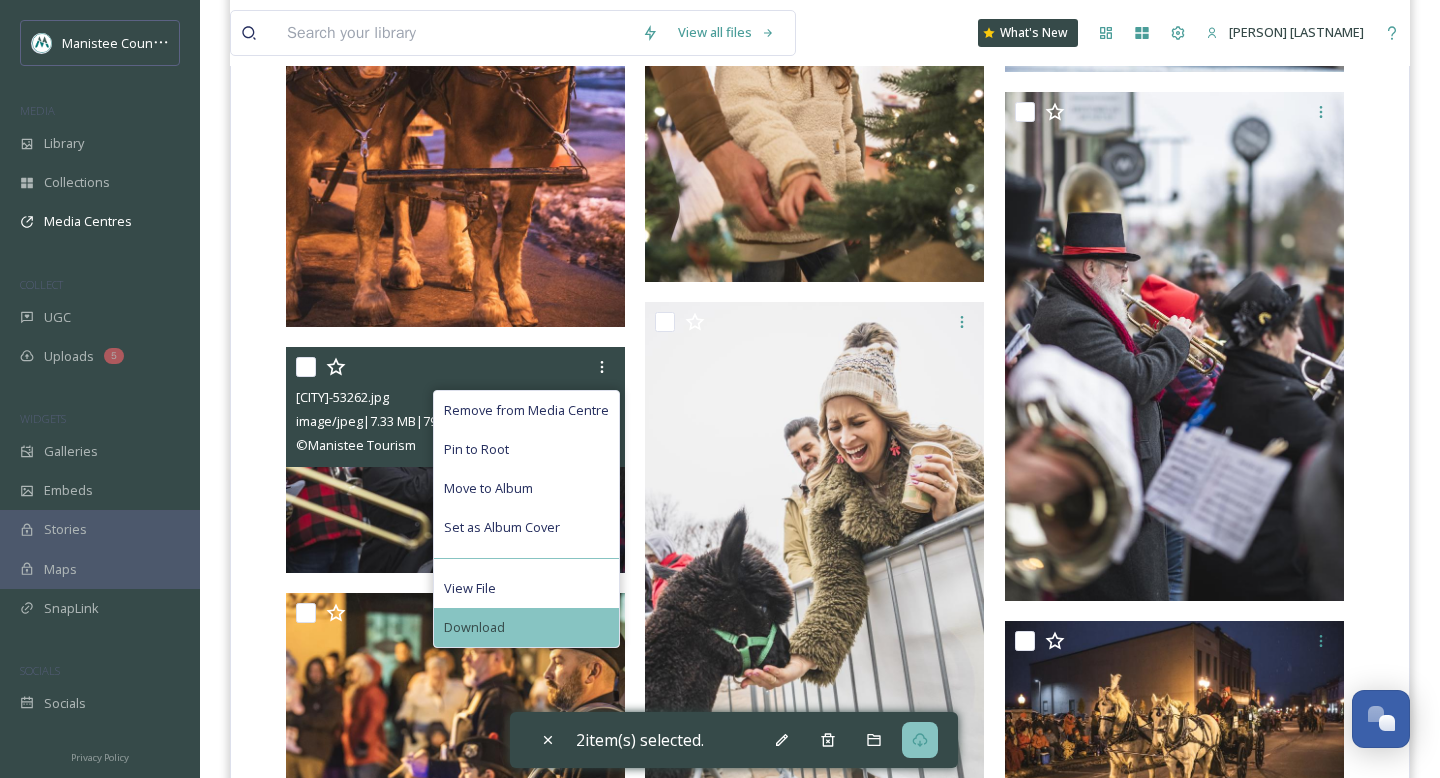 click on "Download" at bounding box center (474, 627) 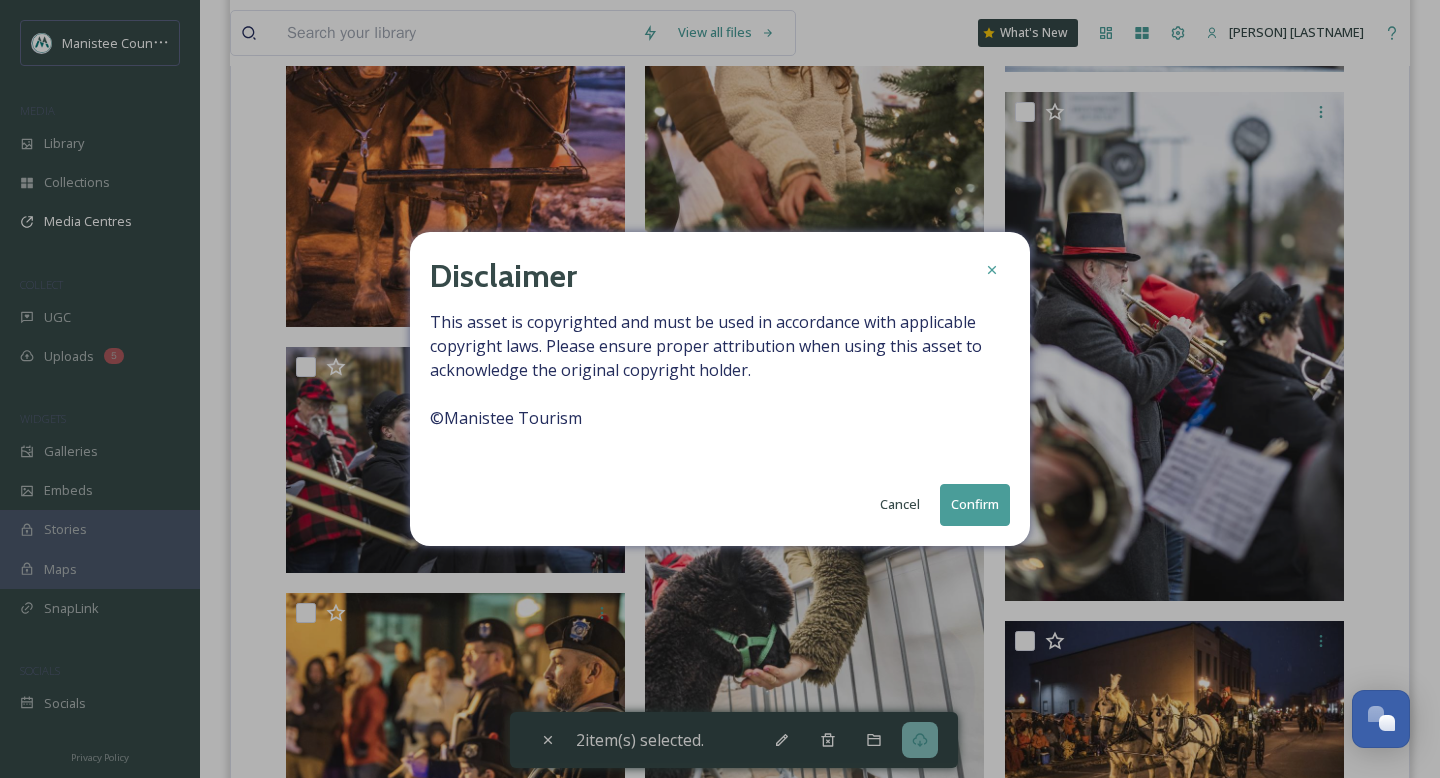 click on "Confirm" at bounding box center [975, 504] 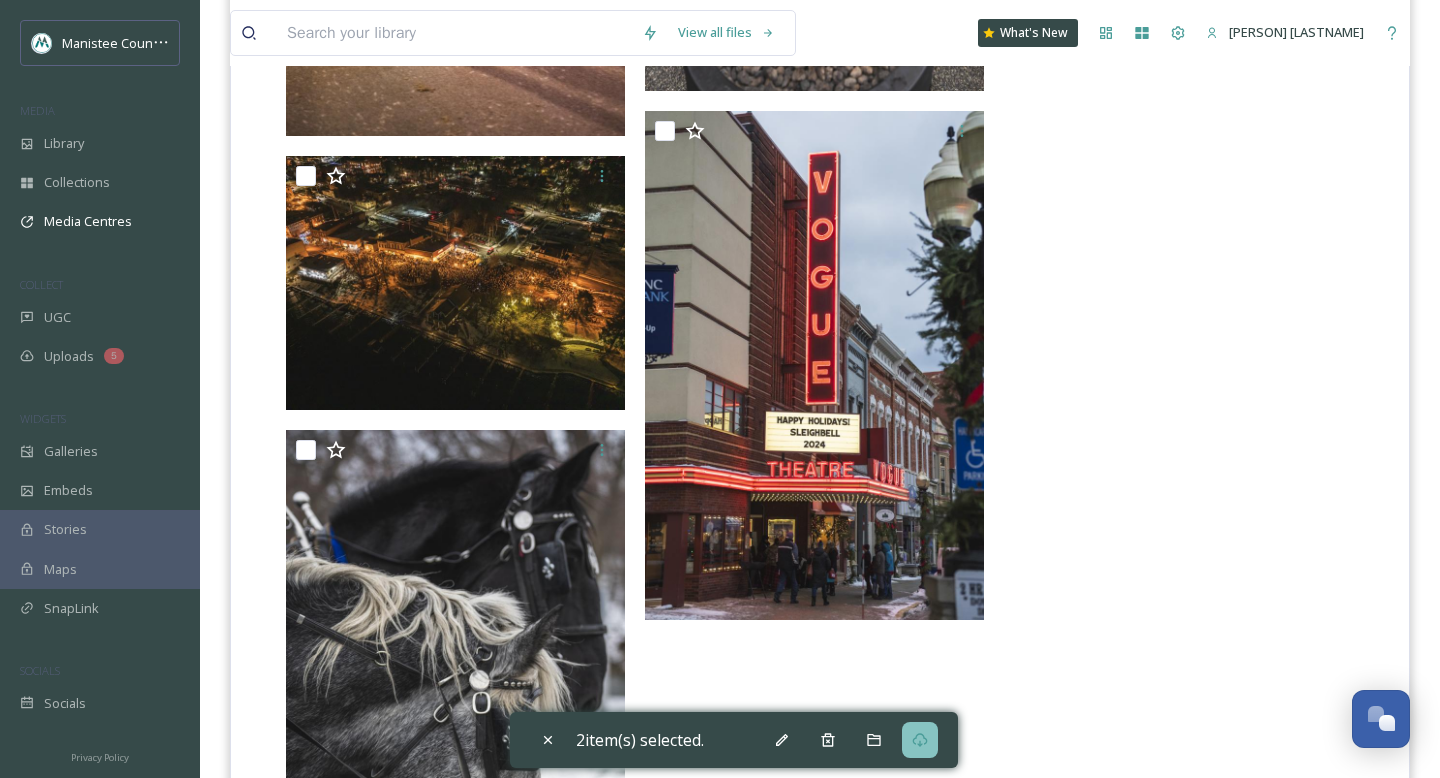 scroll, scrollTop: 10346, scrollLeft: 0, axis: vertical 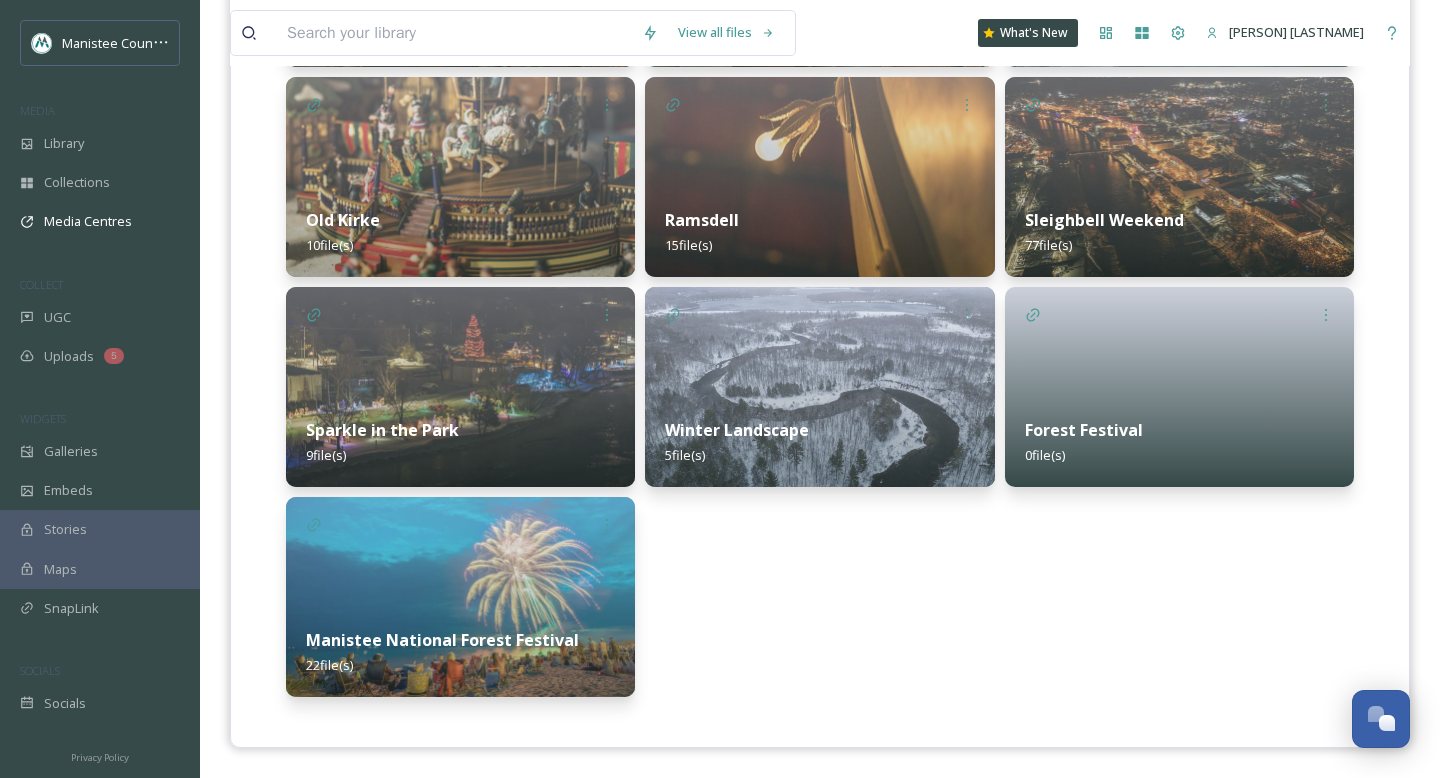 click on "Sleighbell Weekend 77 file(s)" at bounding box center [1179, 232] 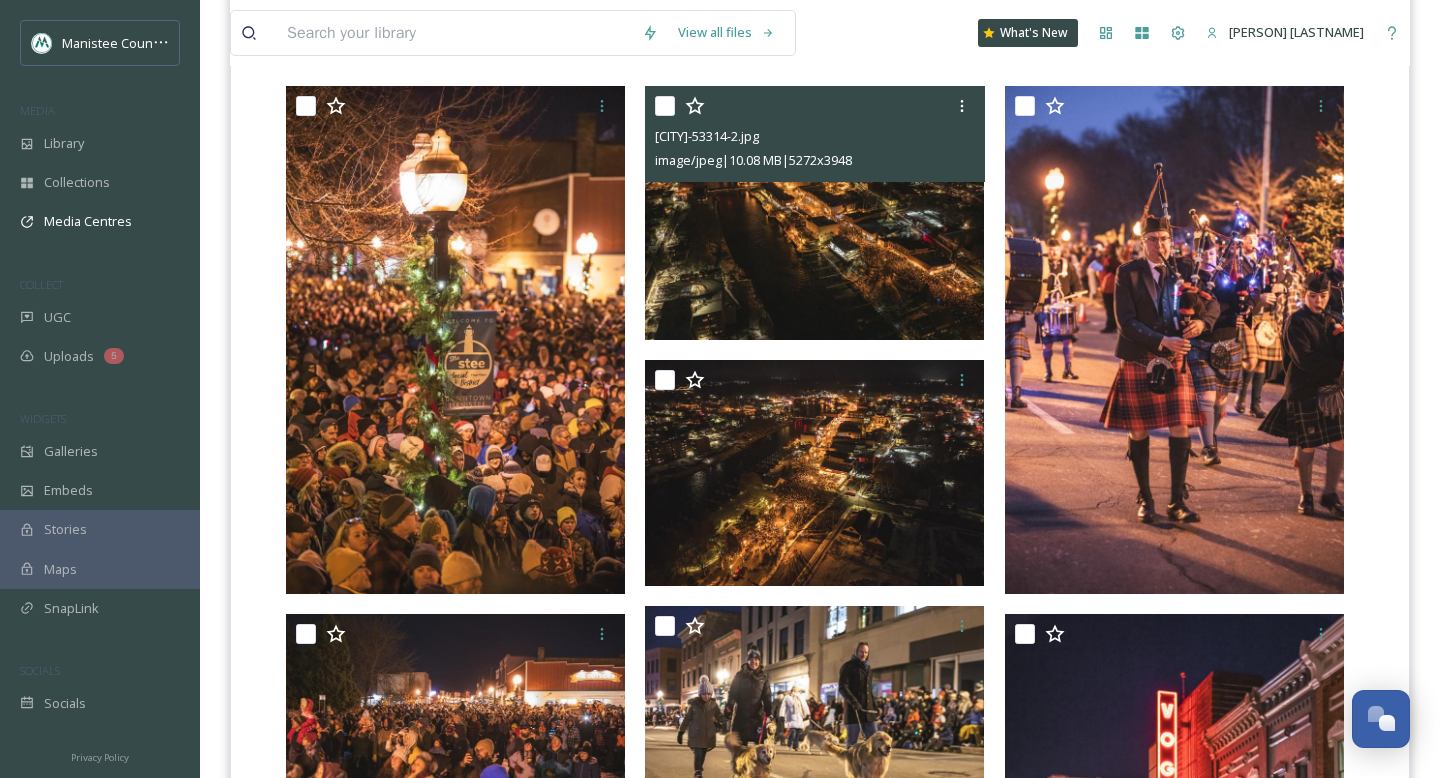 scroll, scrollTop: 512, scrollLeft: 0, axis: vertical 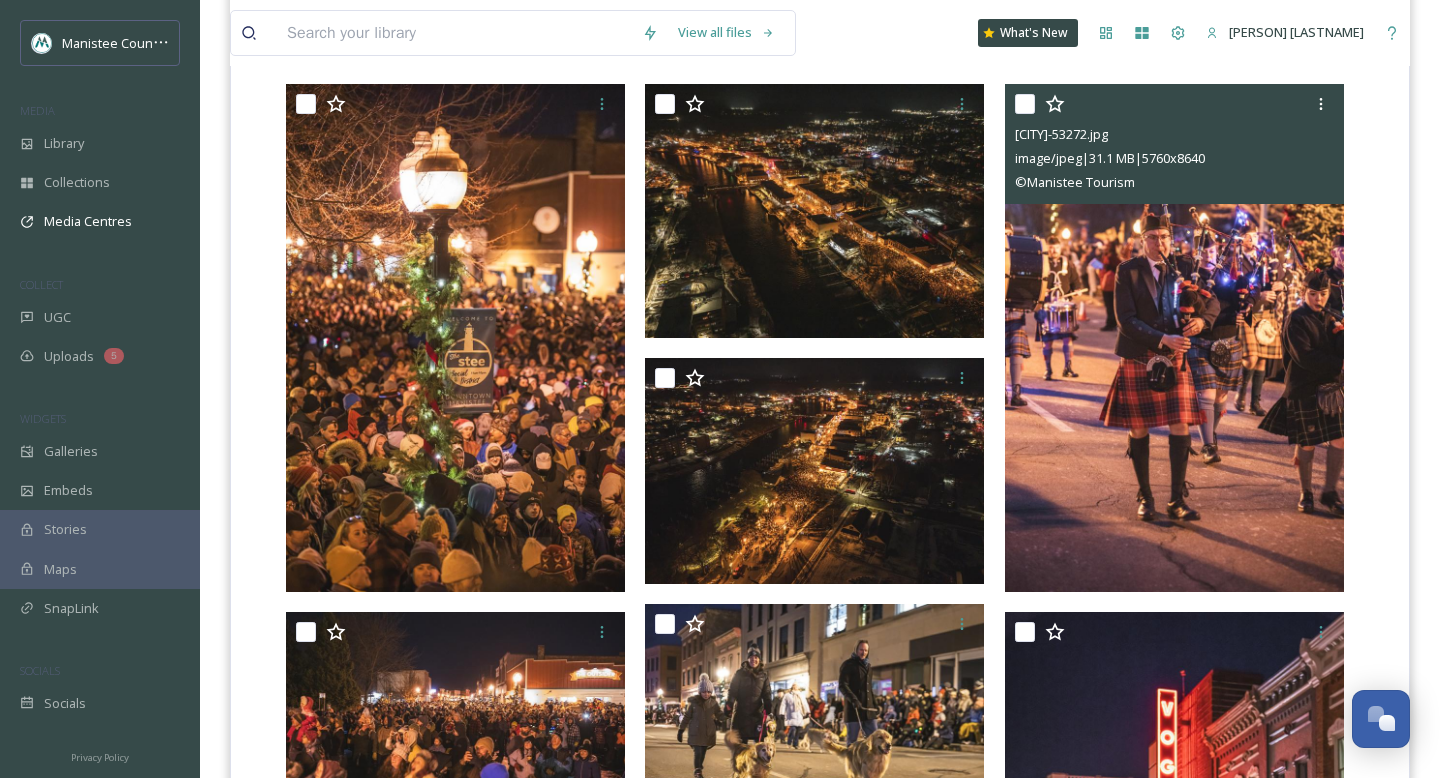 click at bounding box center (1174, 338) 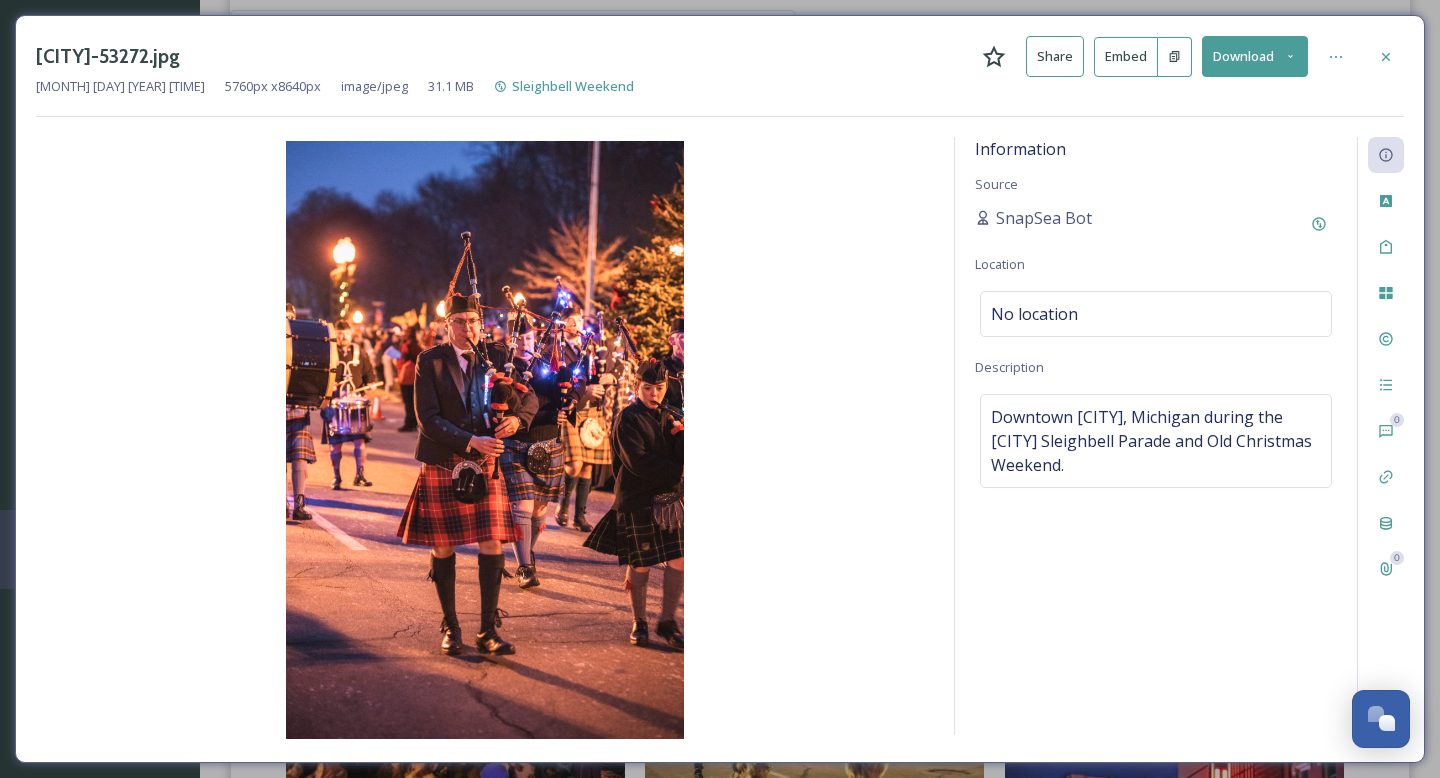 click 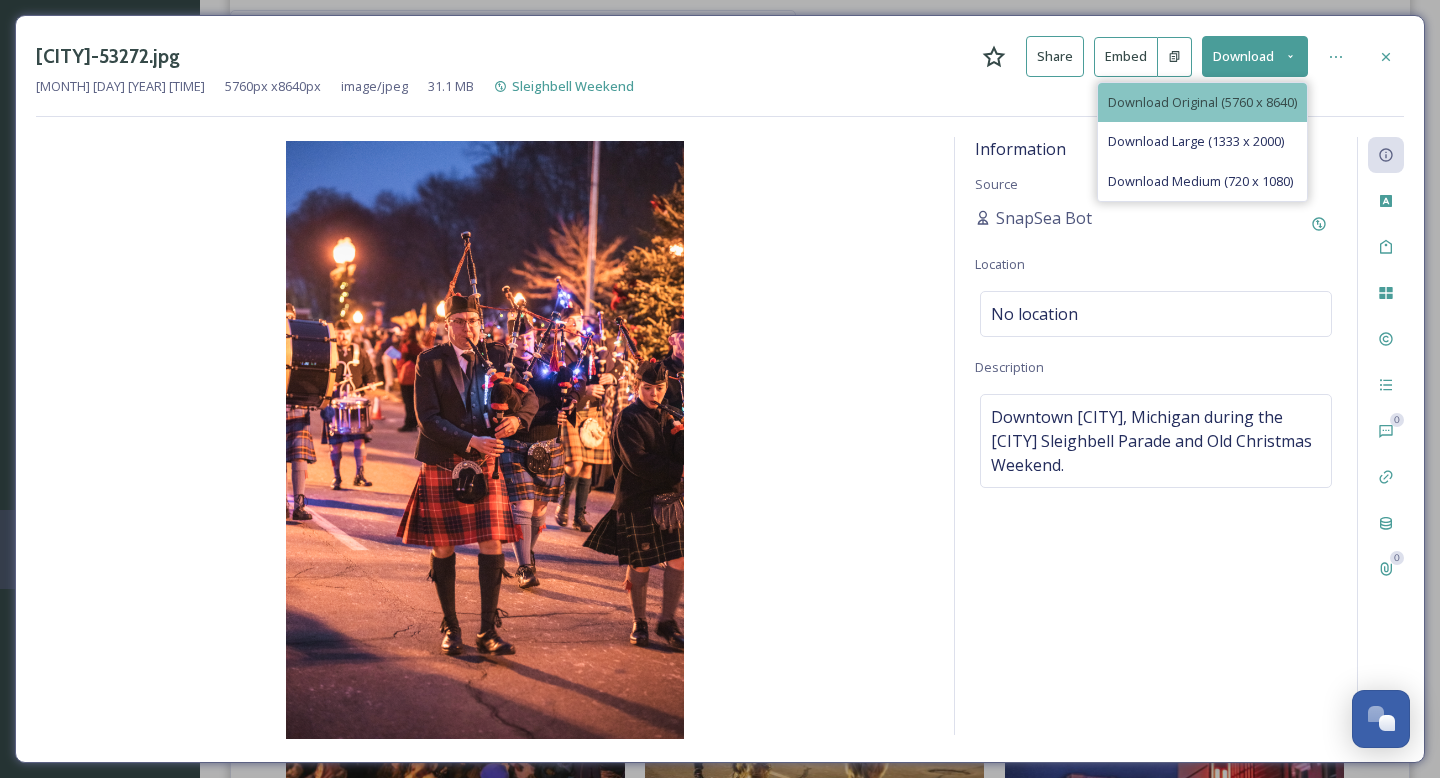 click on "Download Original (5760 x 8640)" at bounding box center (1202, 102) 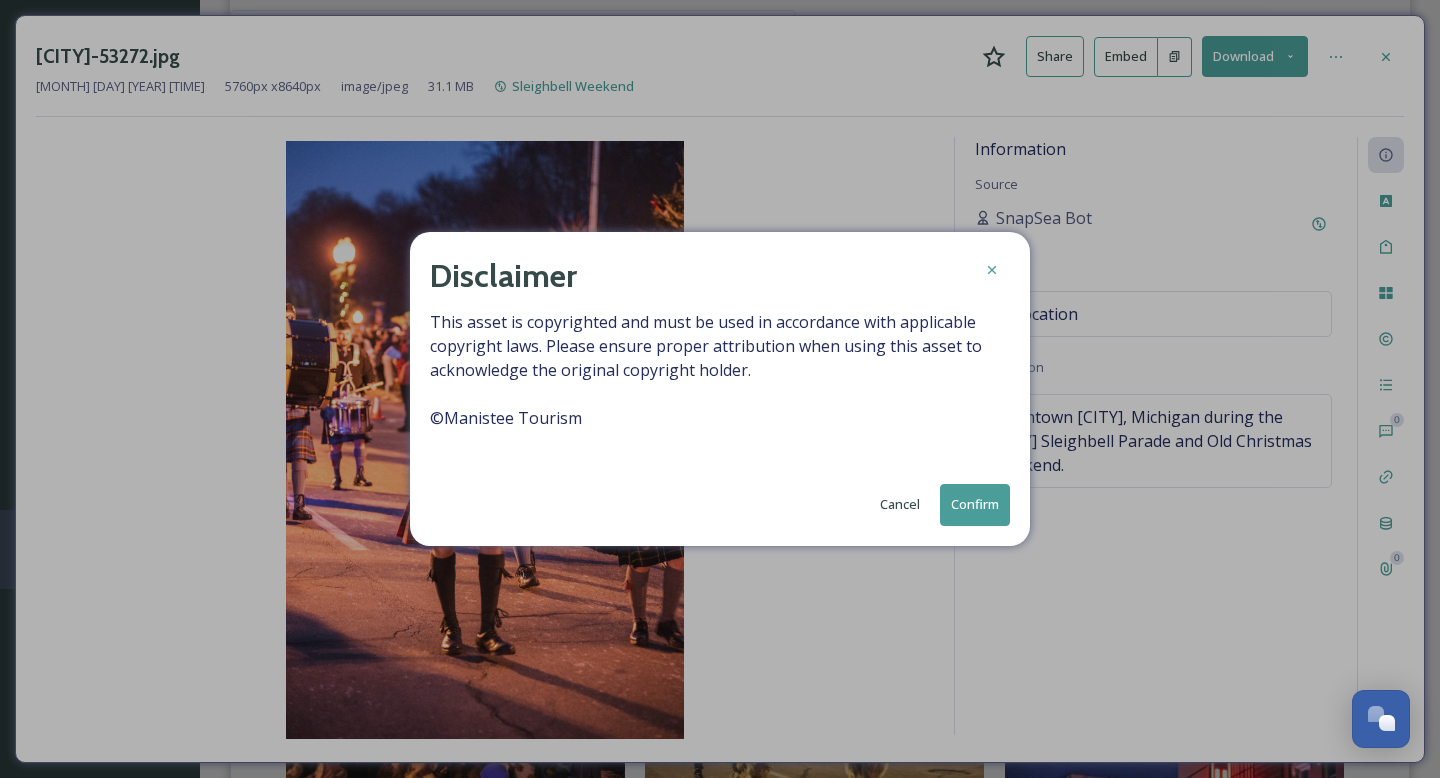 click on "Confirm" at bounding box center [975, 504] 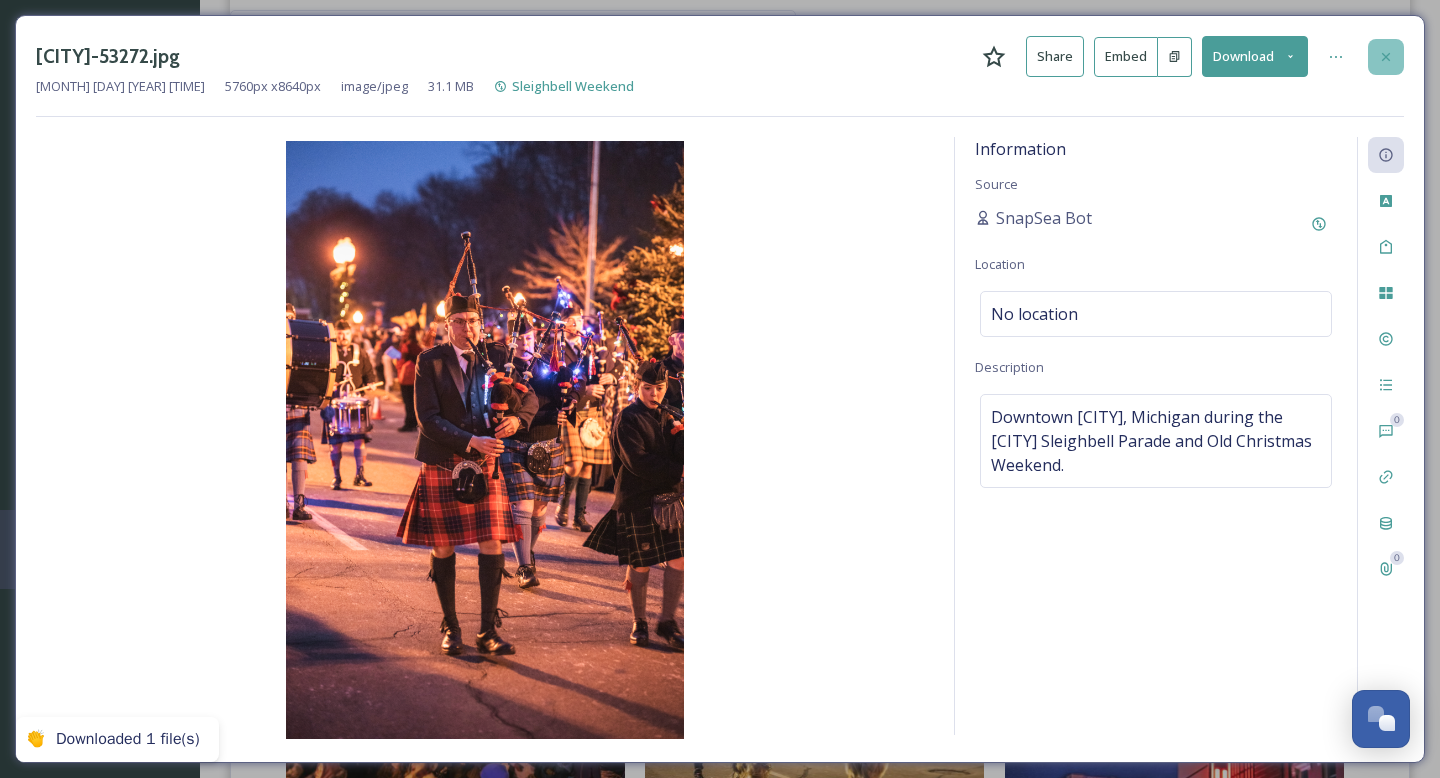click 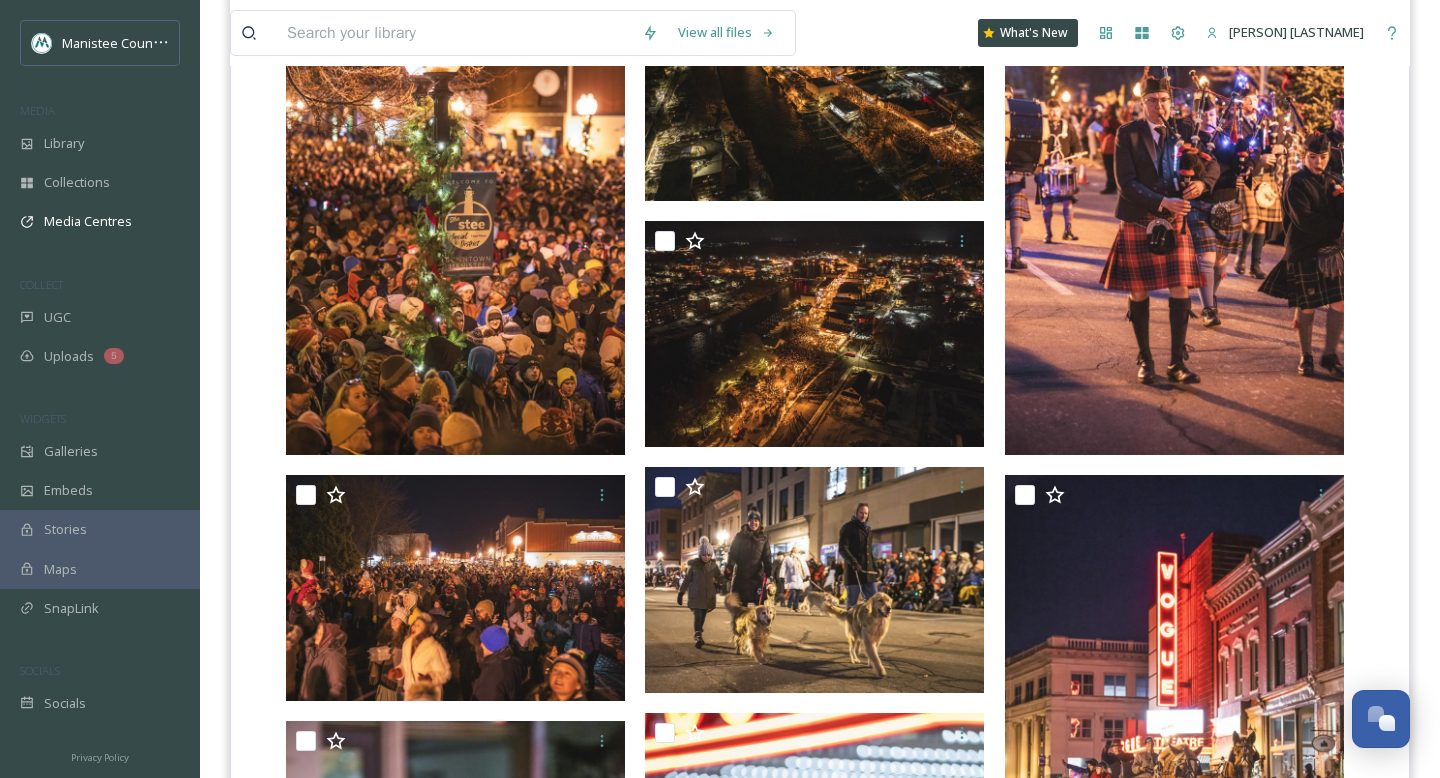 scroll, scrollTop: 674, scrollLeft: 0, axis: vertical 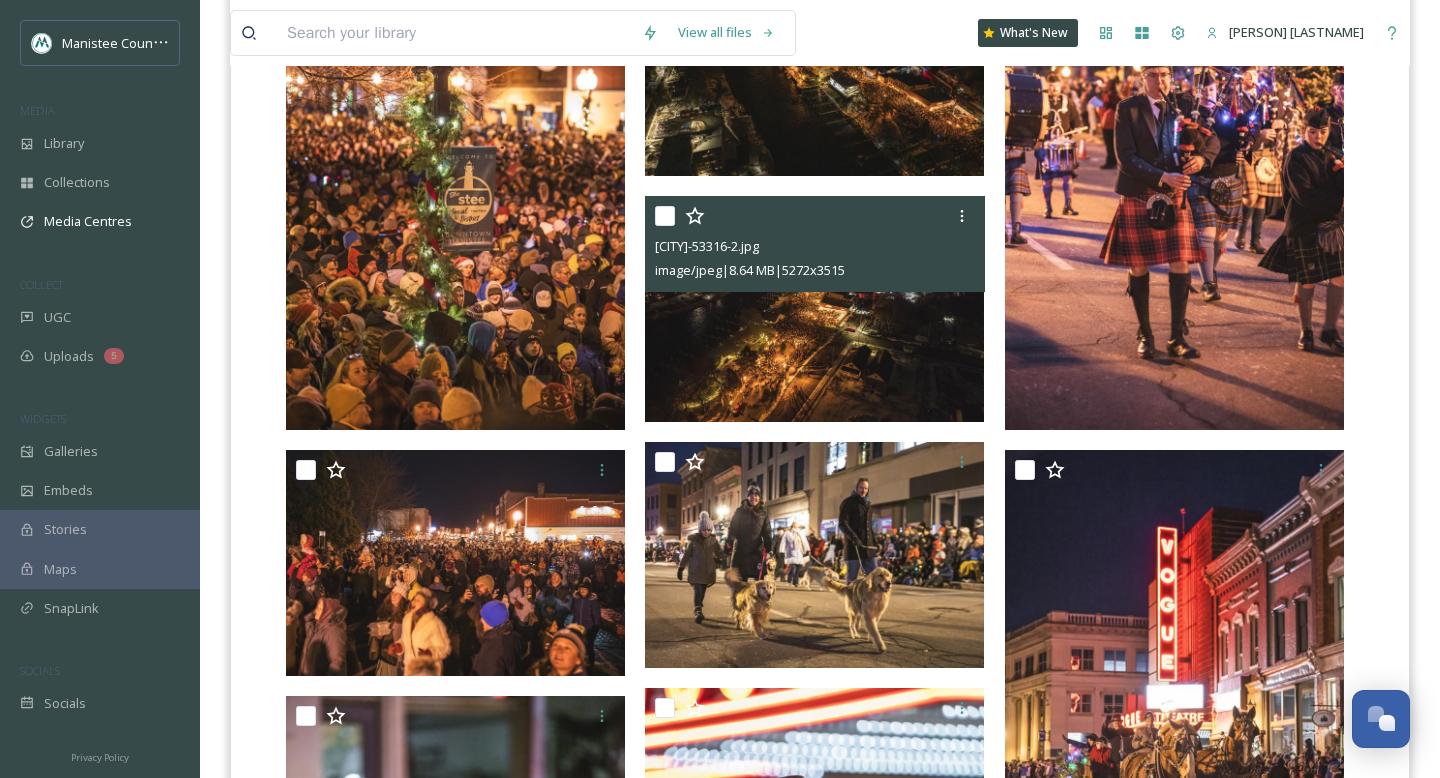 click at bounding box center [814, 309] 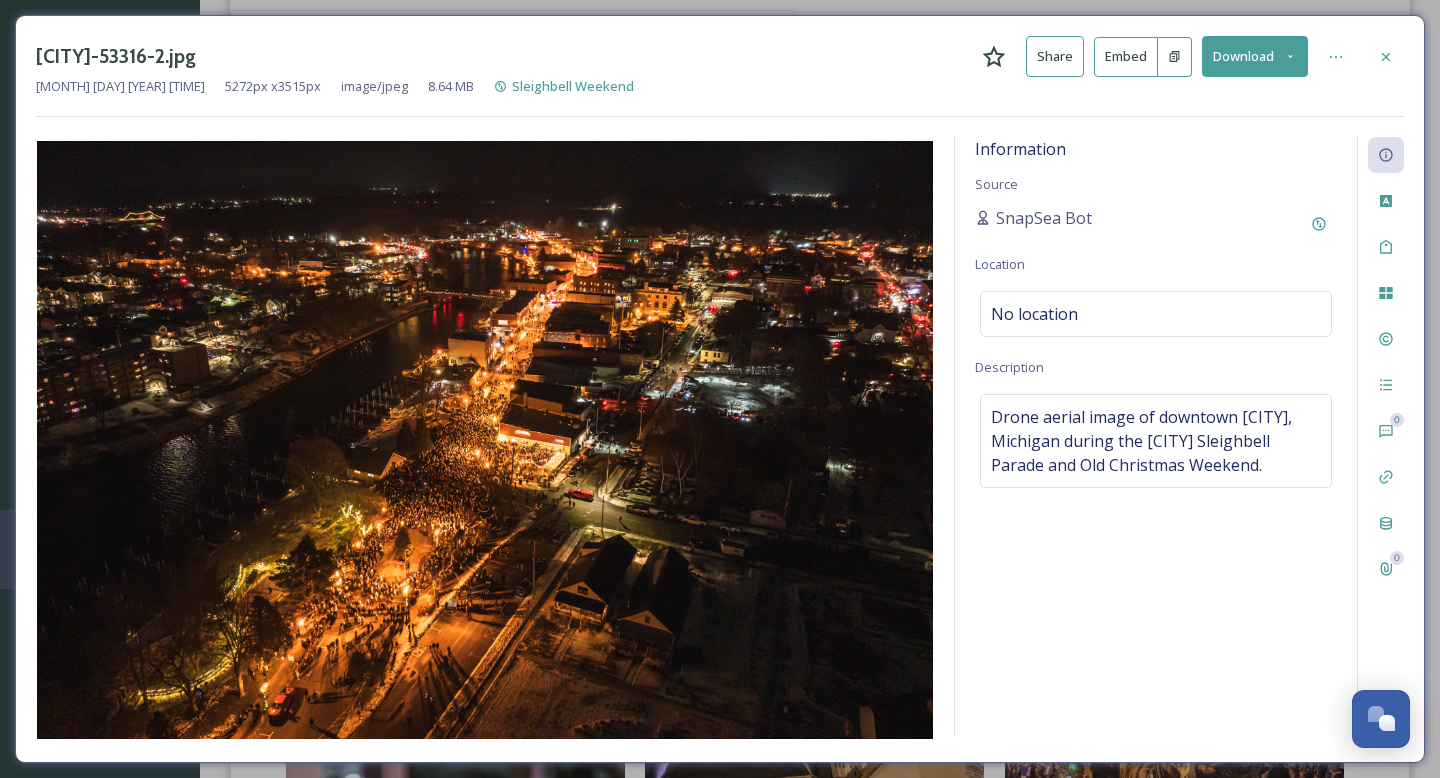 click 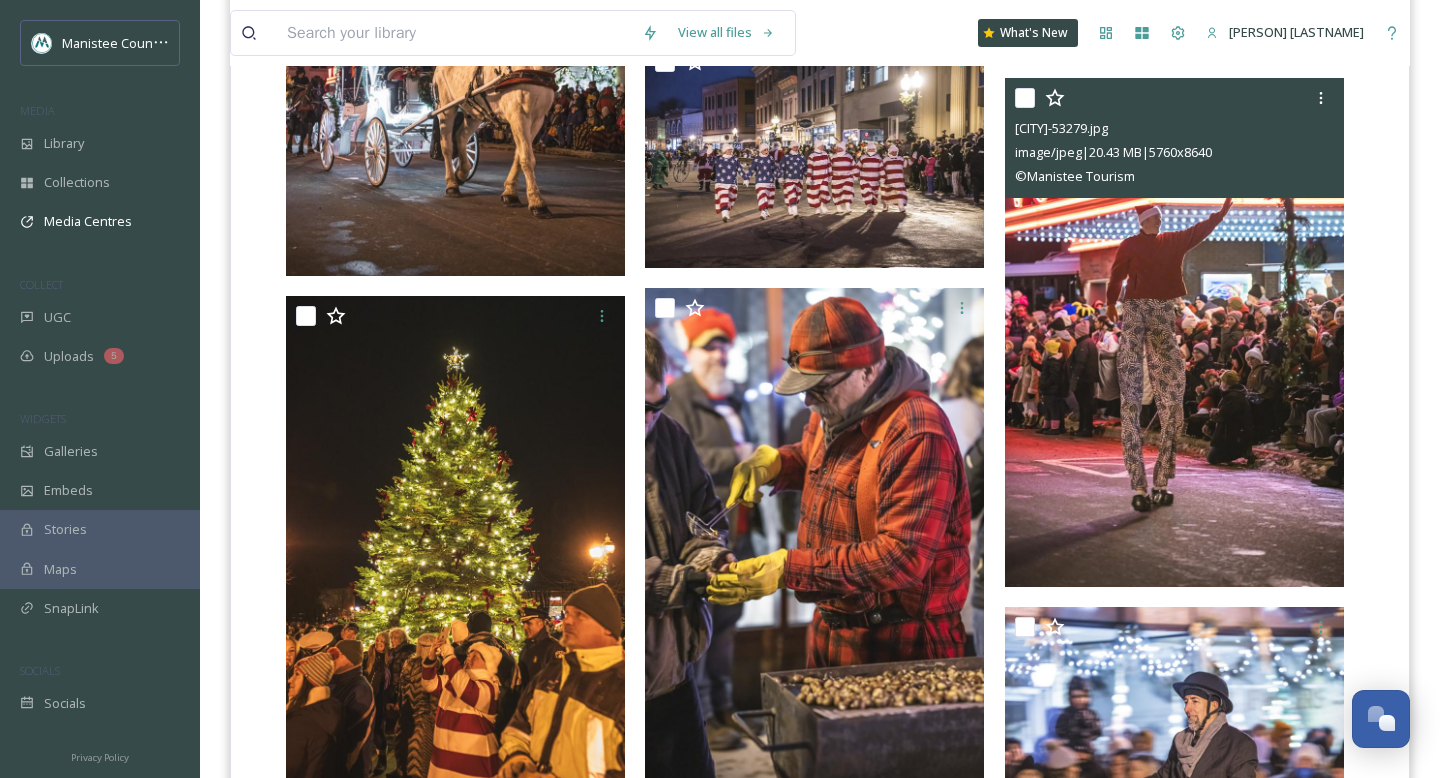 scroll, scrollTop: 2405, scrollLeft: 0, axis: vertical 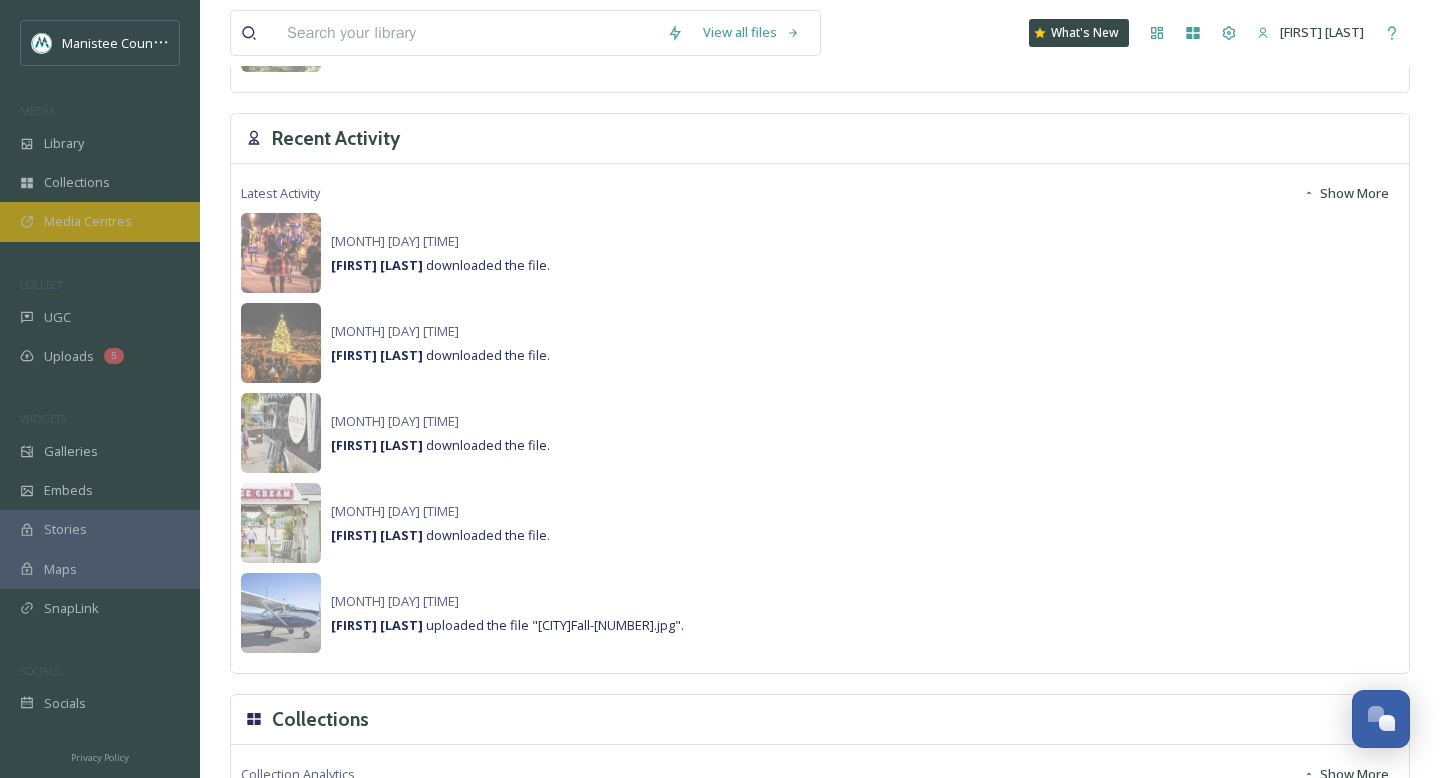 click on "Media Centres" at bounding box center [88, 221] 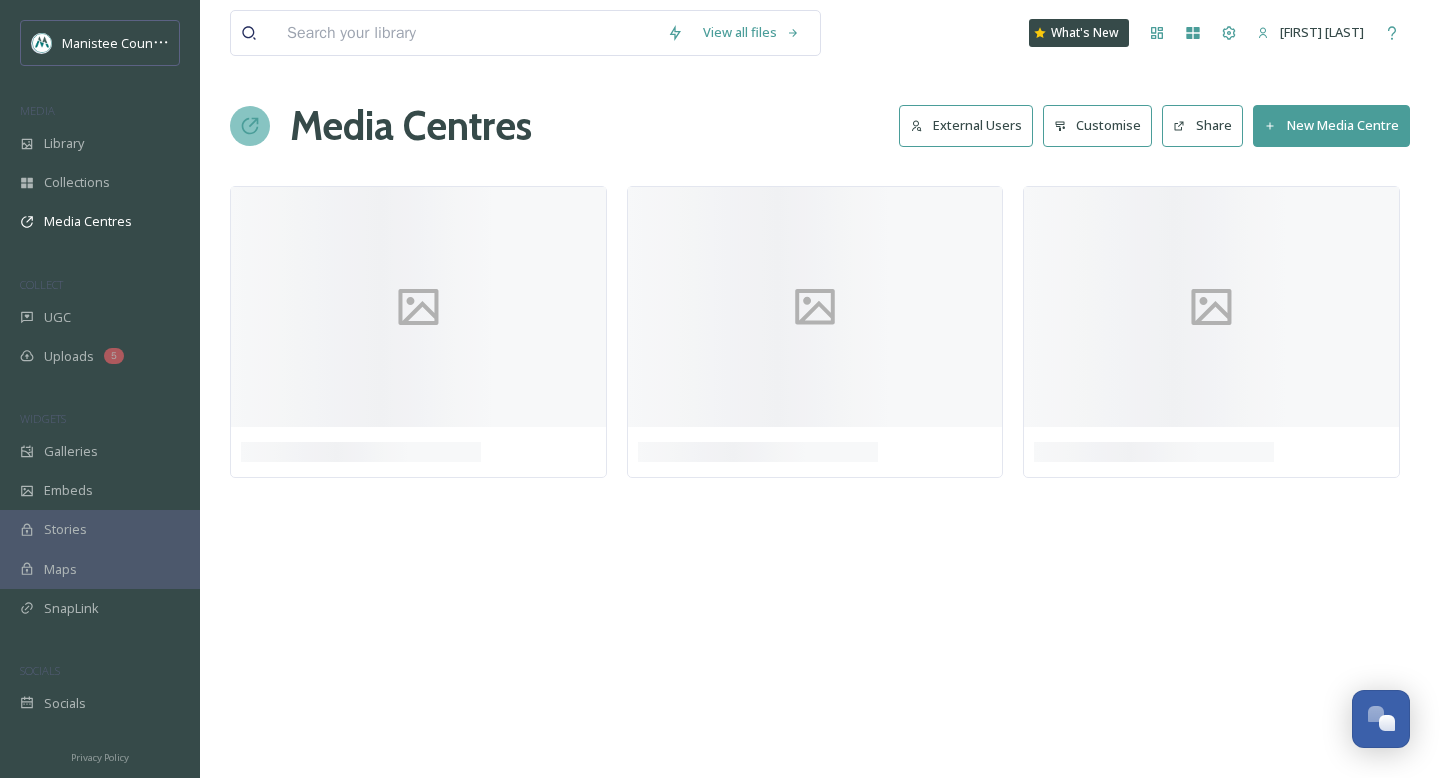 scroll, scrollTop: 0, scrollLeft: 0, axis: both 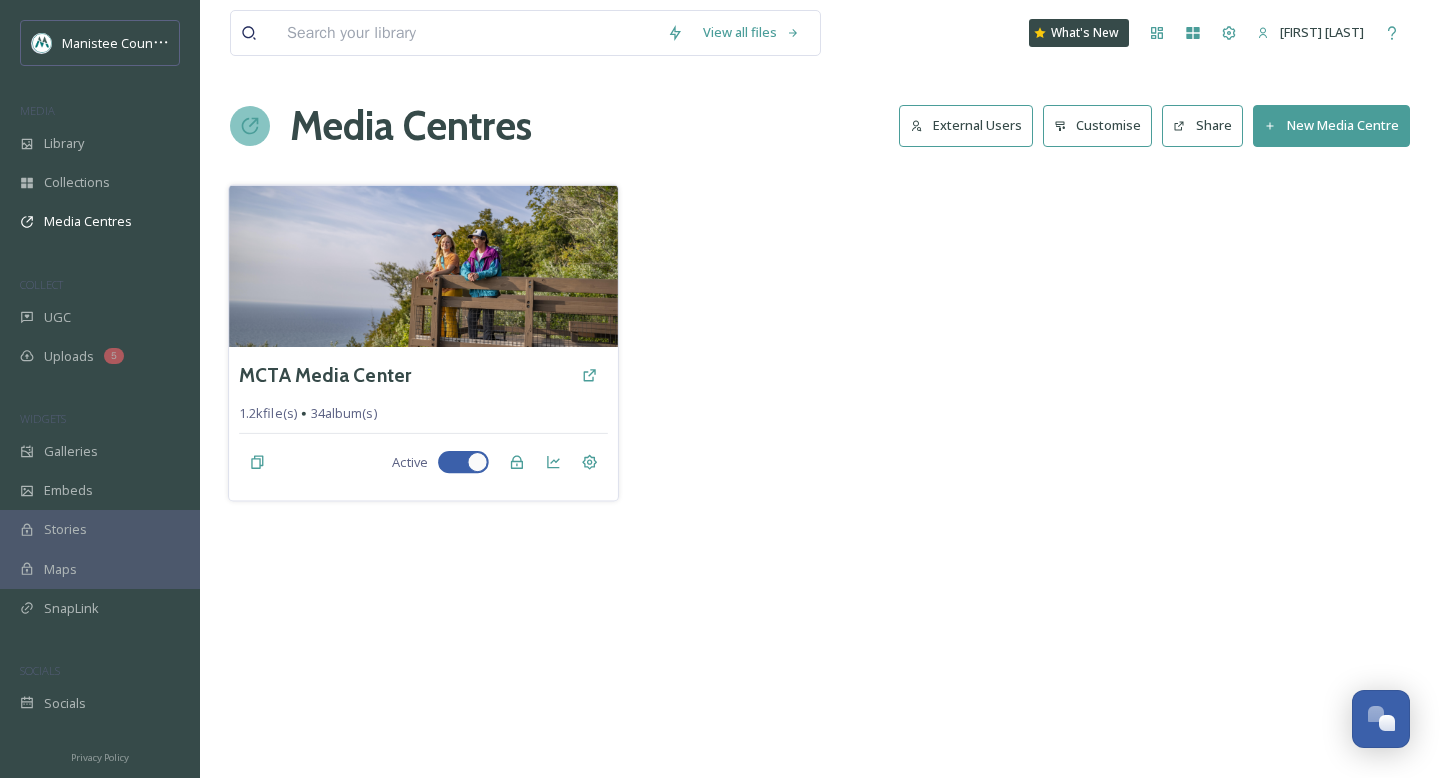 click at bounding box center [423, 266] 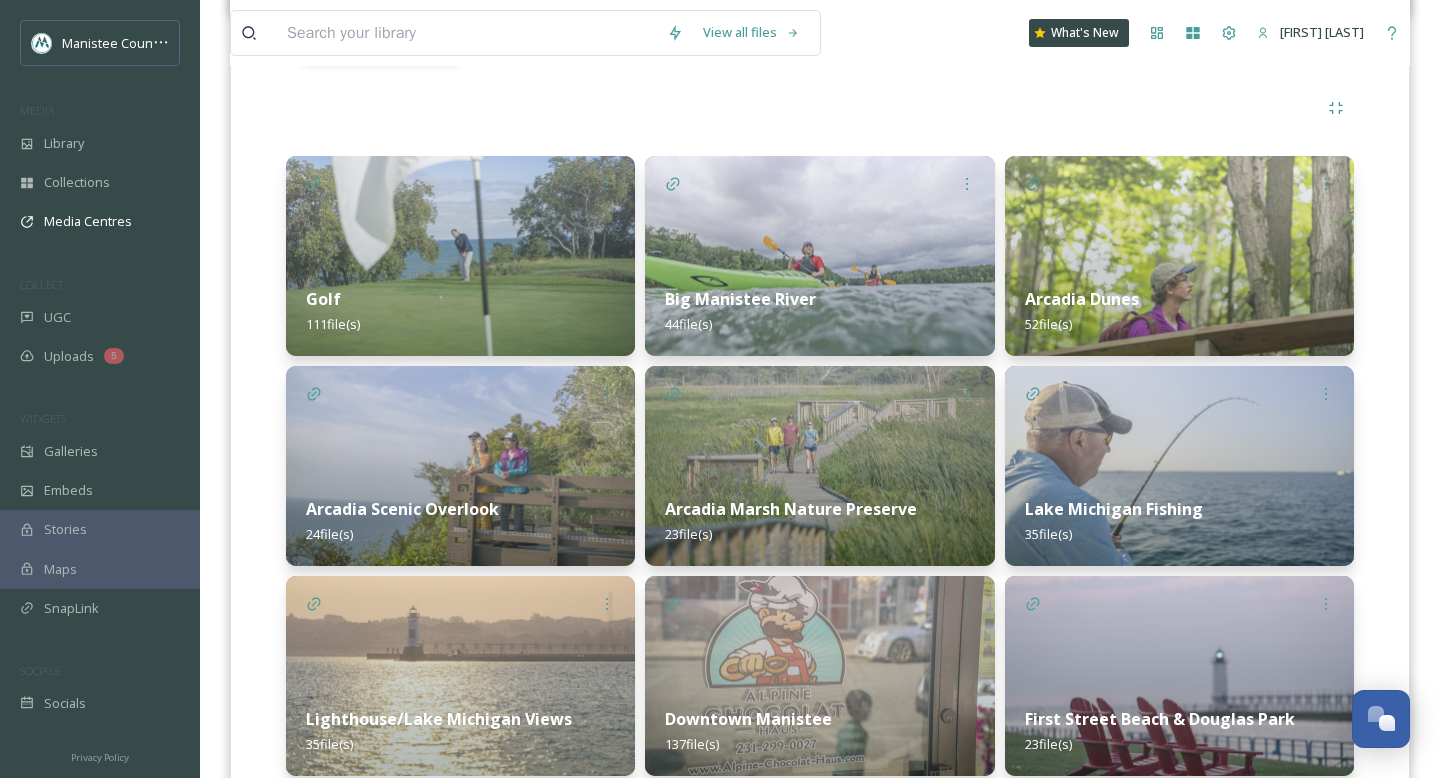 scroll, scrollTop: 428, scrollLeft: 0, axis: vertical 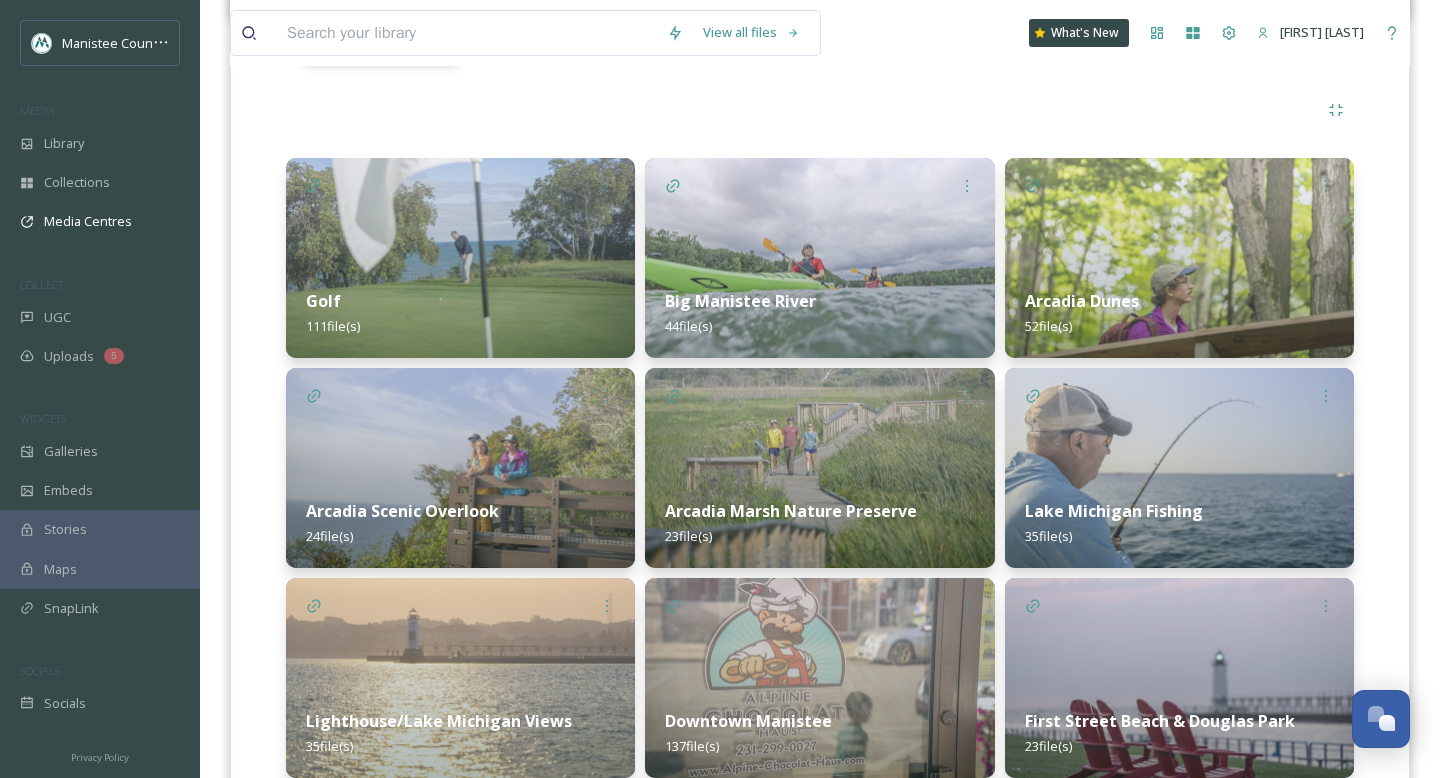 click at bounding box center [819, 258] 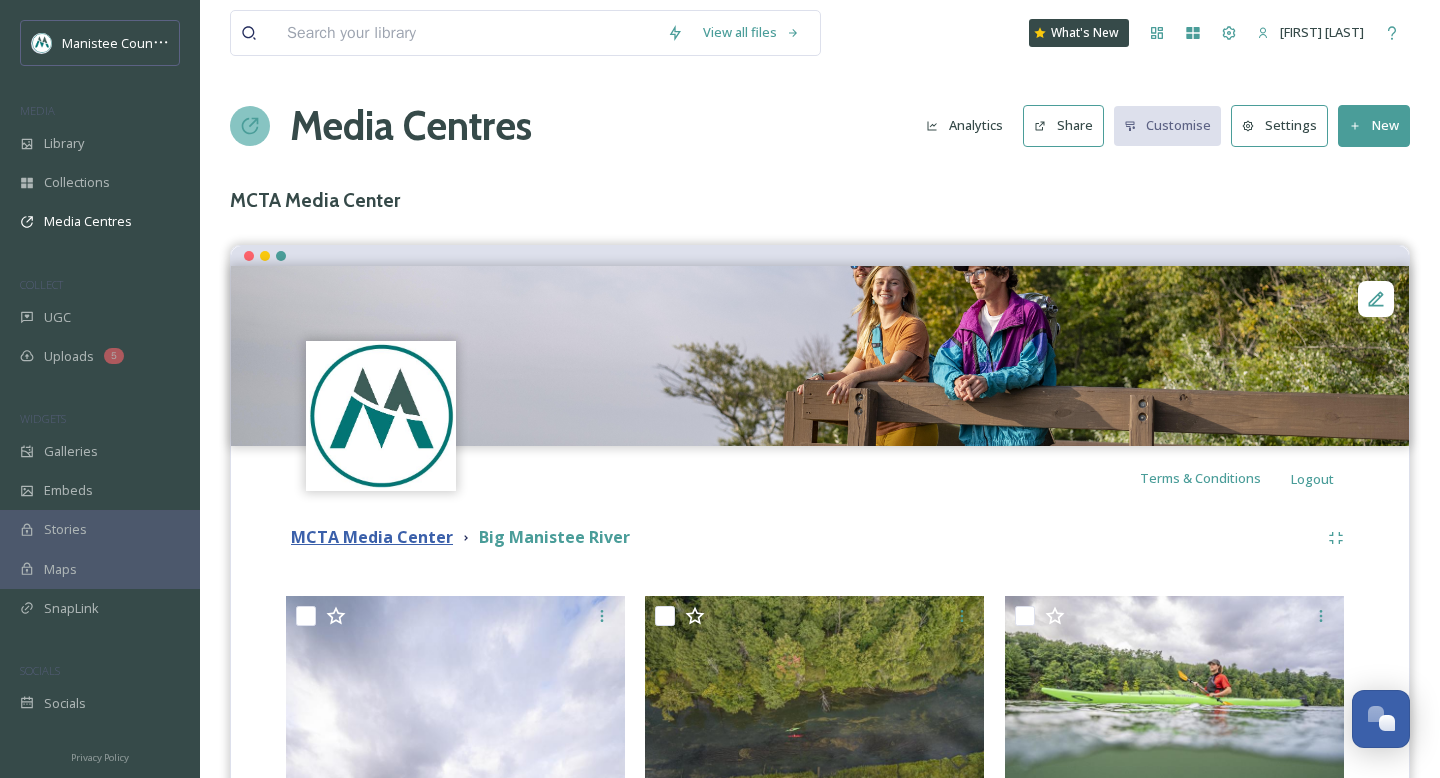 click on "MCTA Media Center" at bounding box center (372, 537) 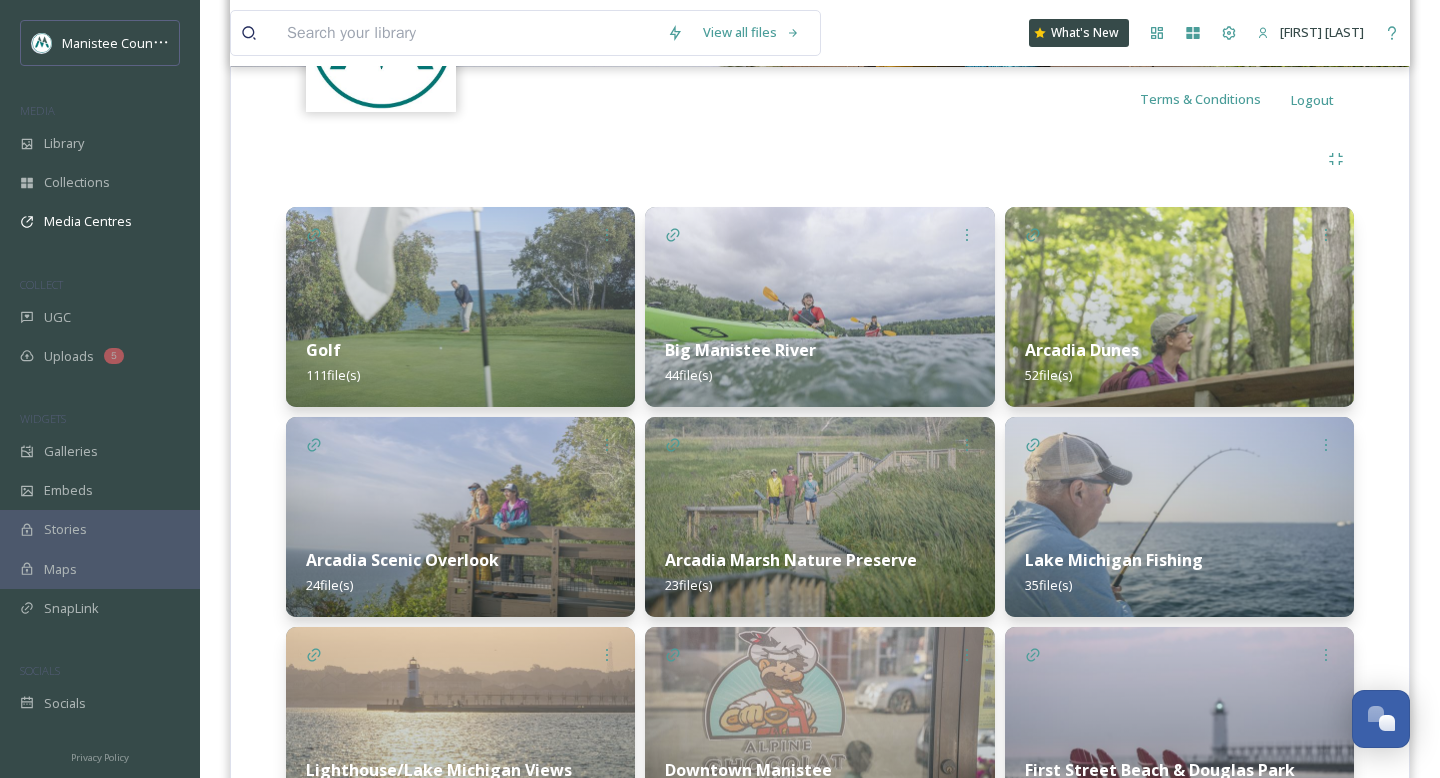 scroll, scrollTop: 380, scrollLeft: 0, axis: vertical 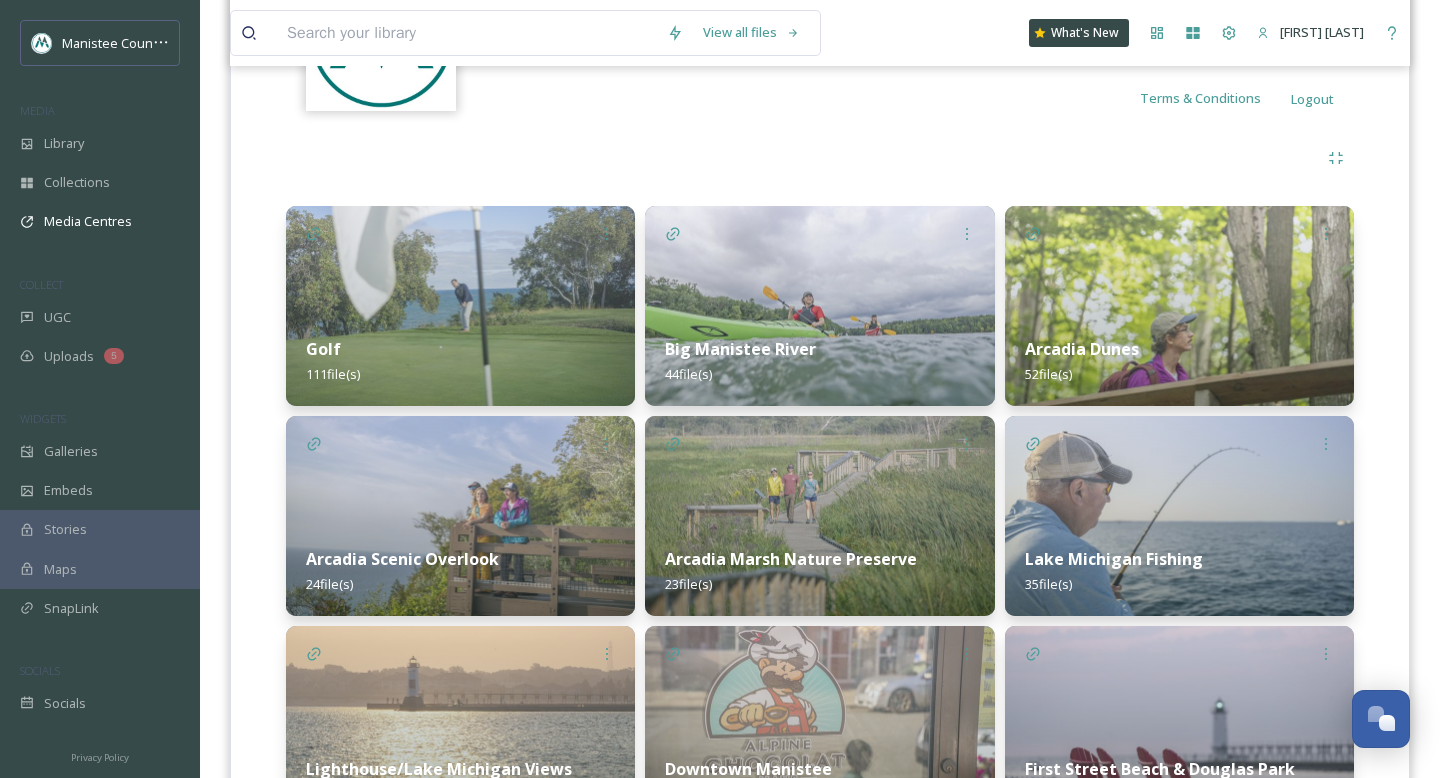 click at bounding box center (1179, 306) 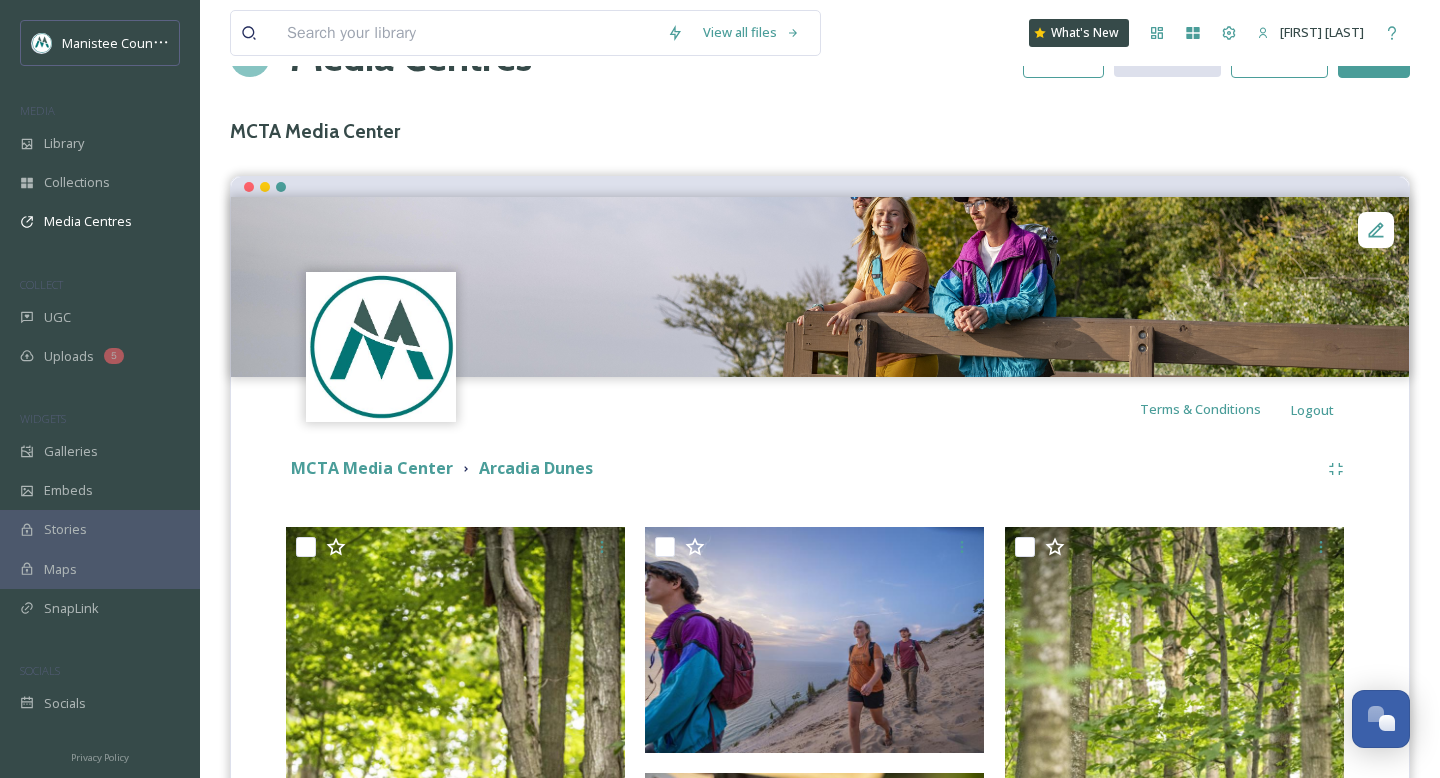 scroll, scrollTop: 0, scrollLeft: 0, axis: both 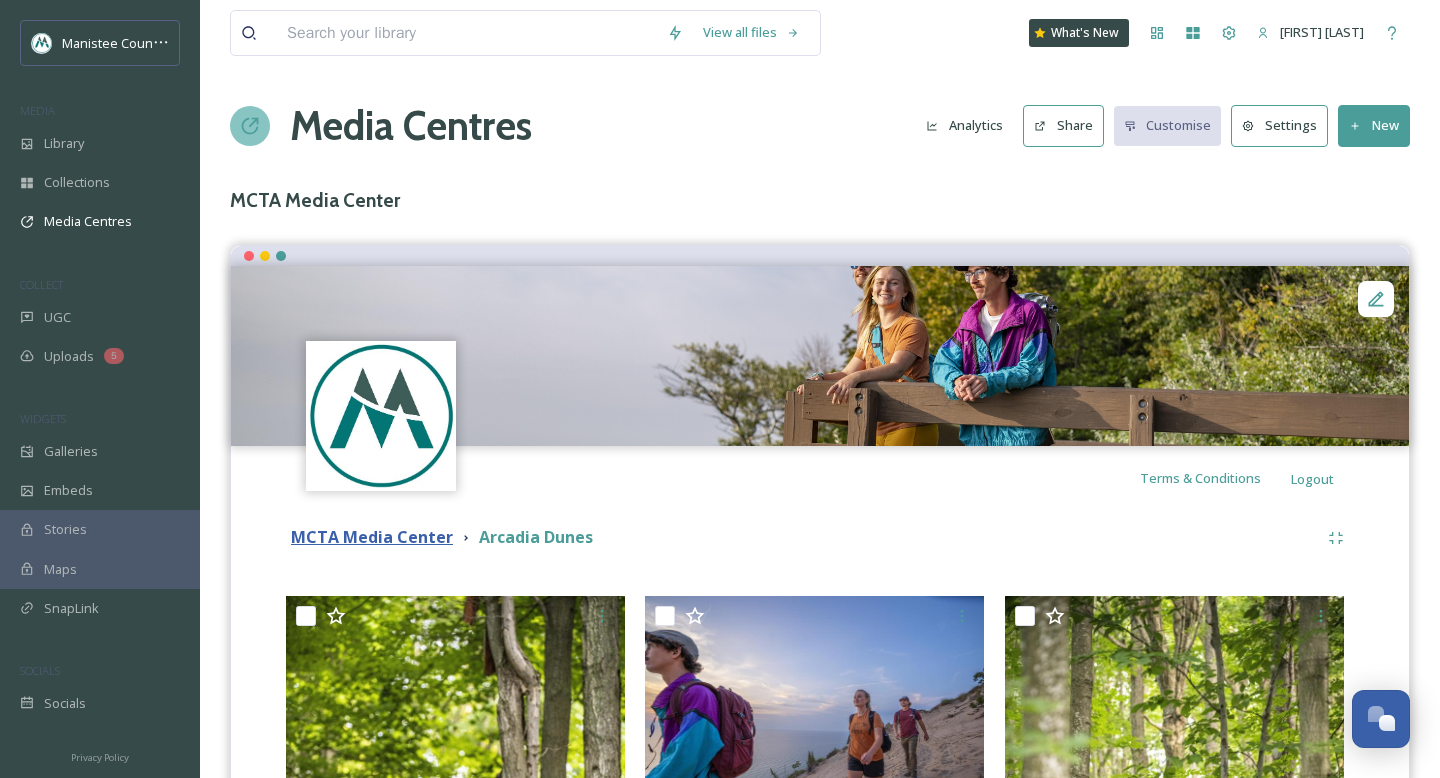 click on "MCTA Media Center" at bounding box center (372, 537) 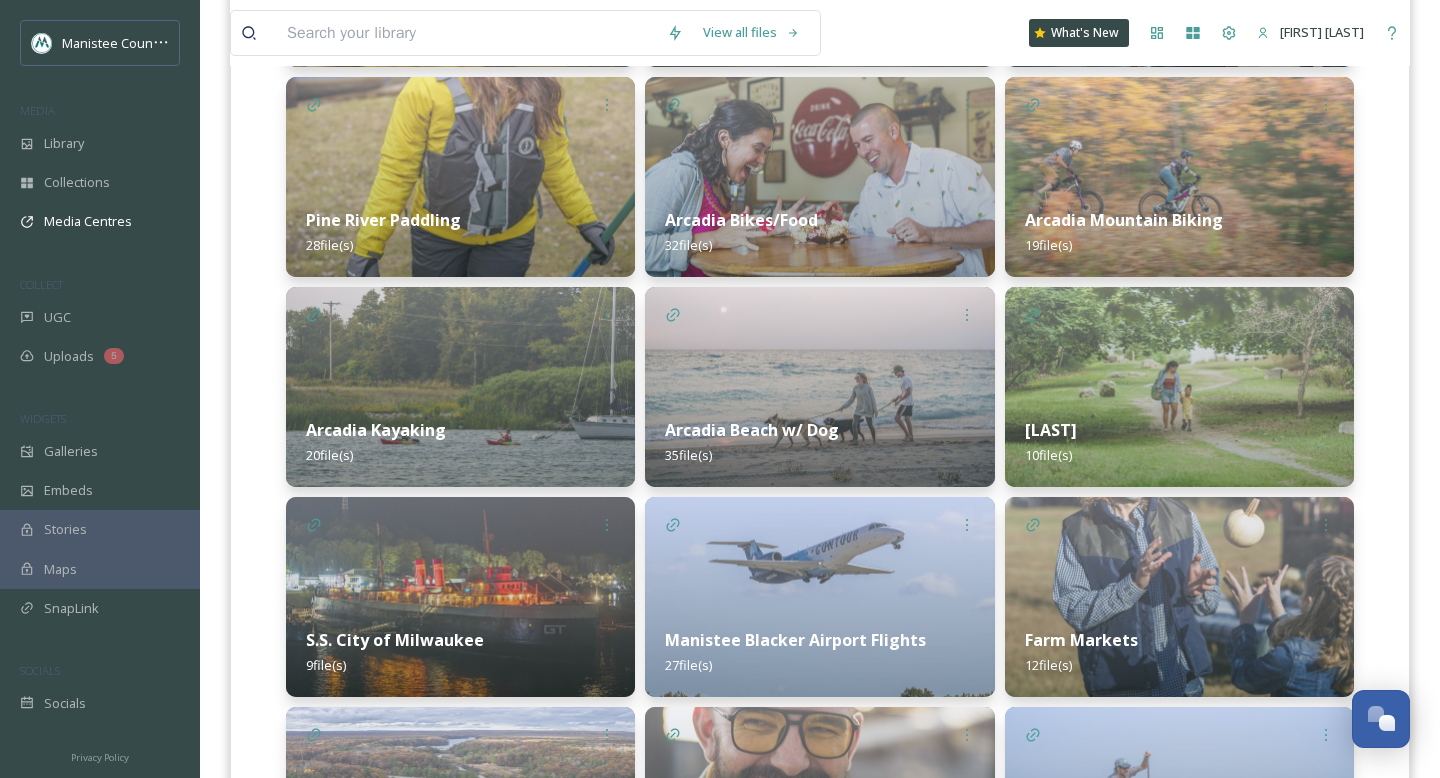 scroll, scrollTop: 1525, scrollLeft: 0, axis: vertical 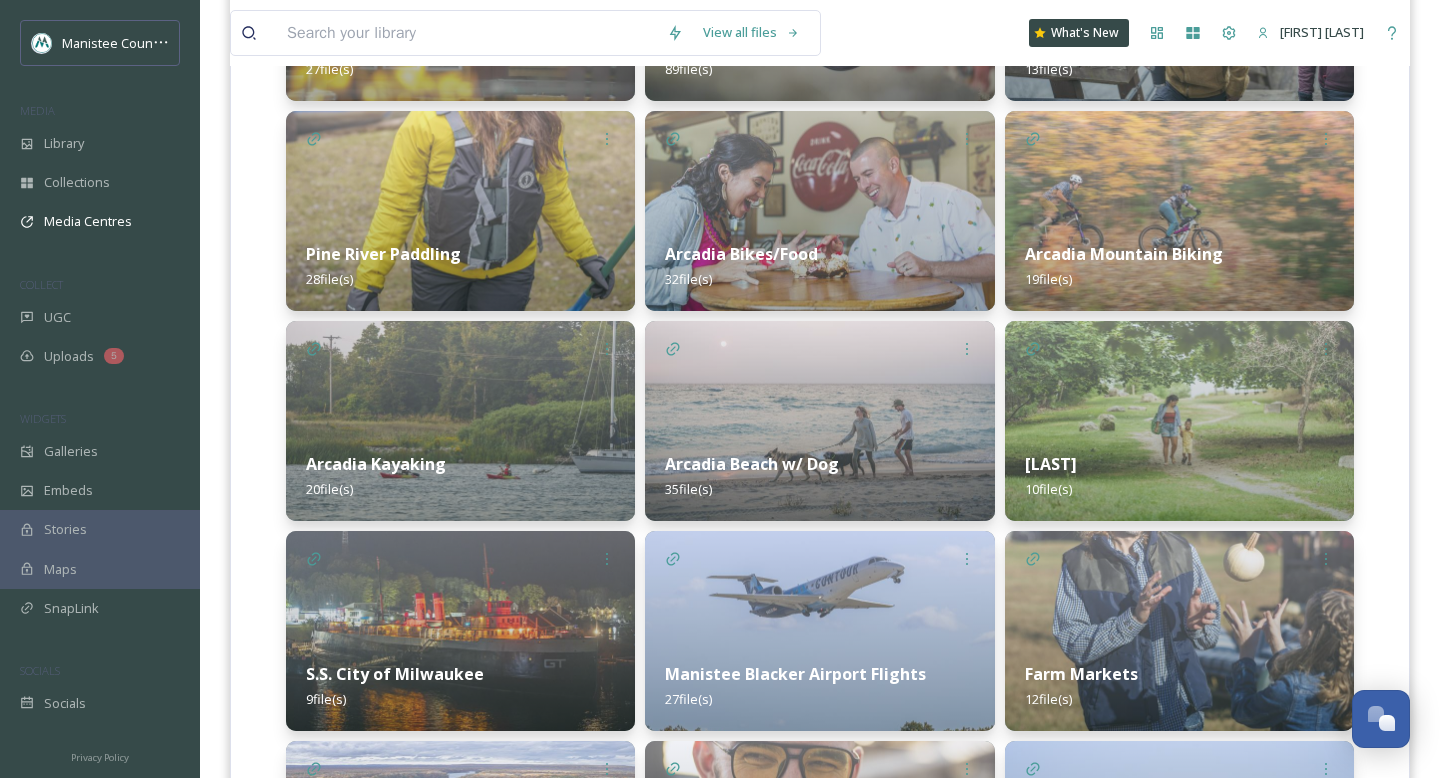 click at bounding box center [819, 211] 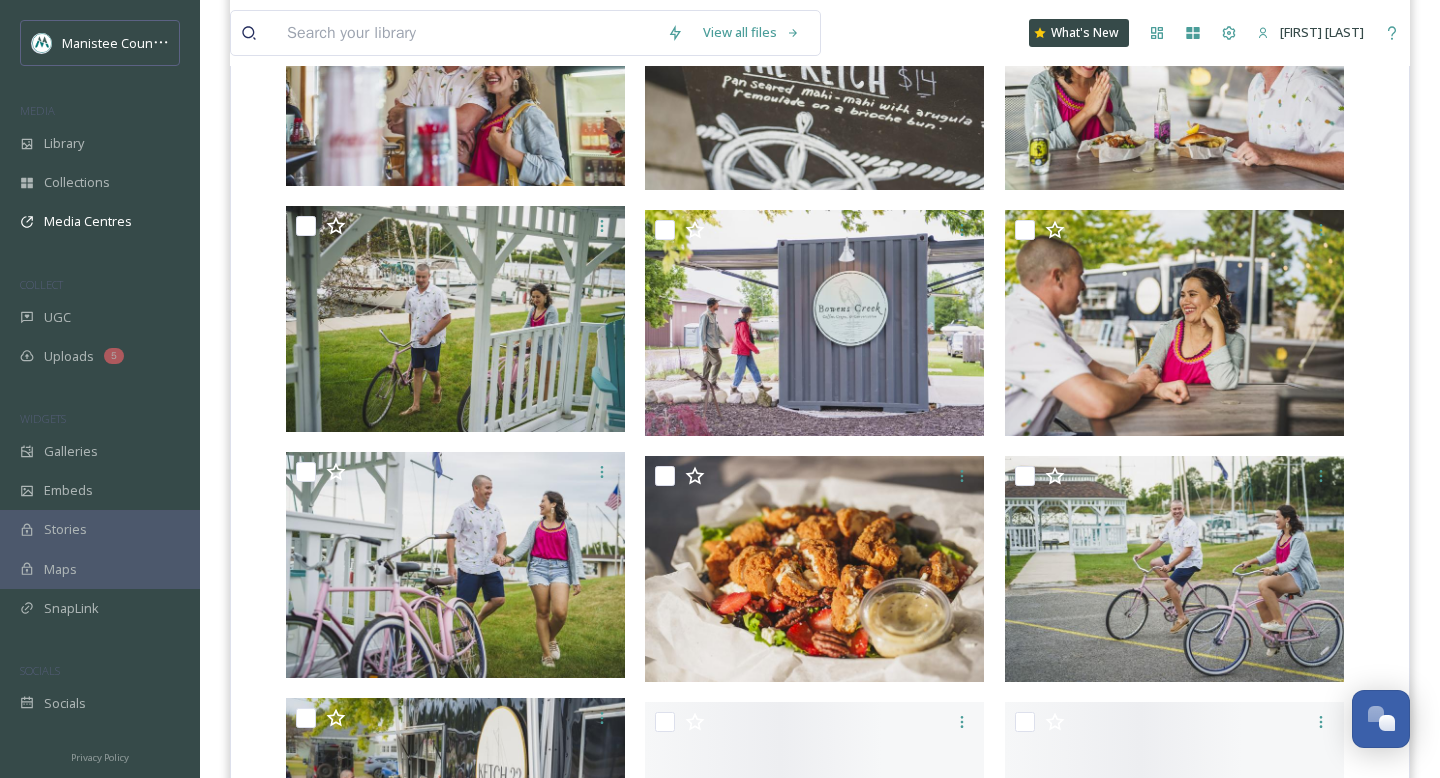 scroll, scrollTop: 1675, scrollLeft: 0, axis: vertical 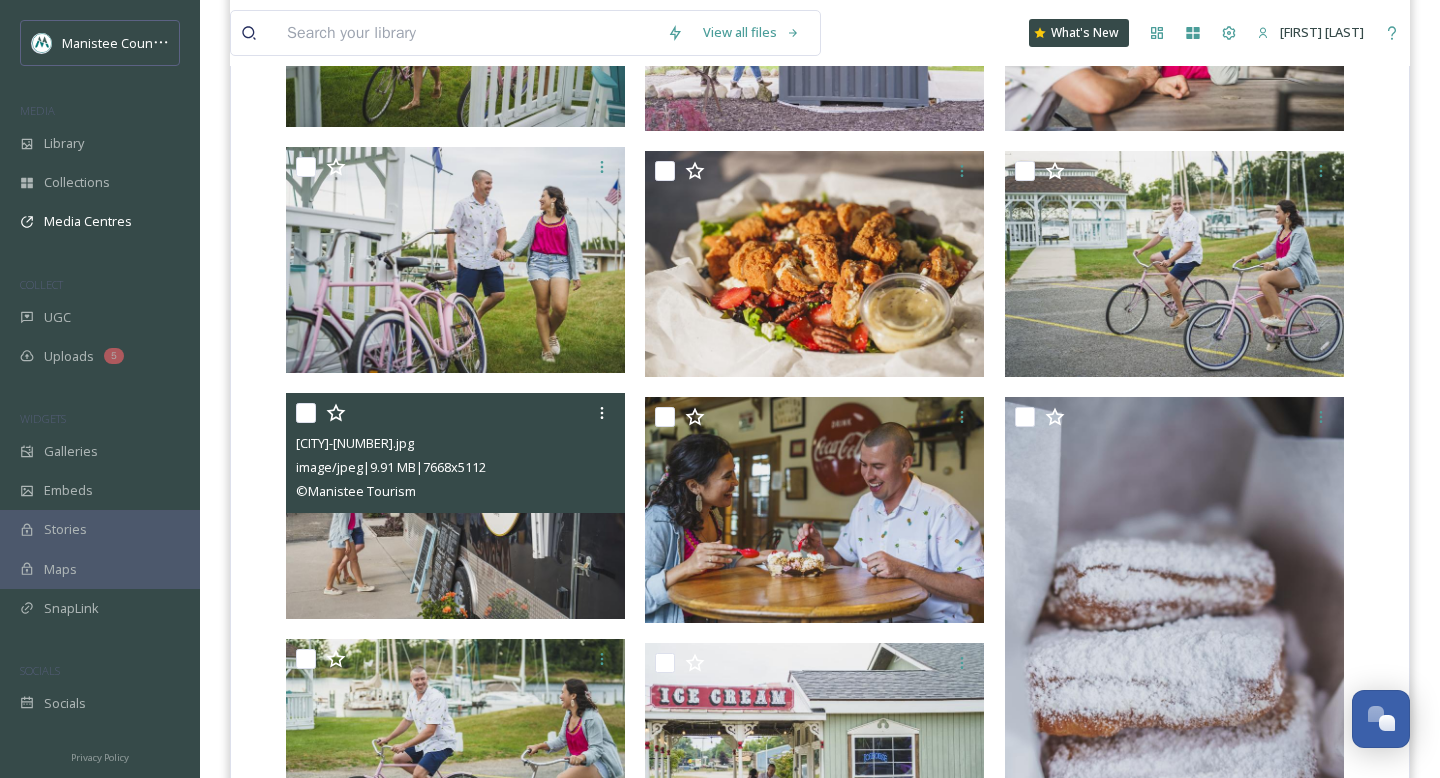 click at bounding box center [455, 506] 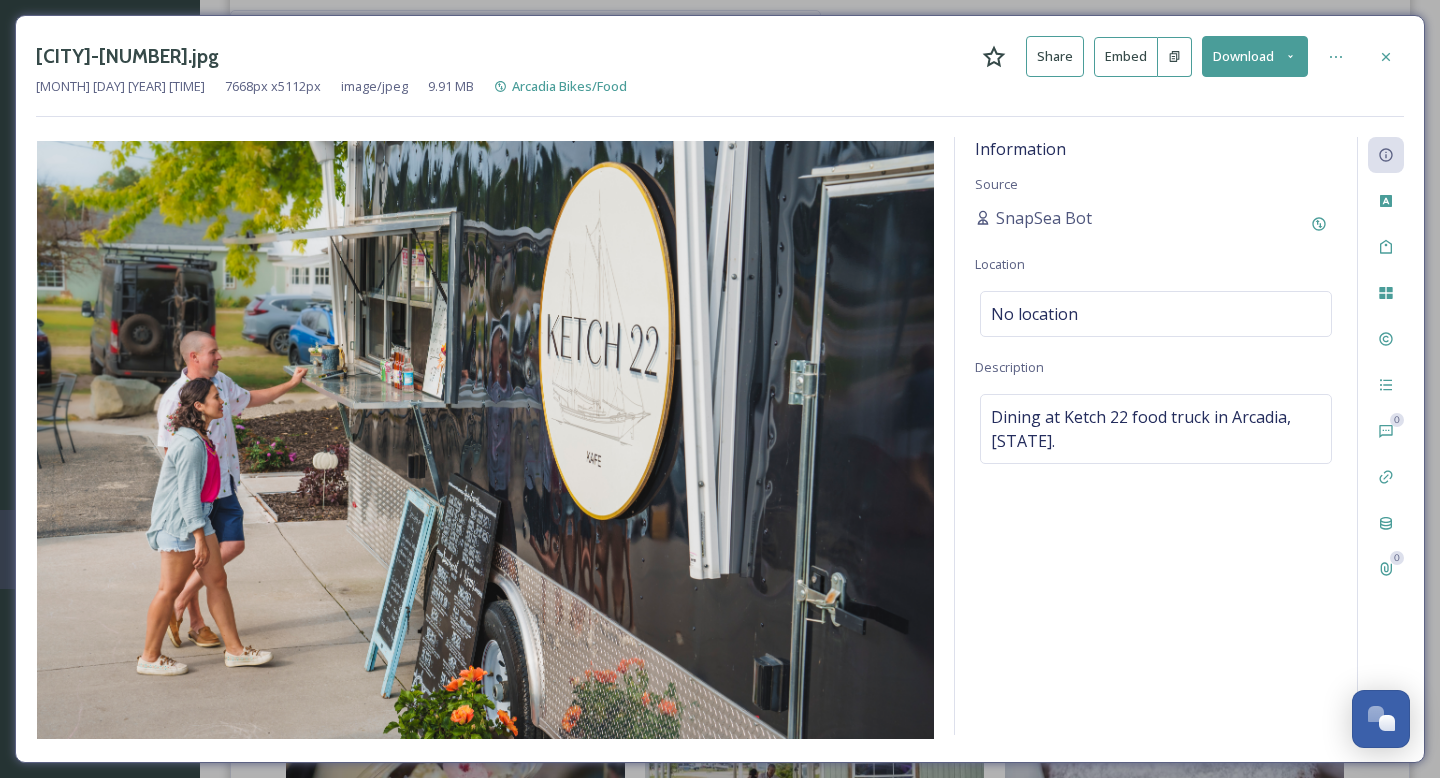 click 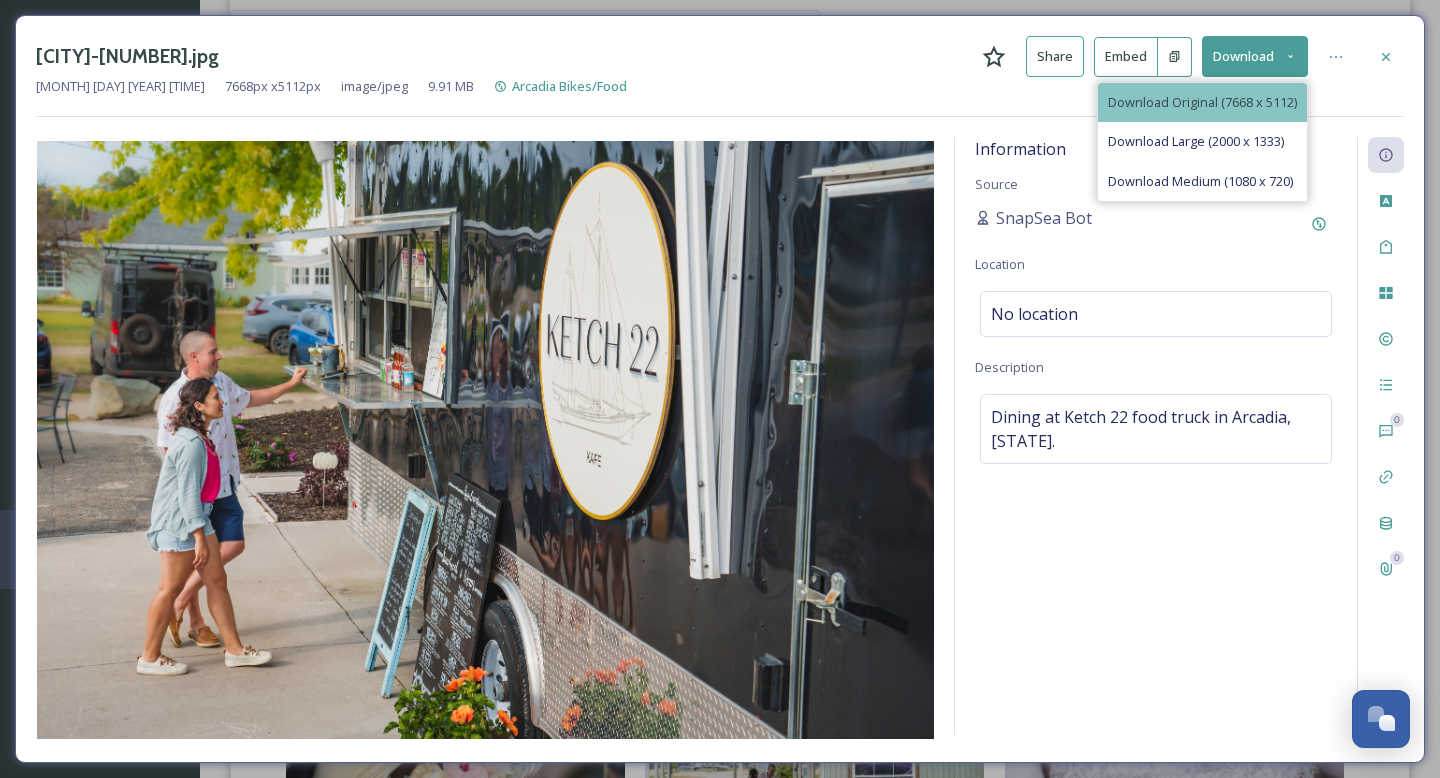 click on "Download Original (7668 x 5112)" at bounding box center (1202, 102) 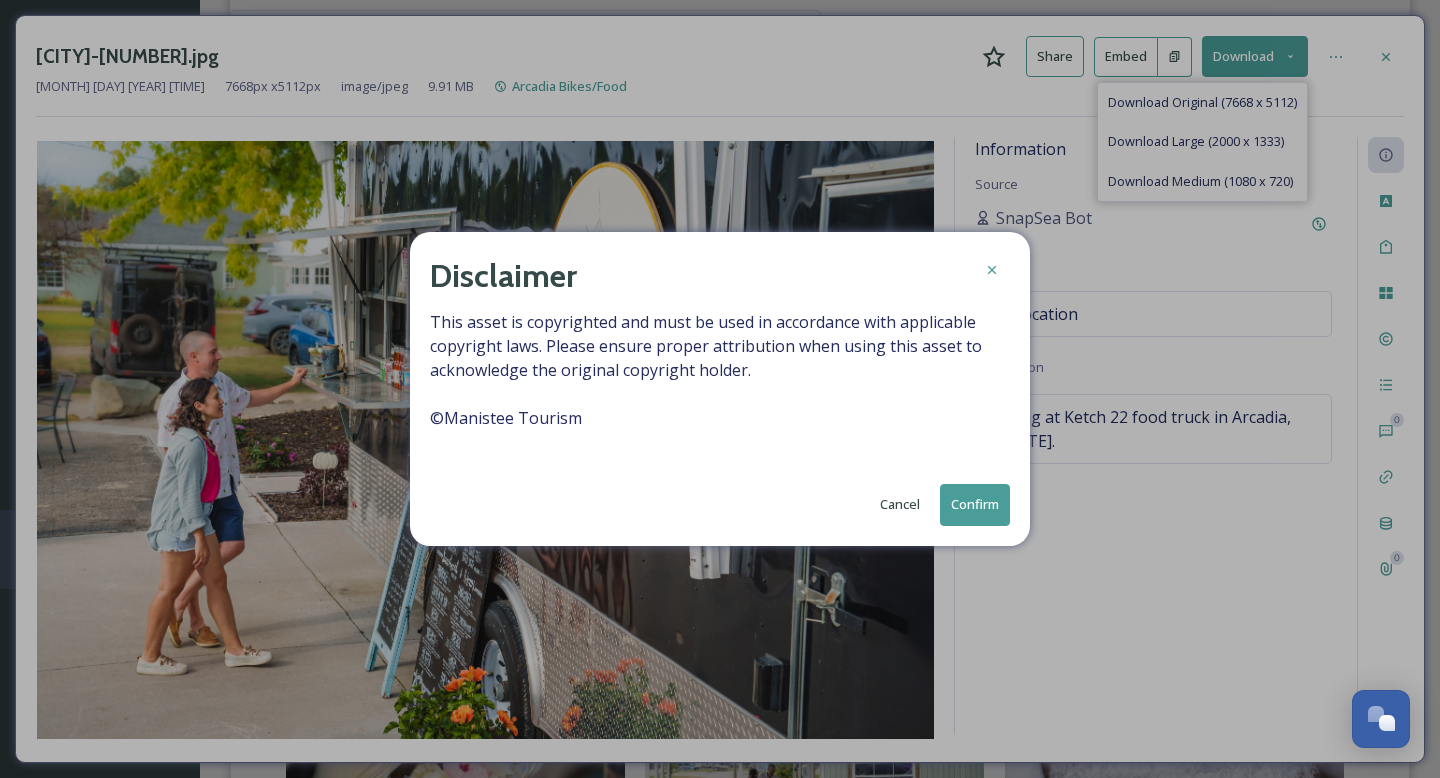 click on "Confirm" at bounding box center [975, 504] 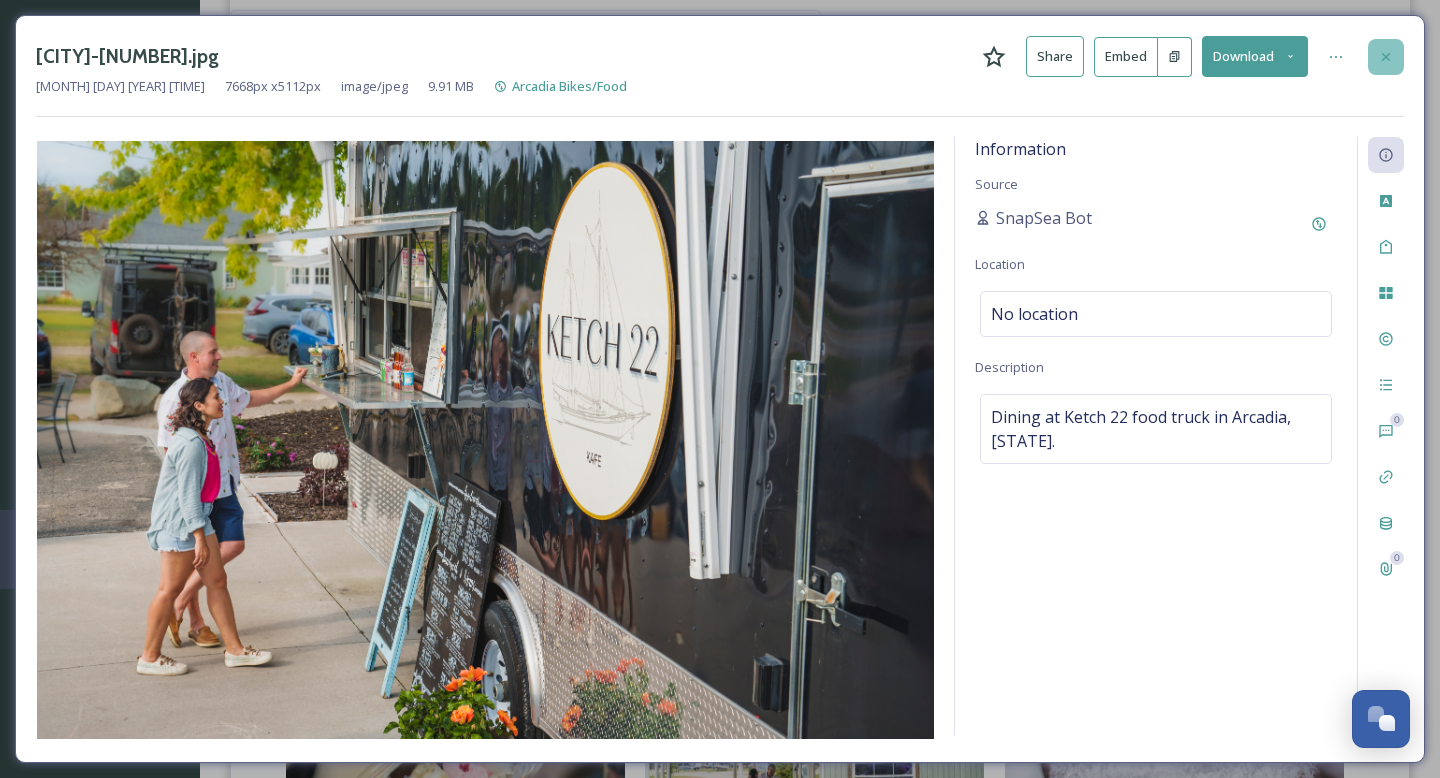 click 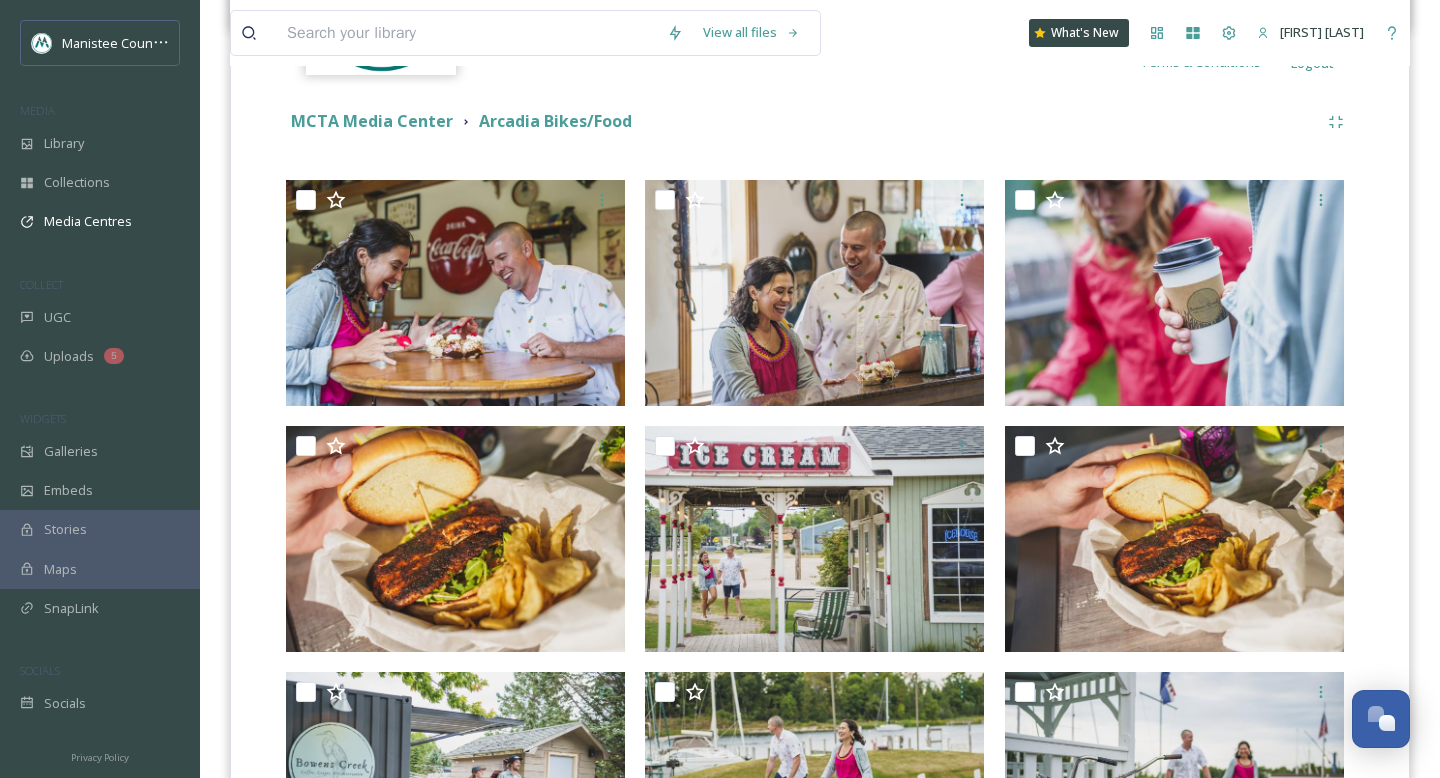 scroll, scrollTop: 0, scrollLeft: 0, axis: both 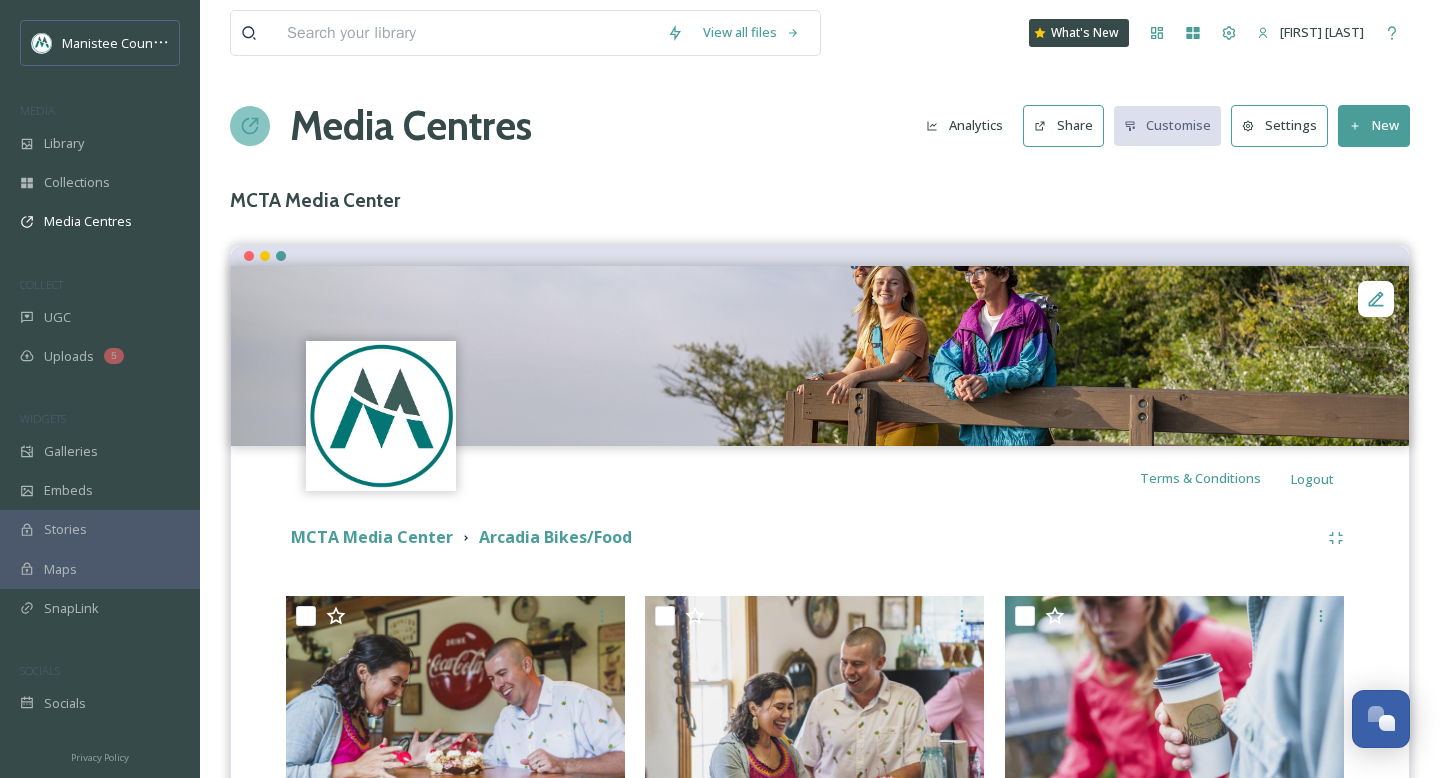 click on "Media Centres Analytics Share Customise Settings New" at bounding box center (820, 126) 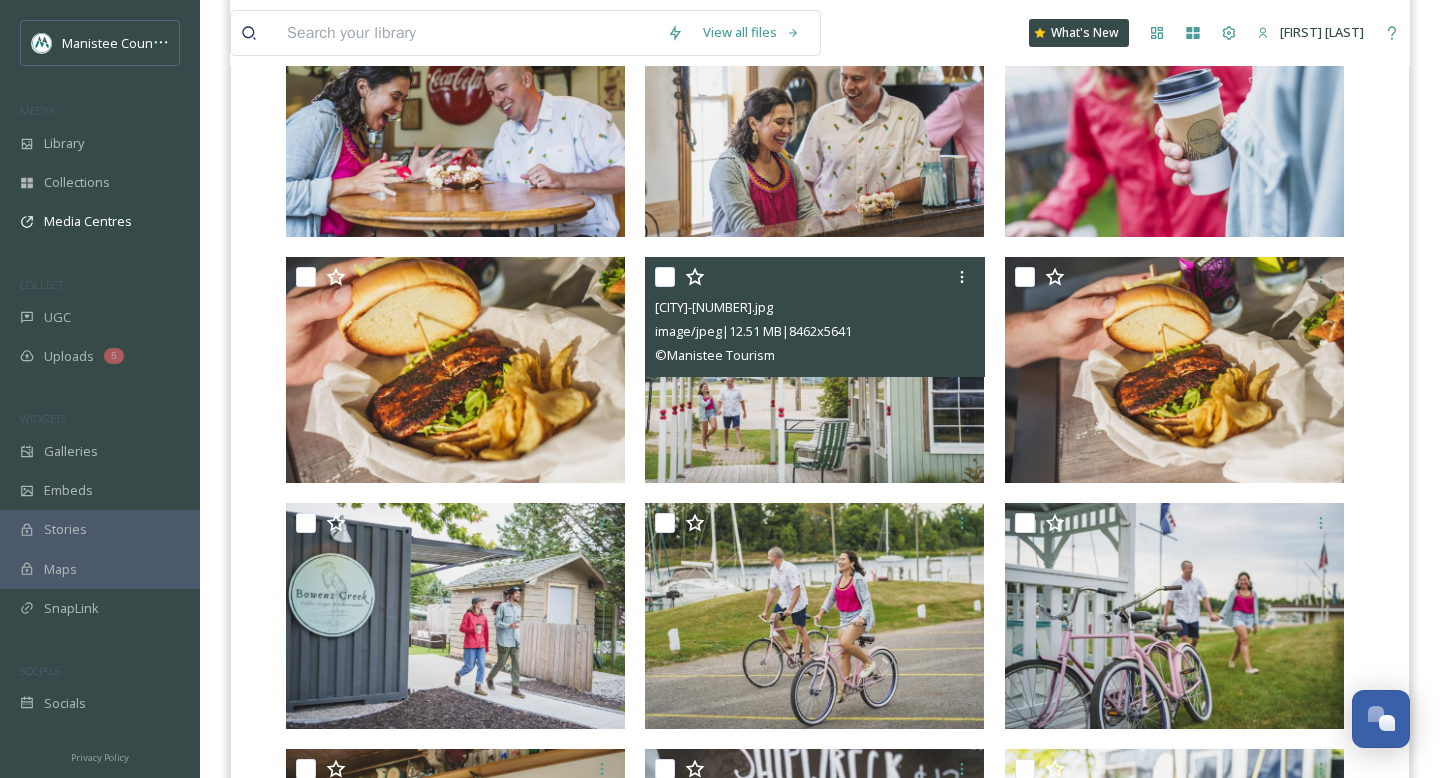 scroll, scrollTop: 595, scrollLeft: 0, axis: vertical 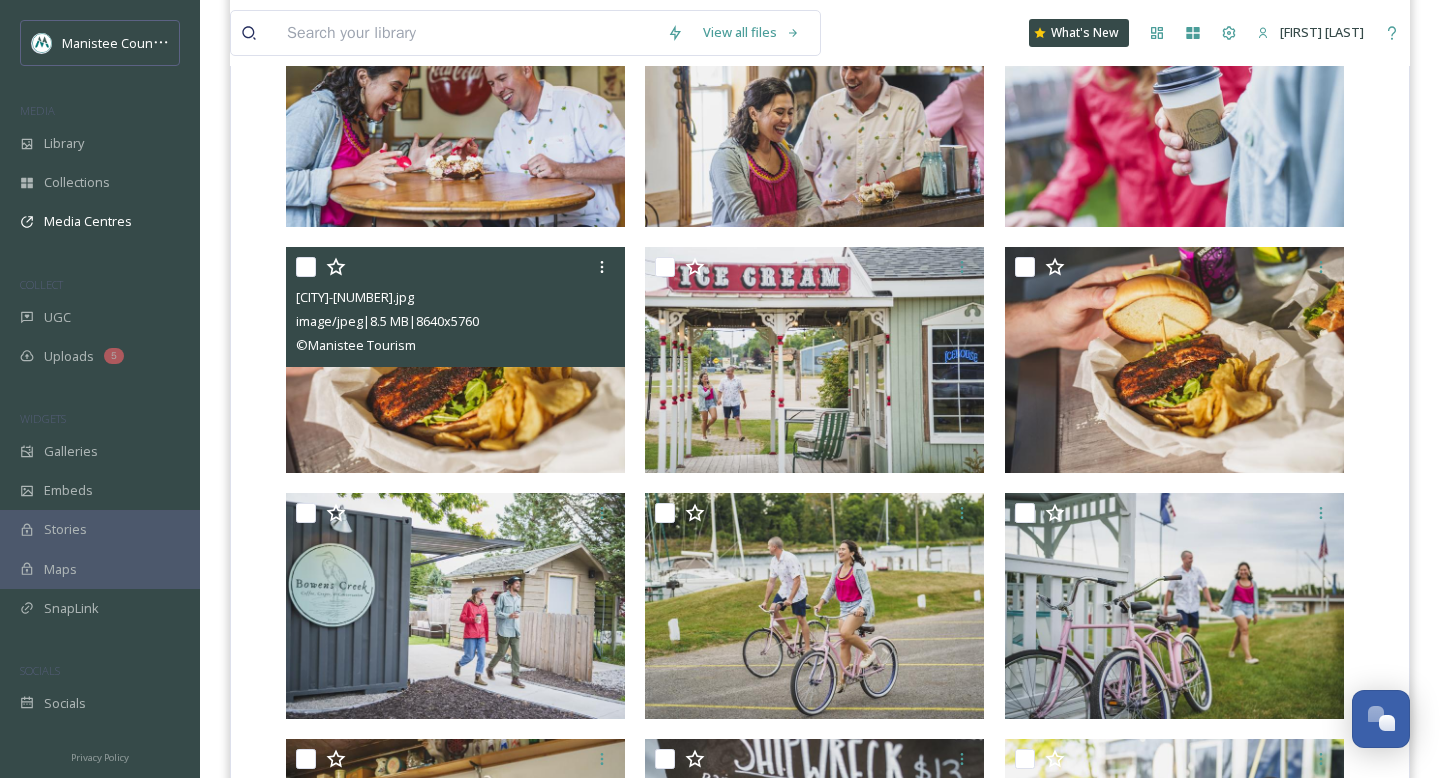 click at bounding box center (455, 360) 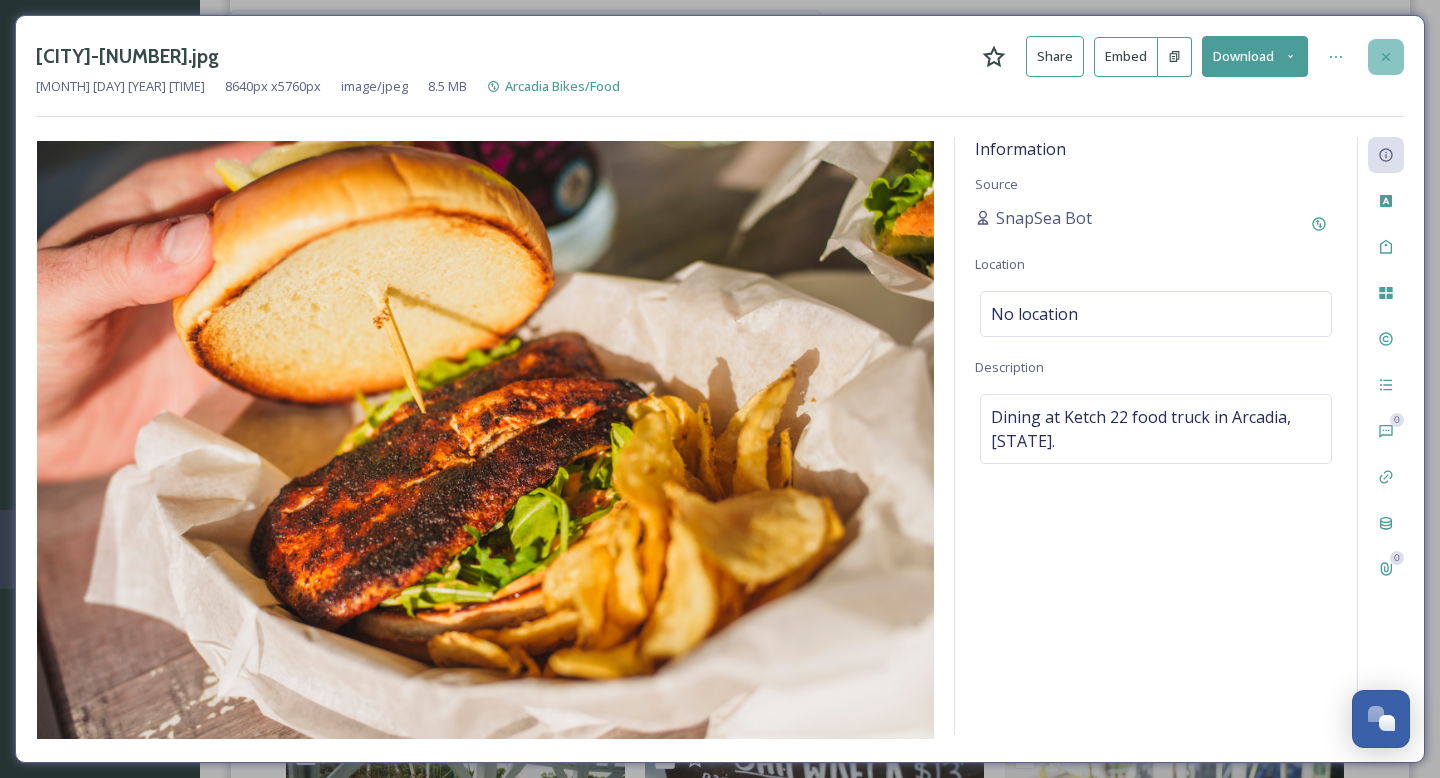 click at bounding box center (1386, 57) 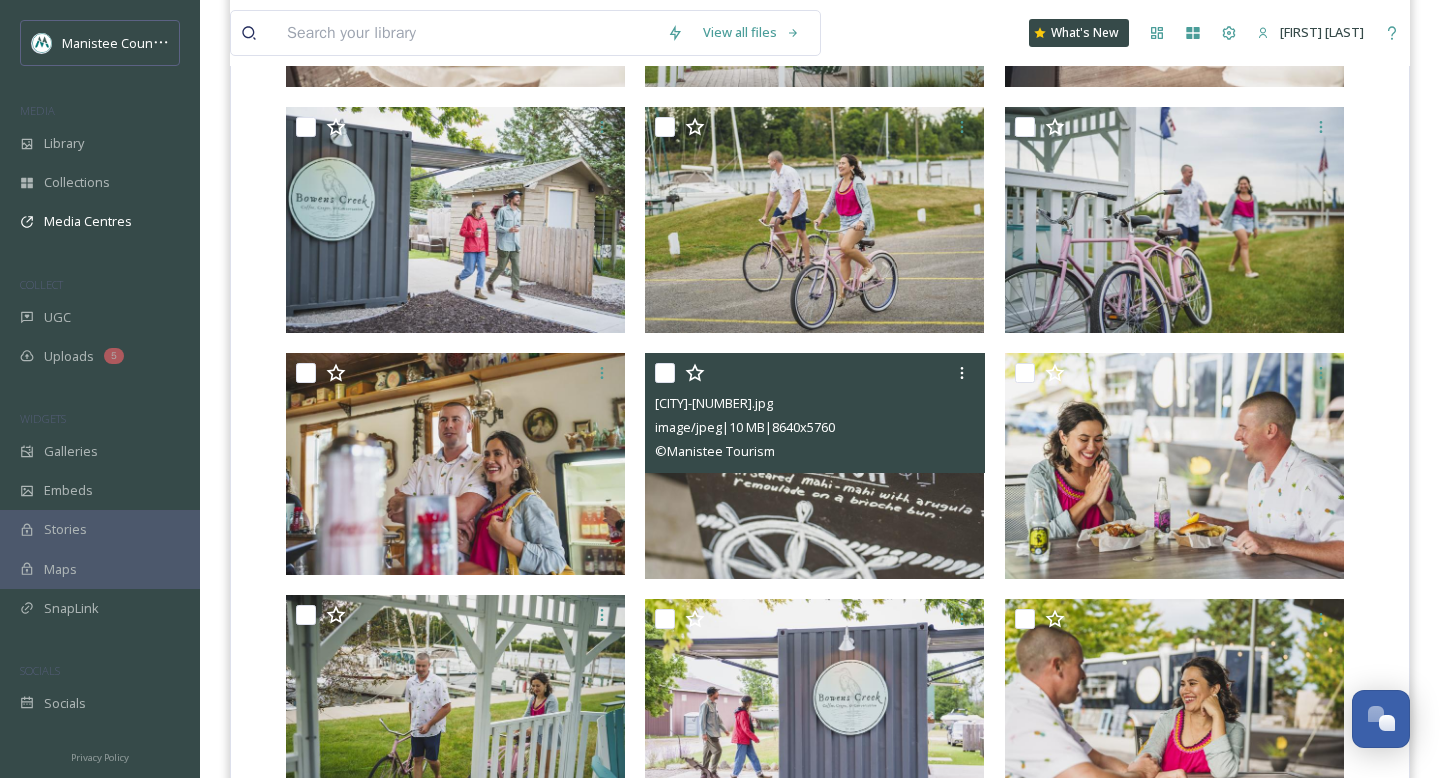 scroll, scrollTop: 992, scrollLeft: 0, axis: vertical 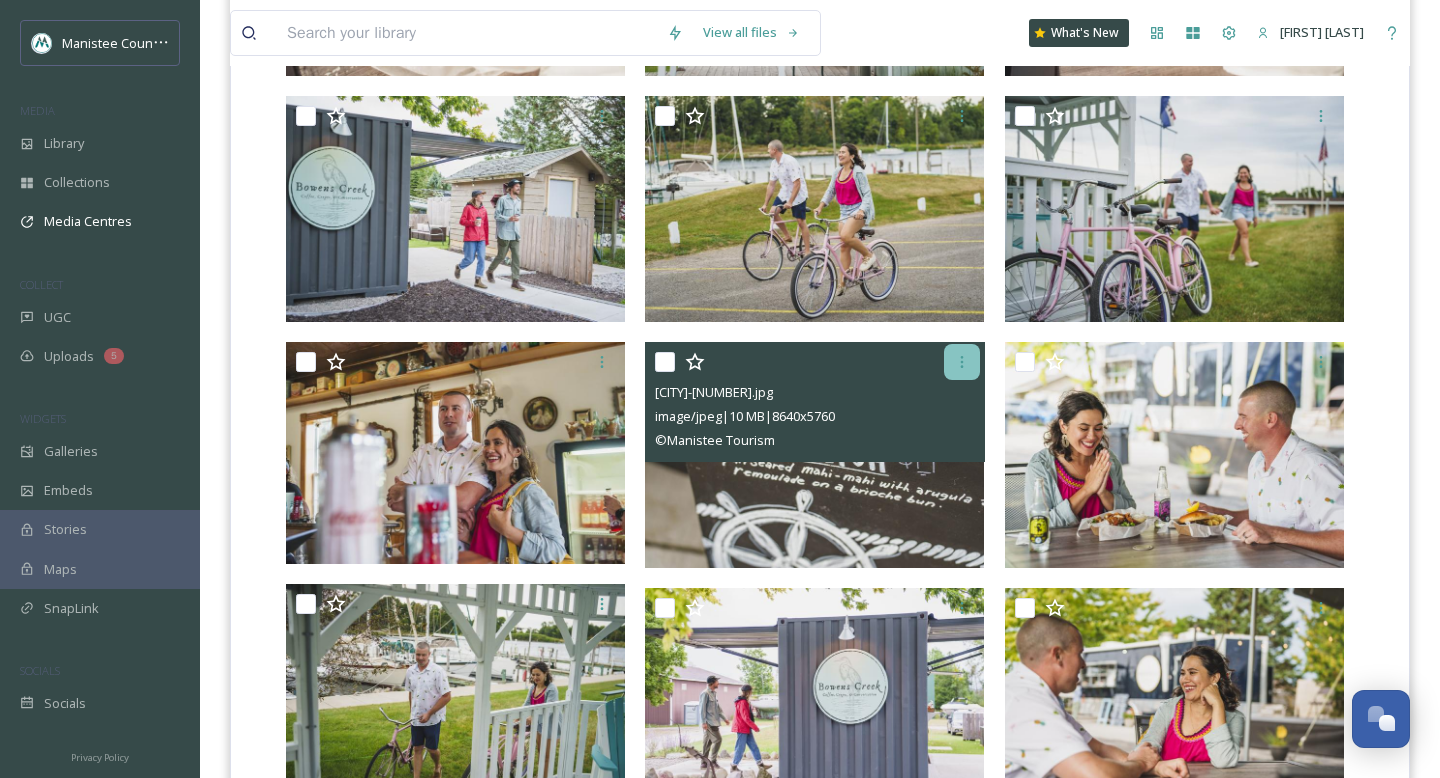 click 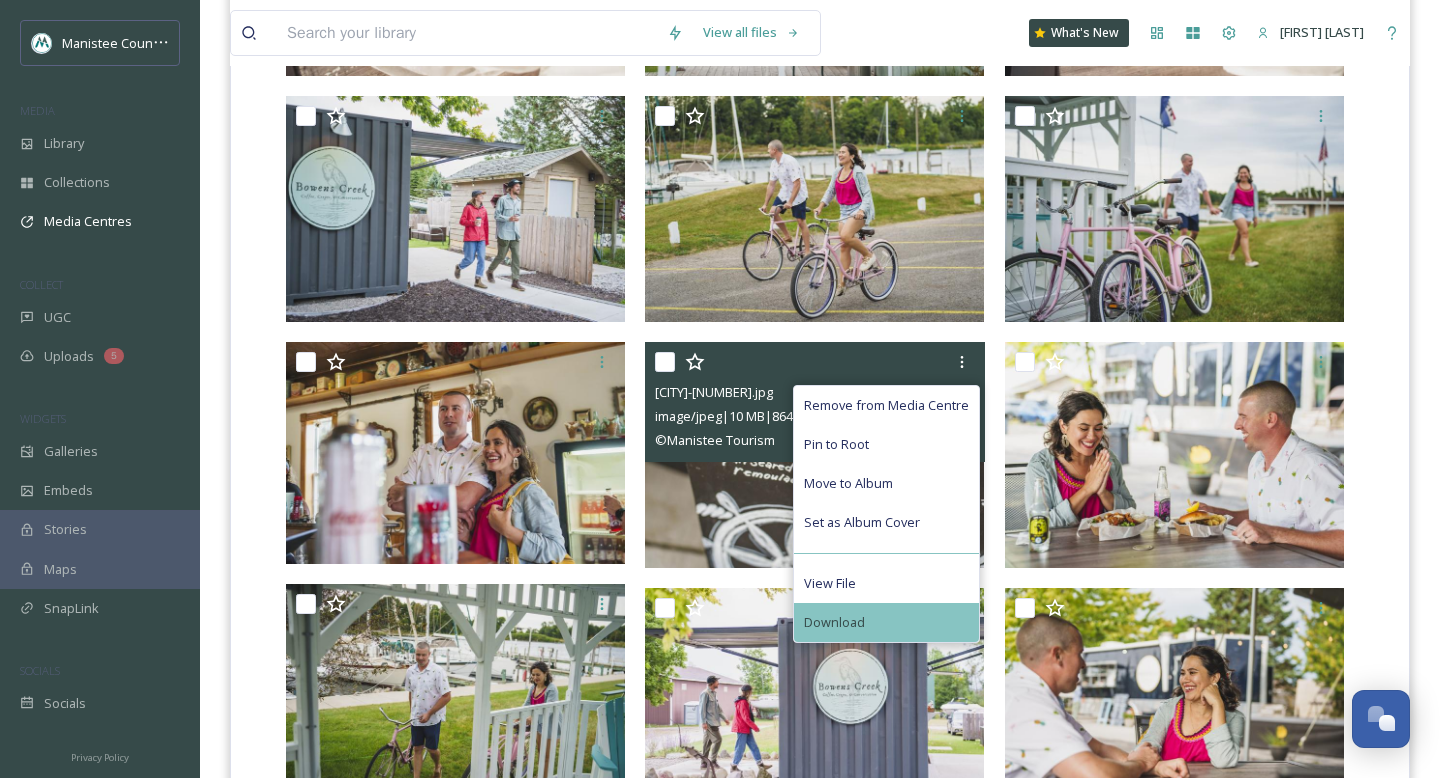 click on "Download" at bounding box center (886, 622) 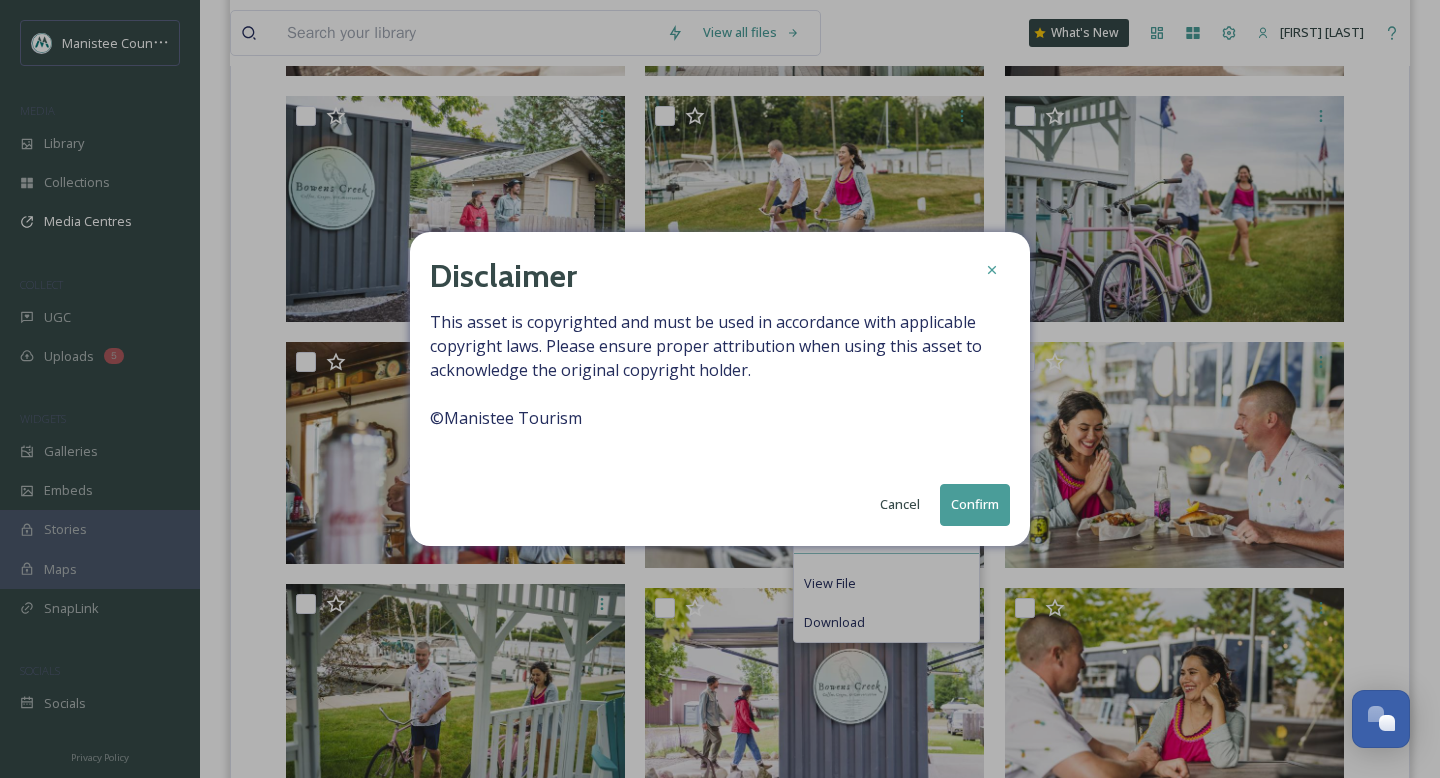 click on "Confirm" at bounding box center (975, 504) 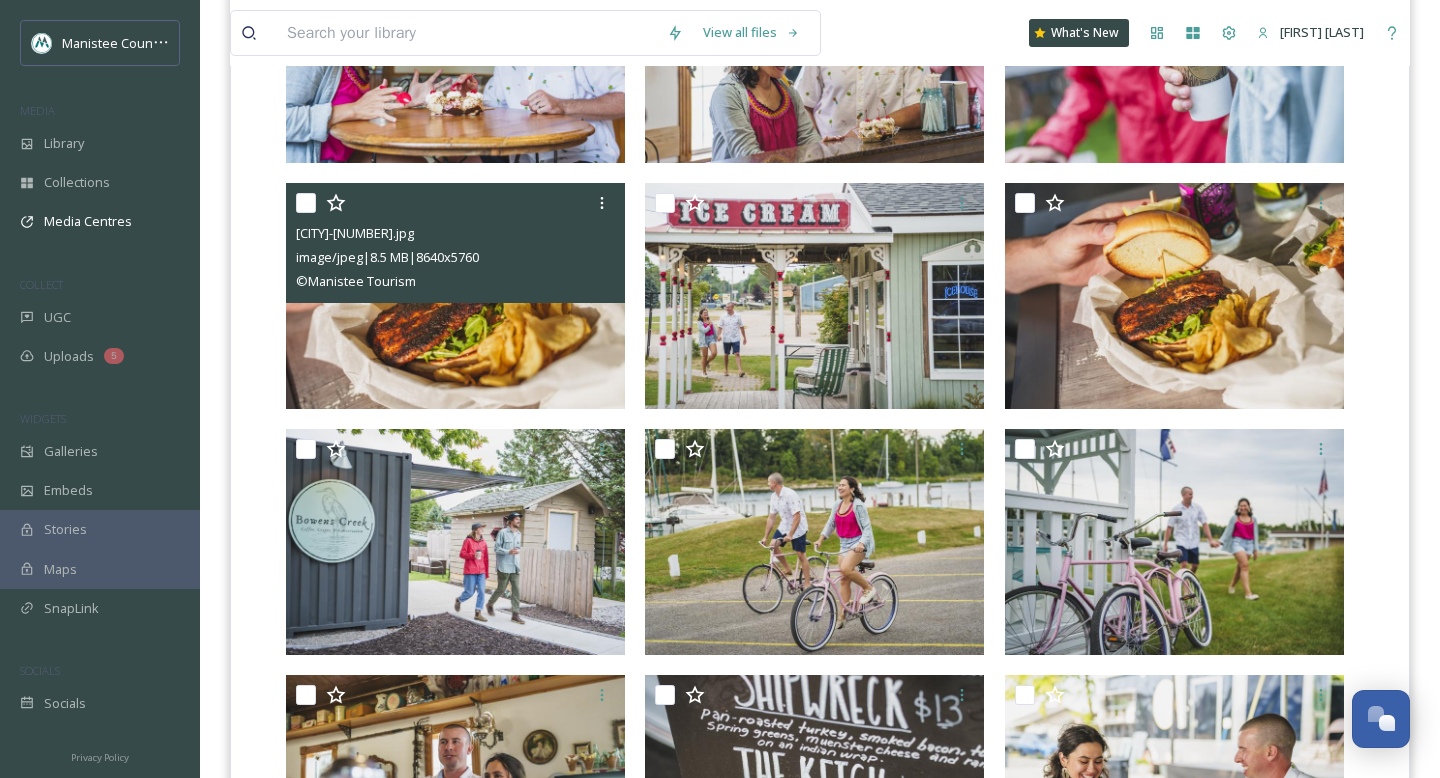 scroll, scrollTop: 521, scrollLeft: 0, axis: vertical 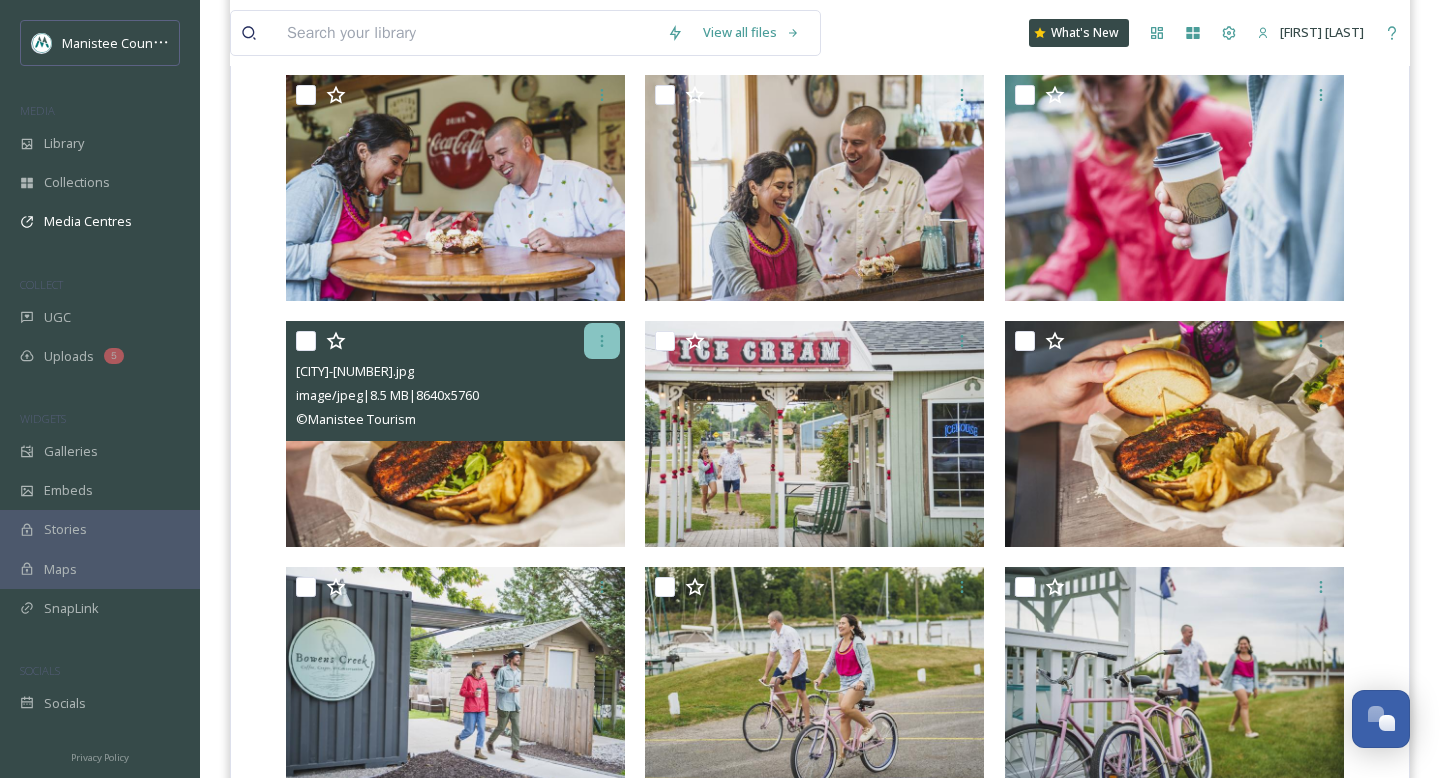 click 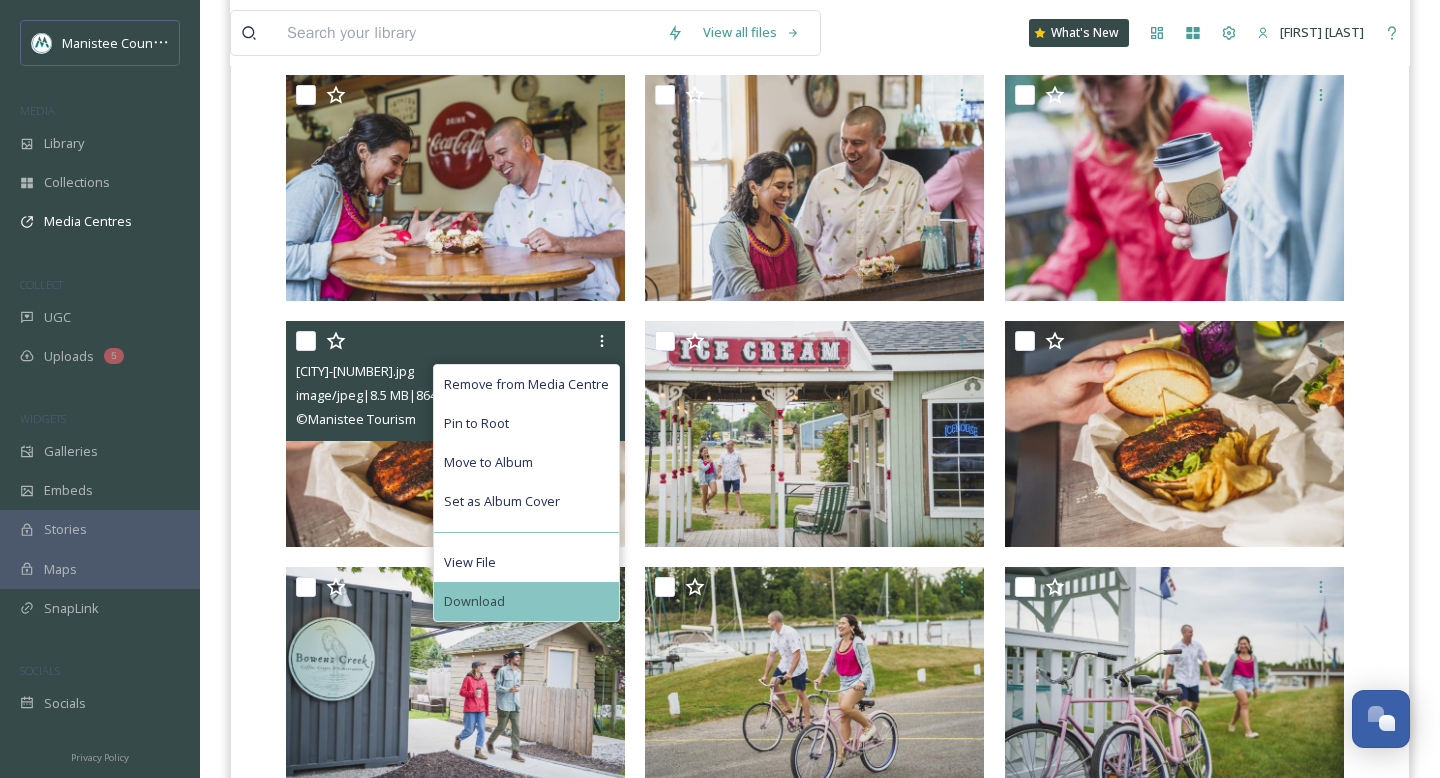 click on "Download" at bounding box center (474, 601) 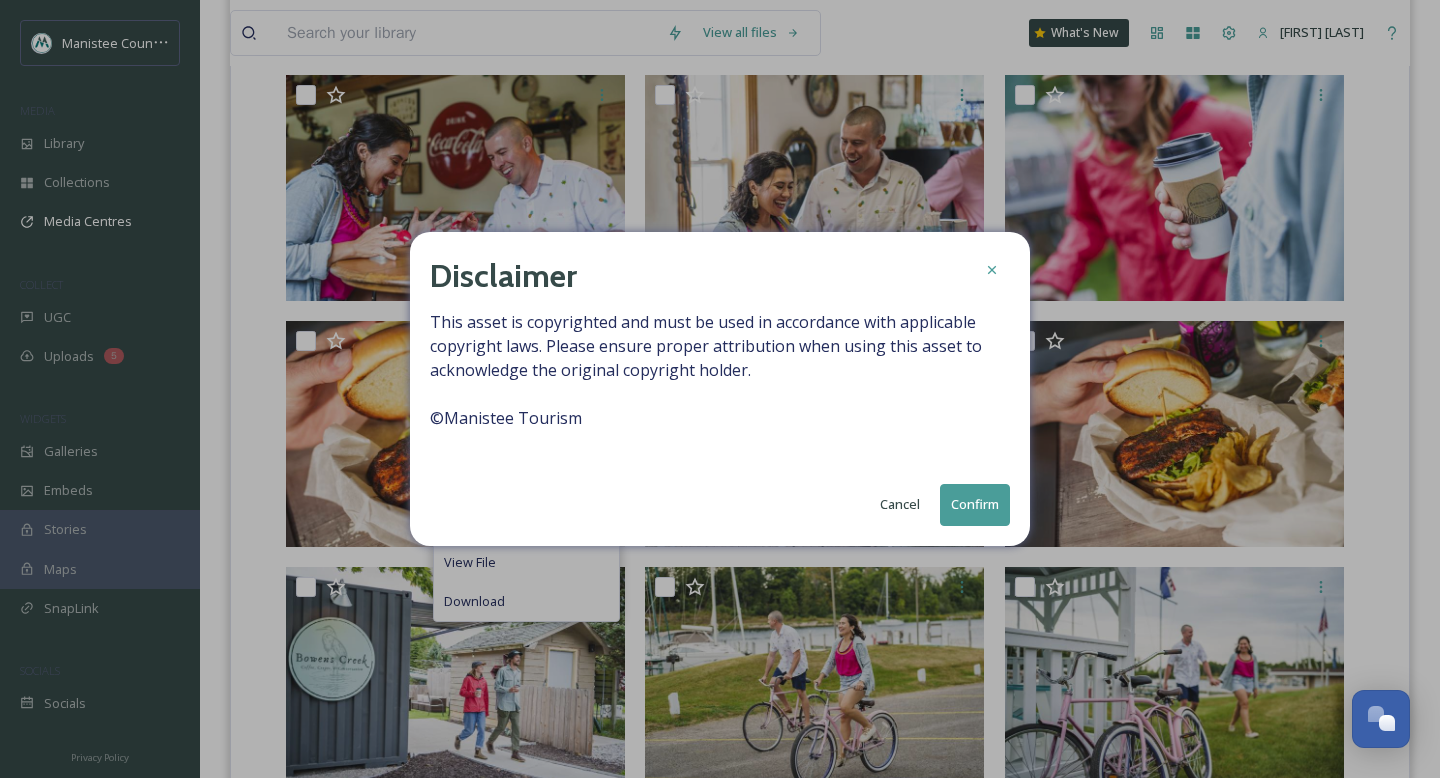 click on "Confirm" at bounding box center (975, 504) 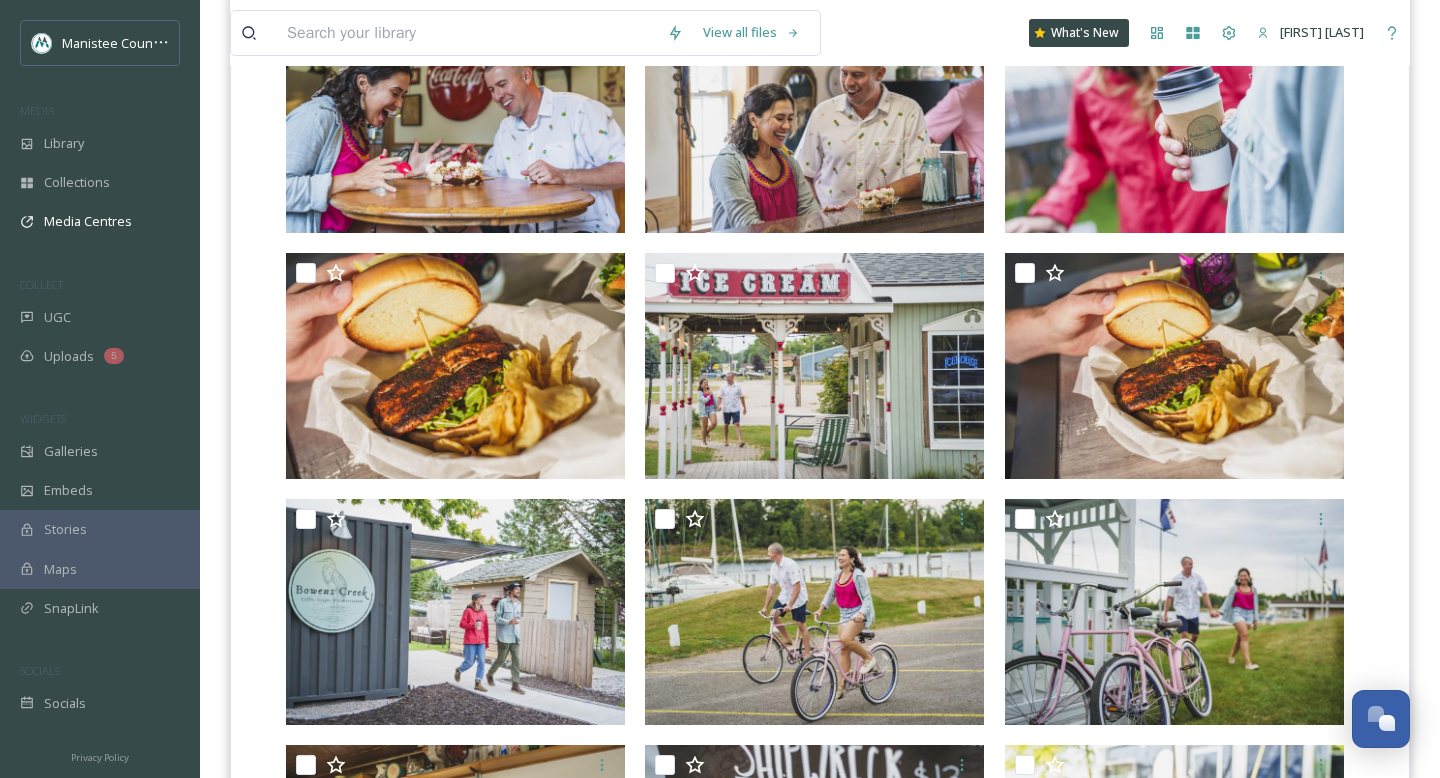 scroll, scrollTop: 0, scrollLeft: 0, axis: both 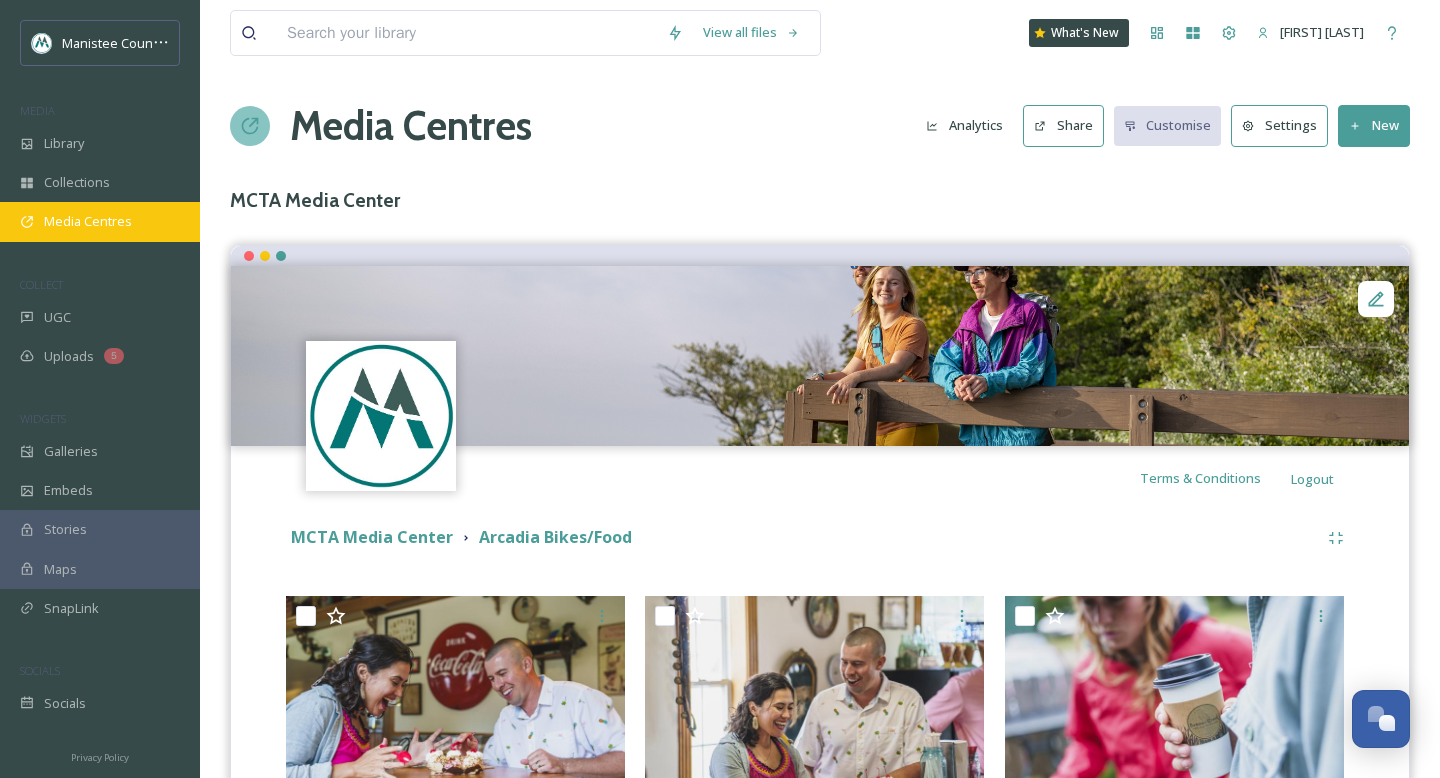 click on "Media Centres" at bounding box center [88, 221] 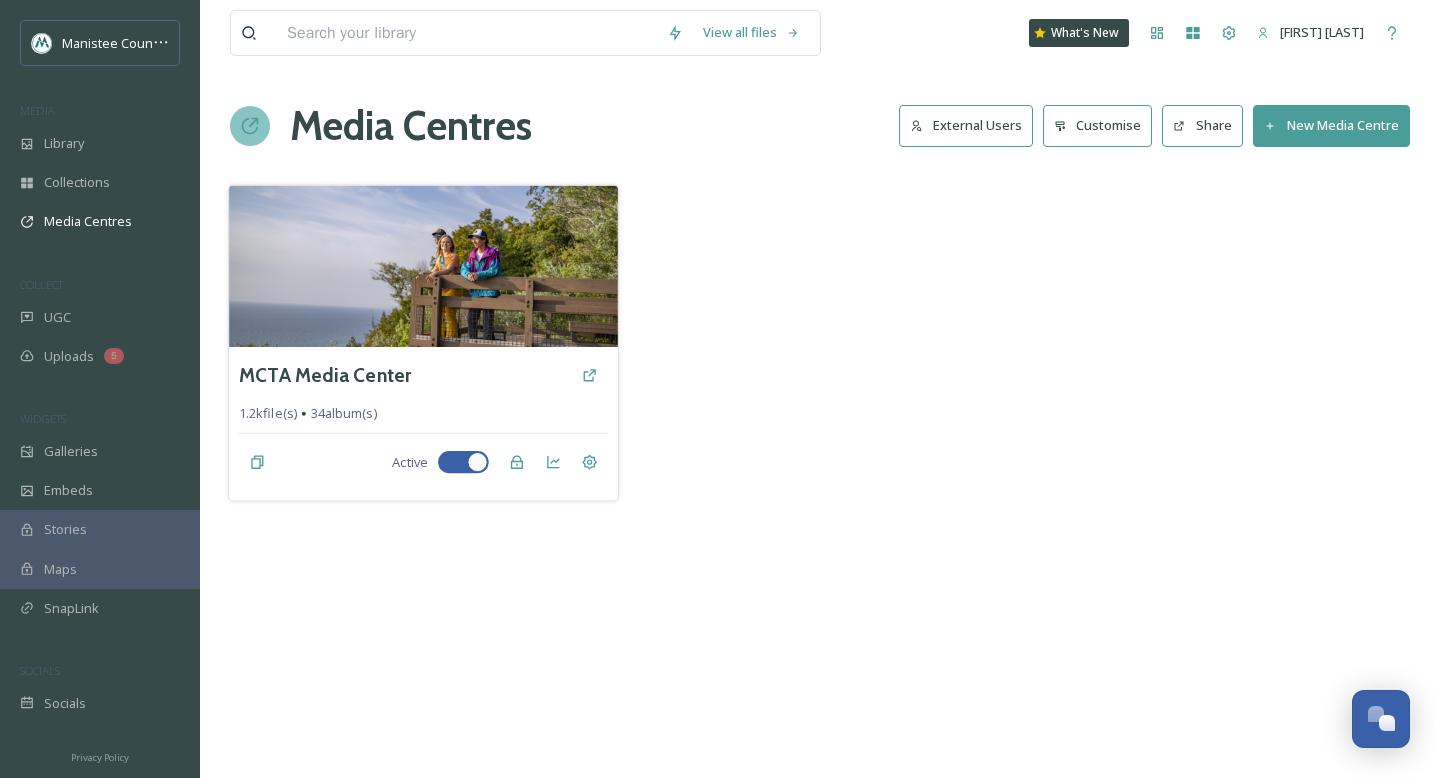 click at bounding box center (423, 266) 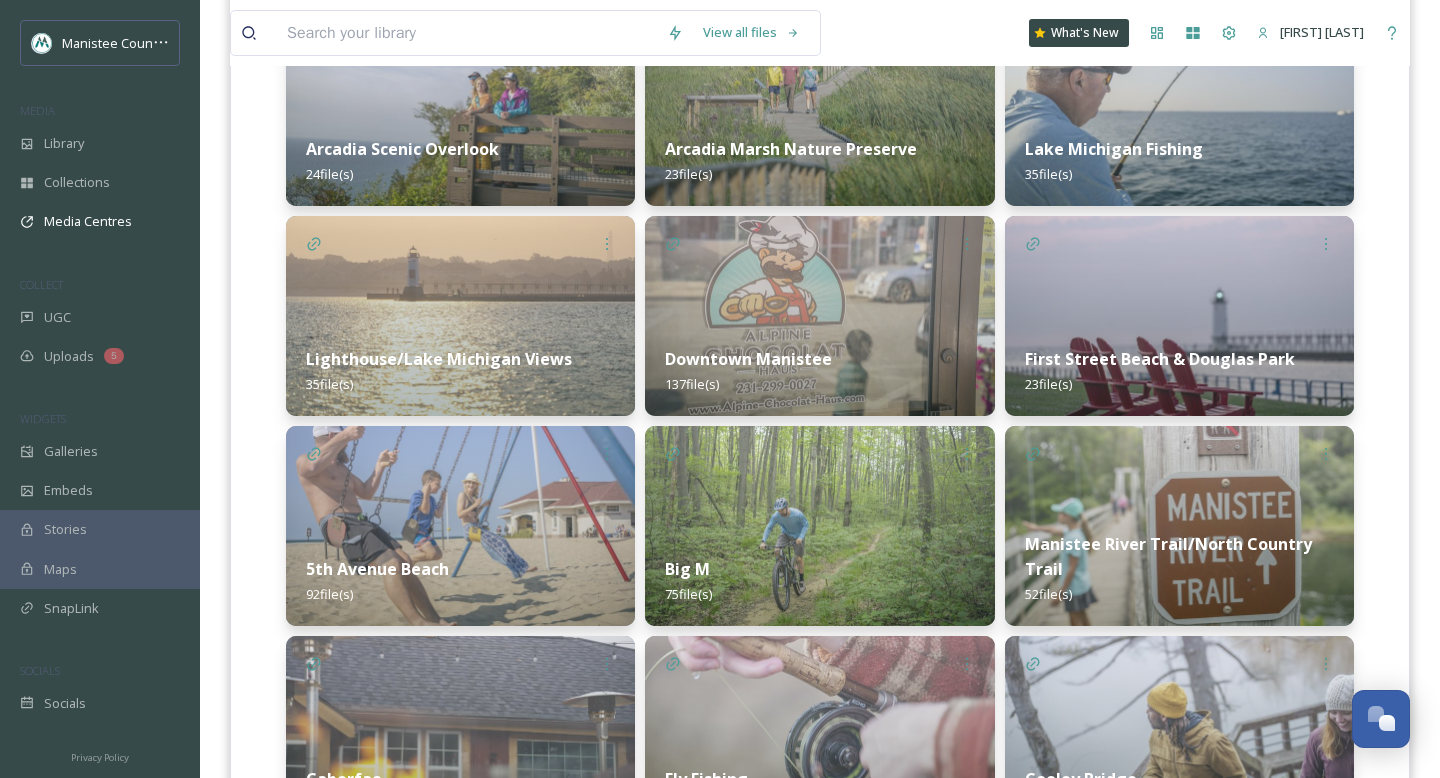scroll, scrollTop: 793, scrollLeft: 0, axis: vertical 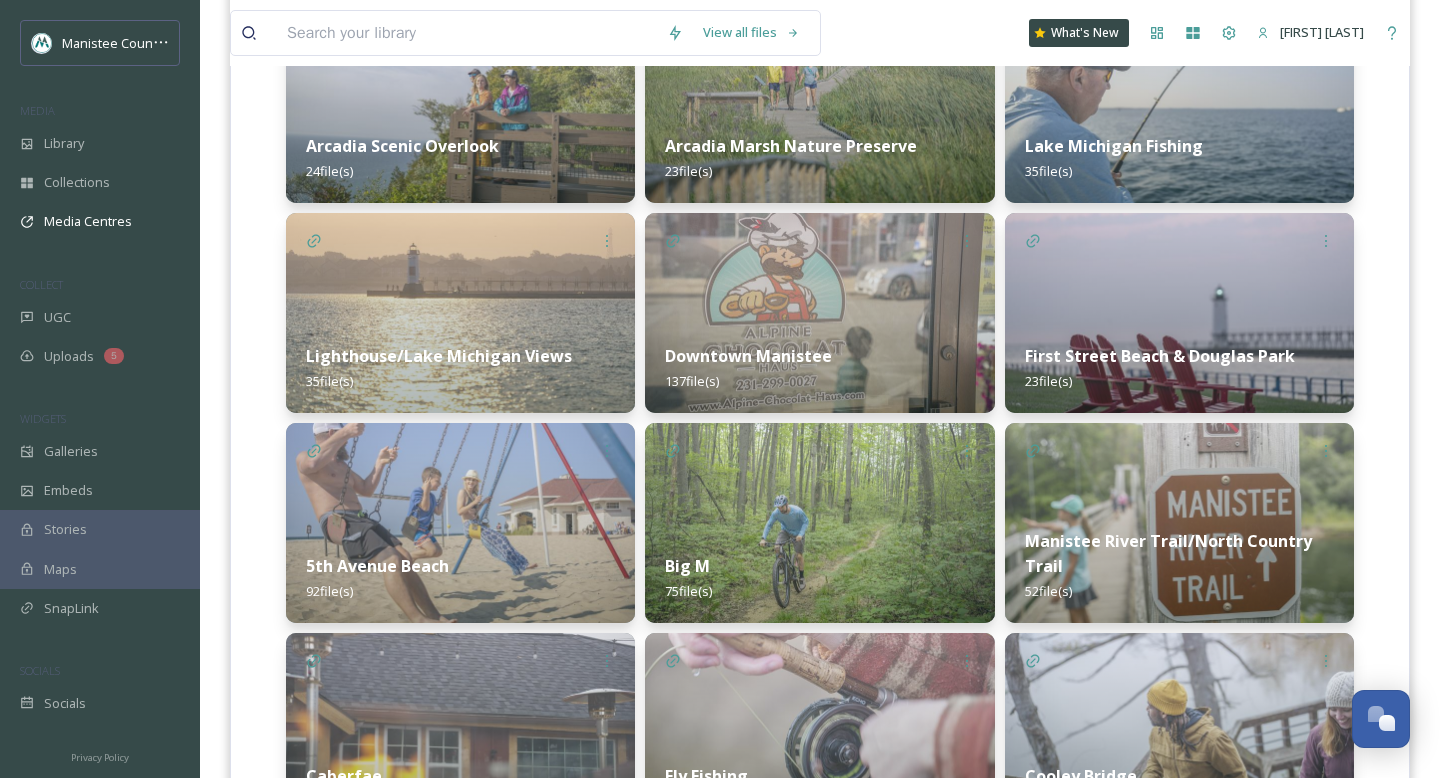 click at bounding box center (819, 313) 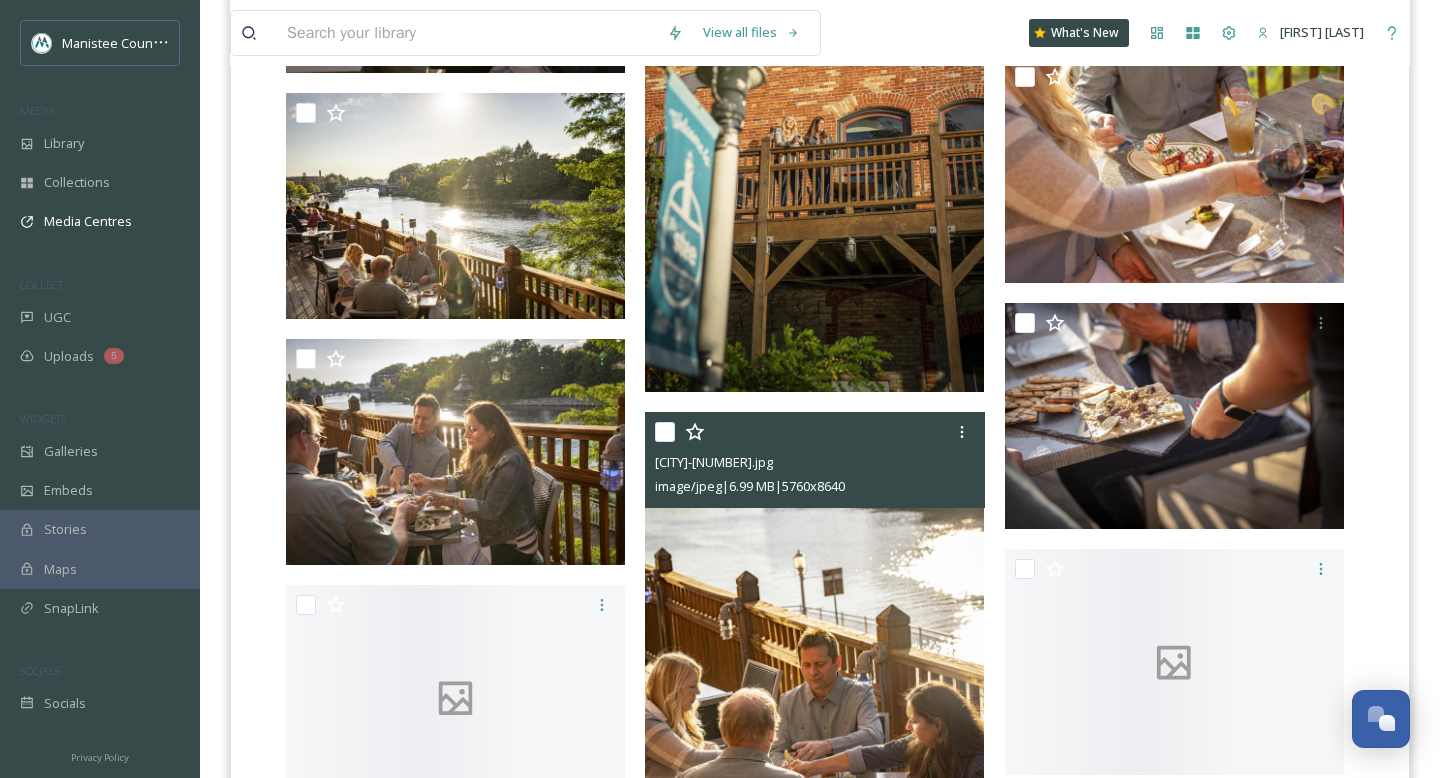 scroll, scrollTop: 5864, scrollLeft: 0, axis: vertical 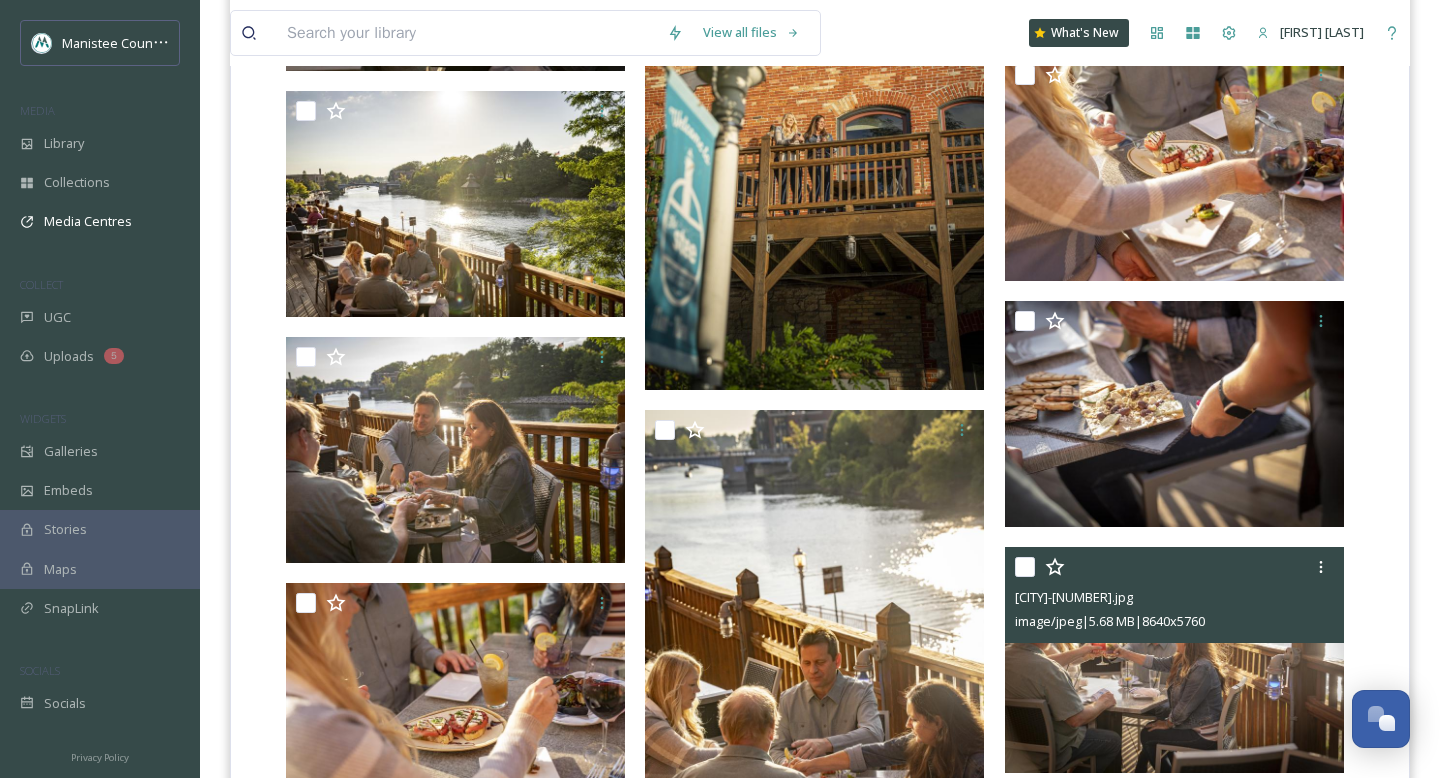 click at bounding box center [1174, 660] 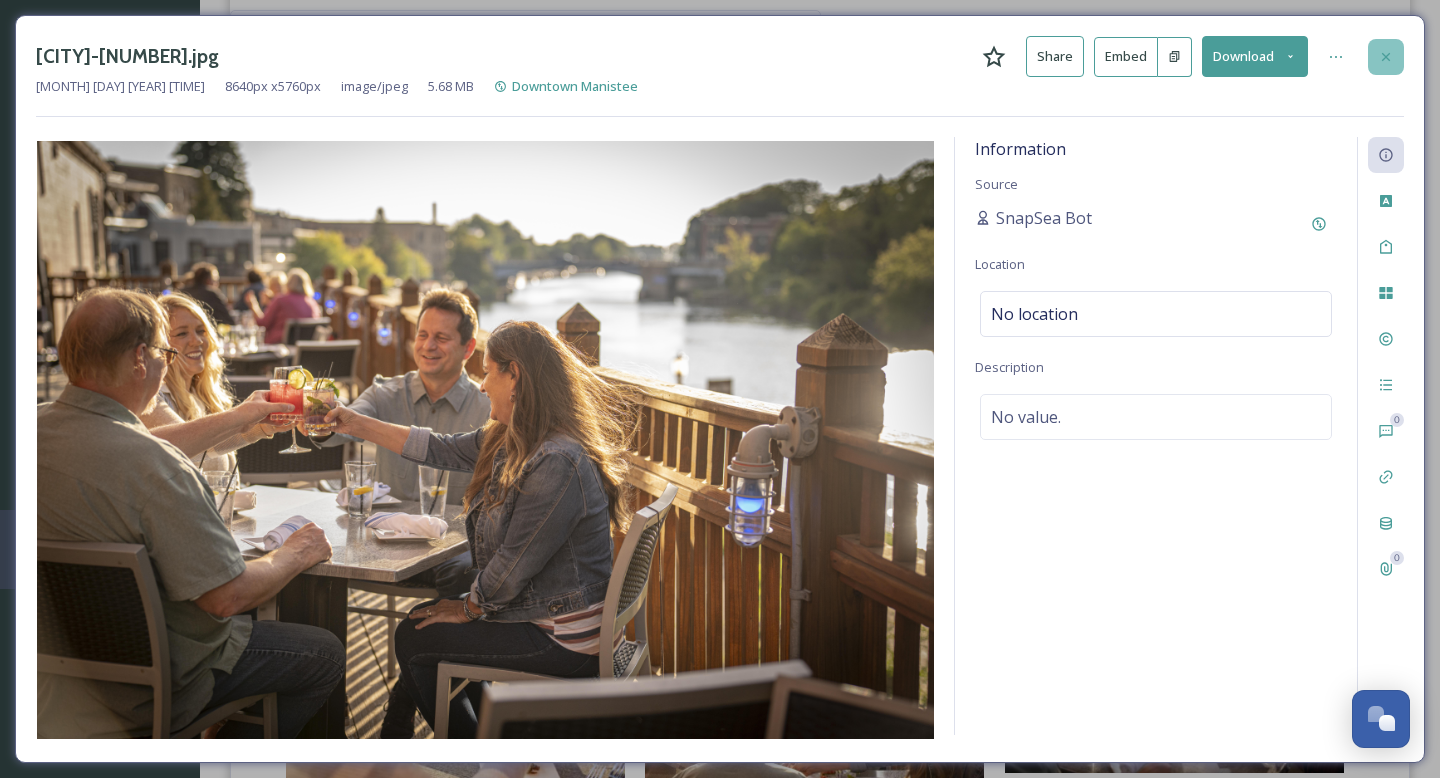 click 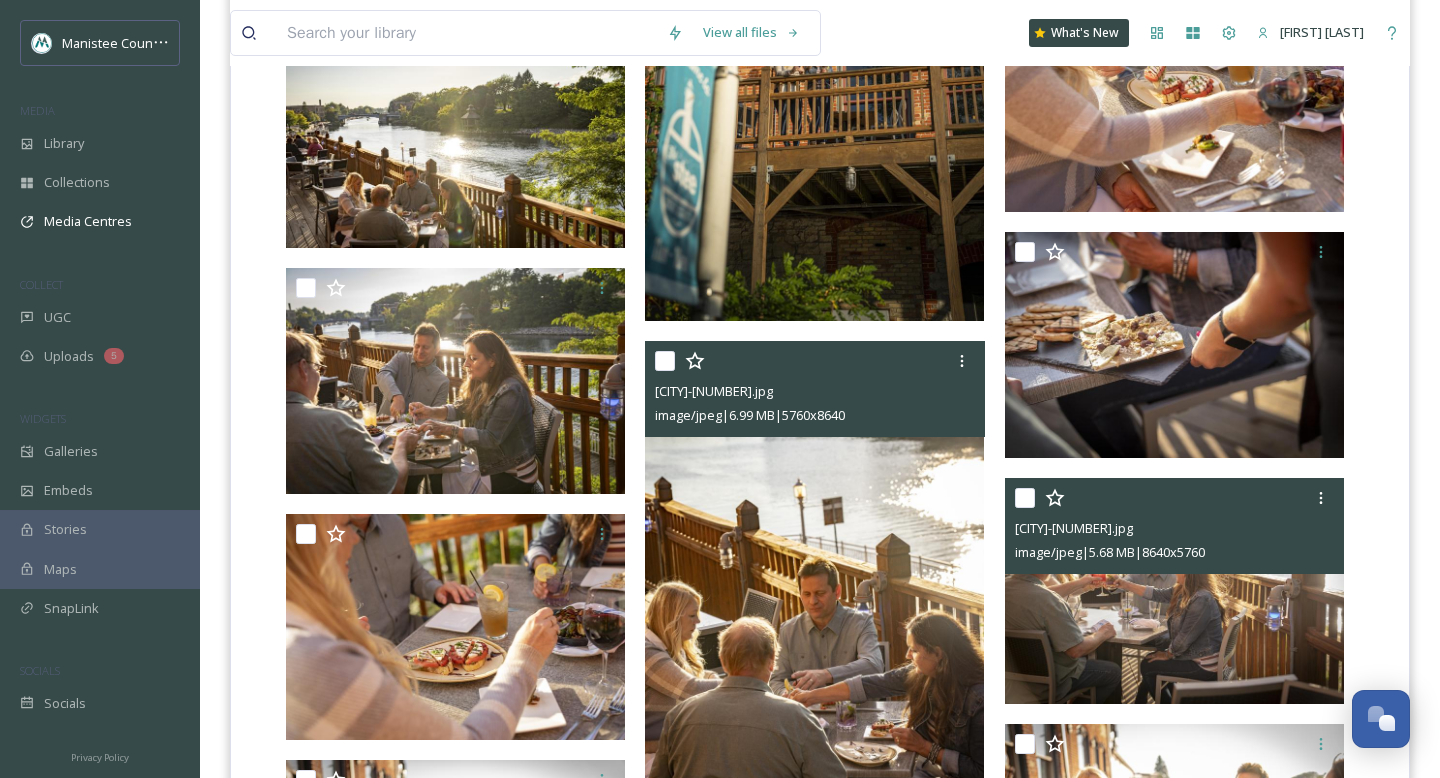 scroll, scrollTop: 5931, scrollLeft: 0, axis: vertical 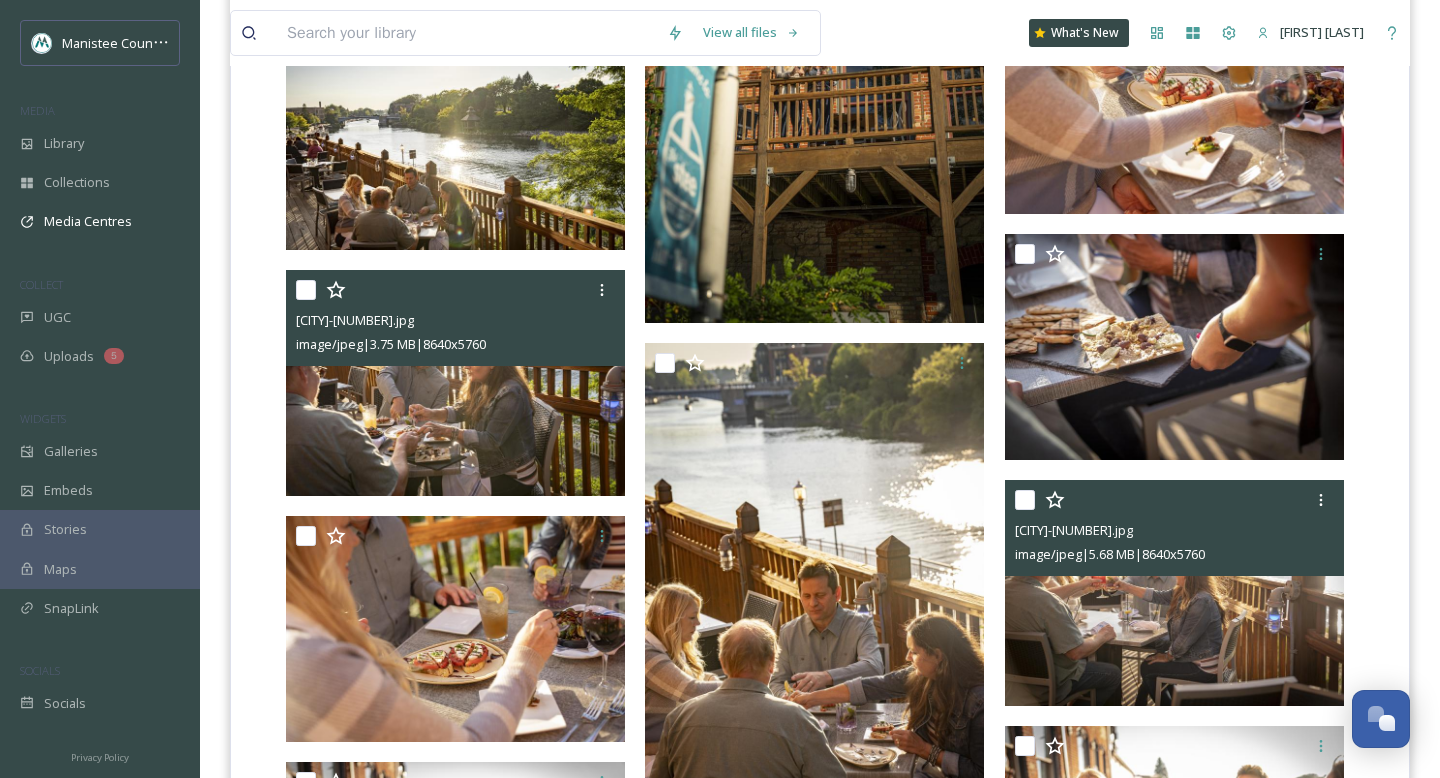 click at bounding box center (455, 383) 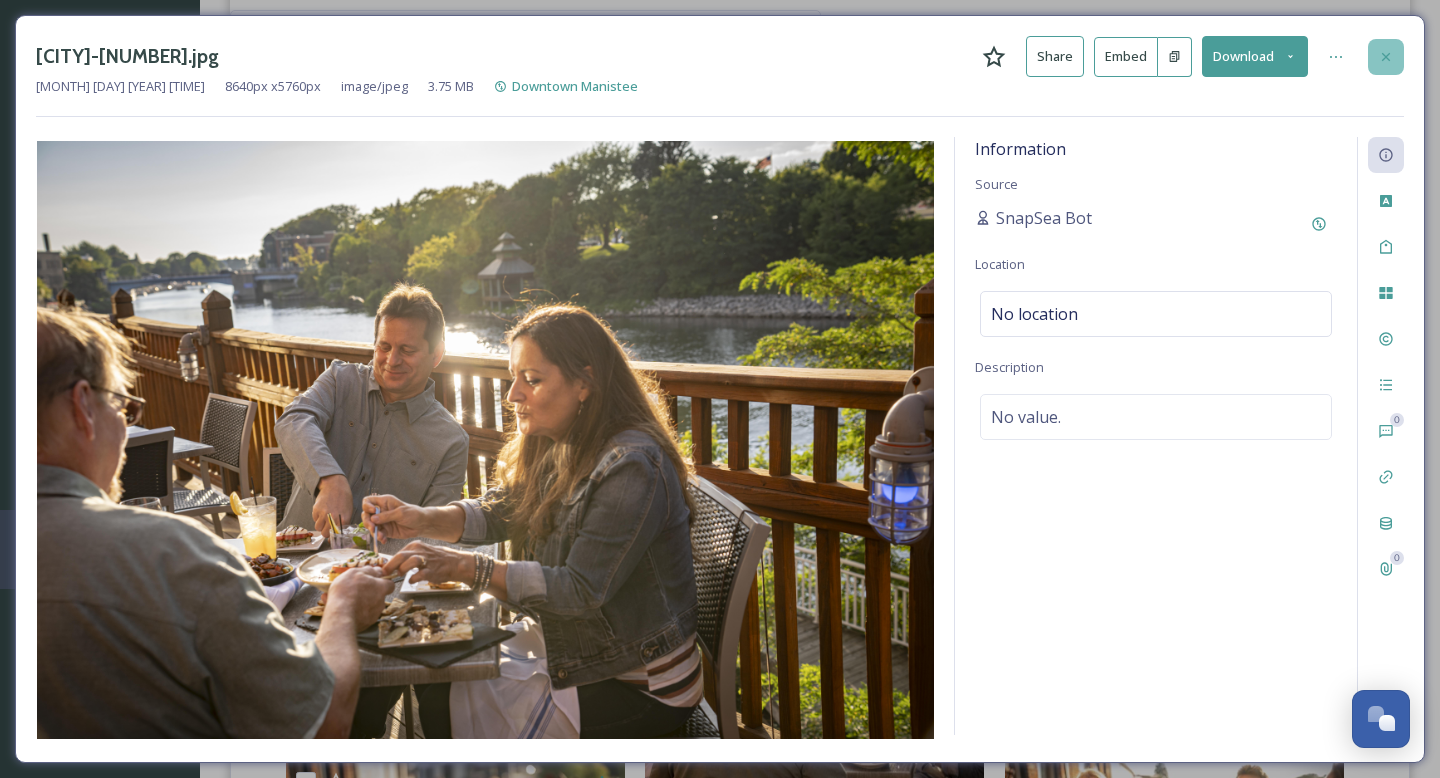 click 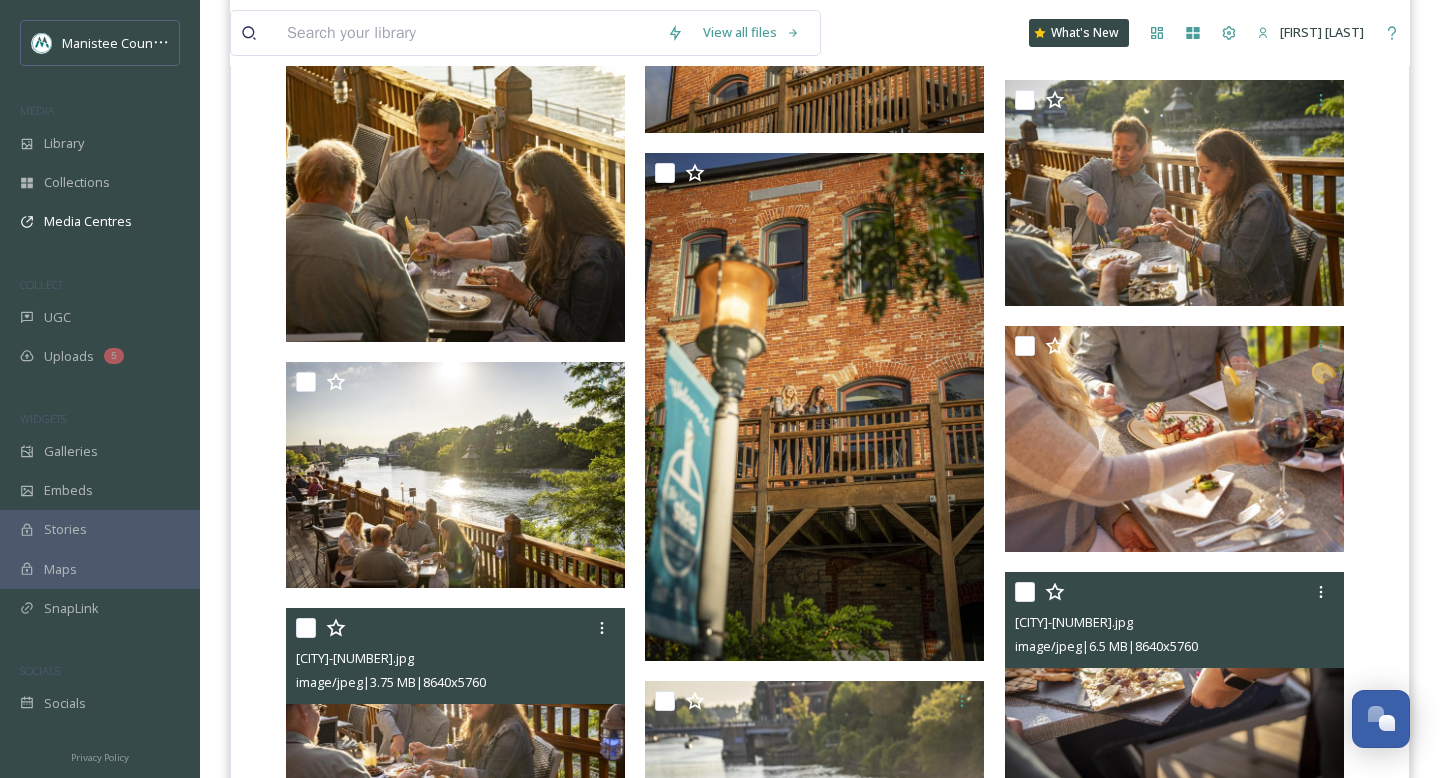 scroll, scrollTop: 5577, scrollLeft: 0, axis: vertical 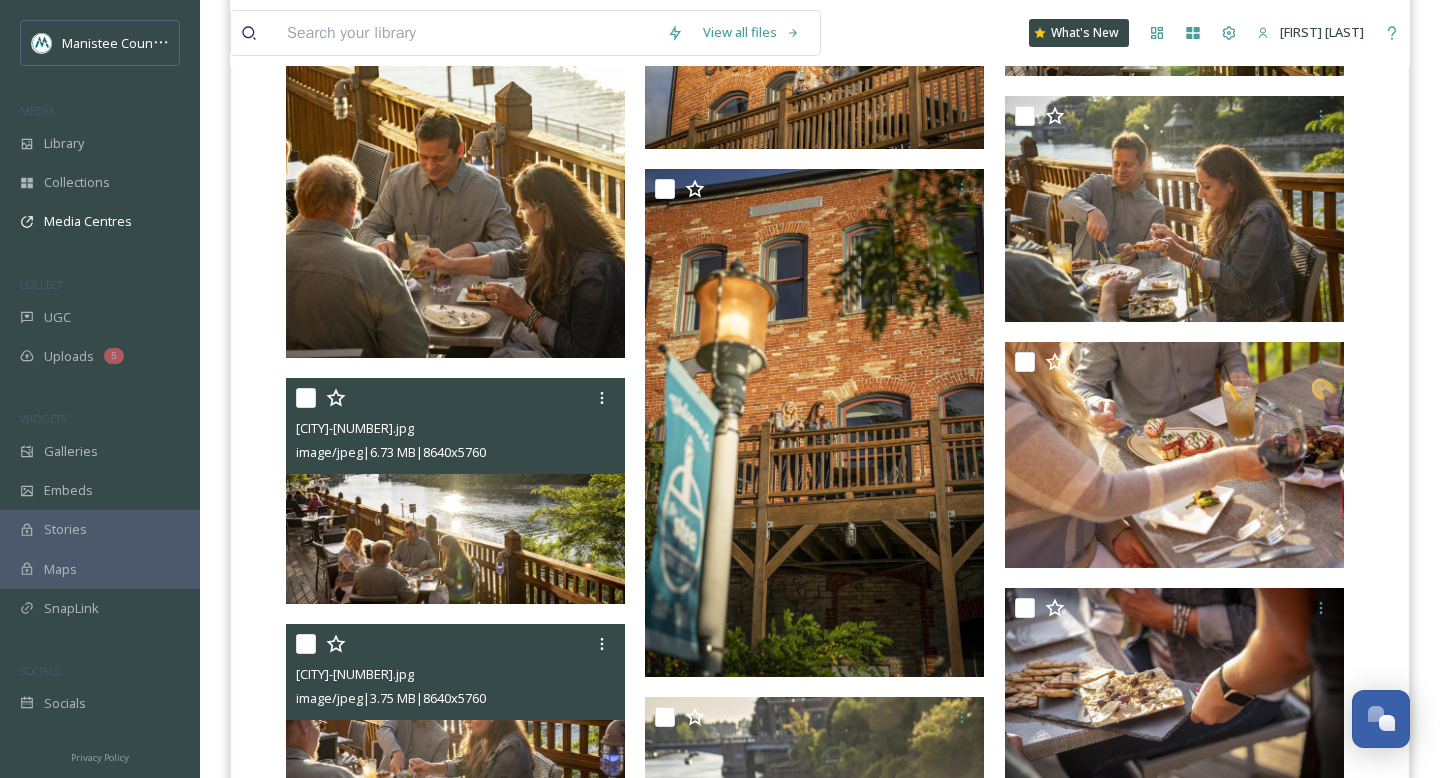 click at bounding box center [455, 491] 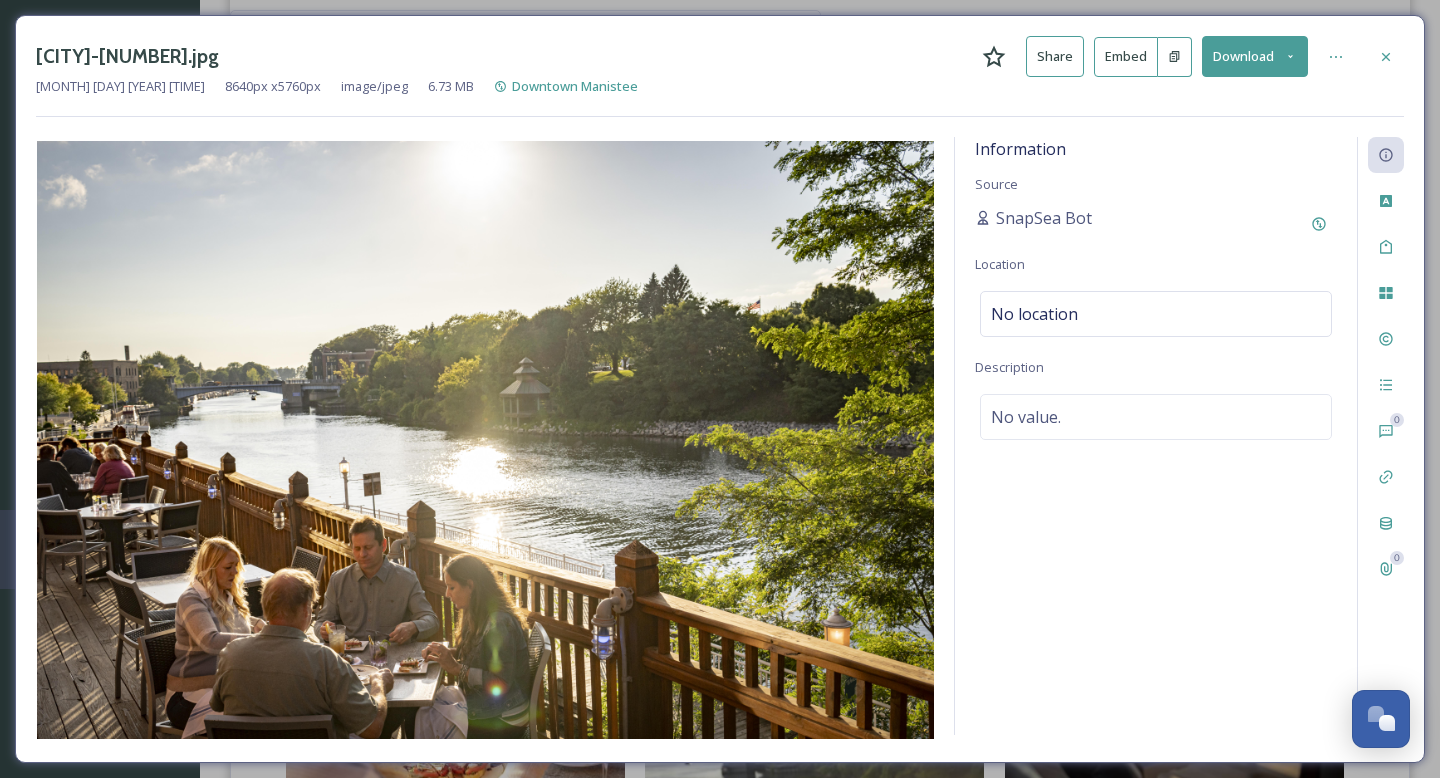 click 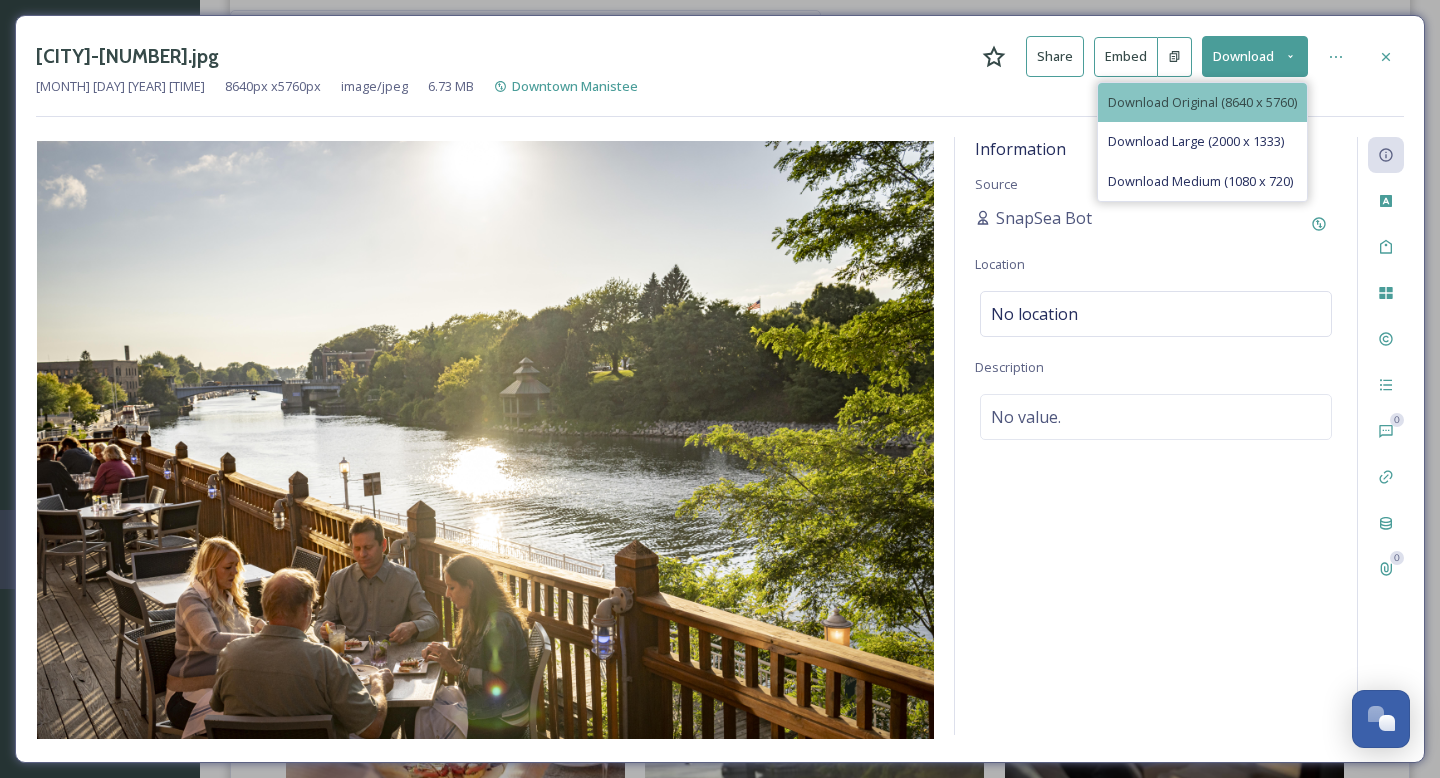 click on "Download Original (8640 x 5760)" at bounding box center [1202, 102] 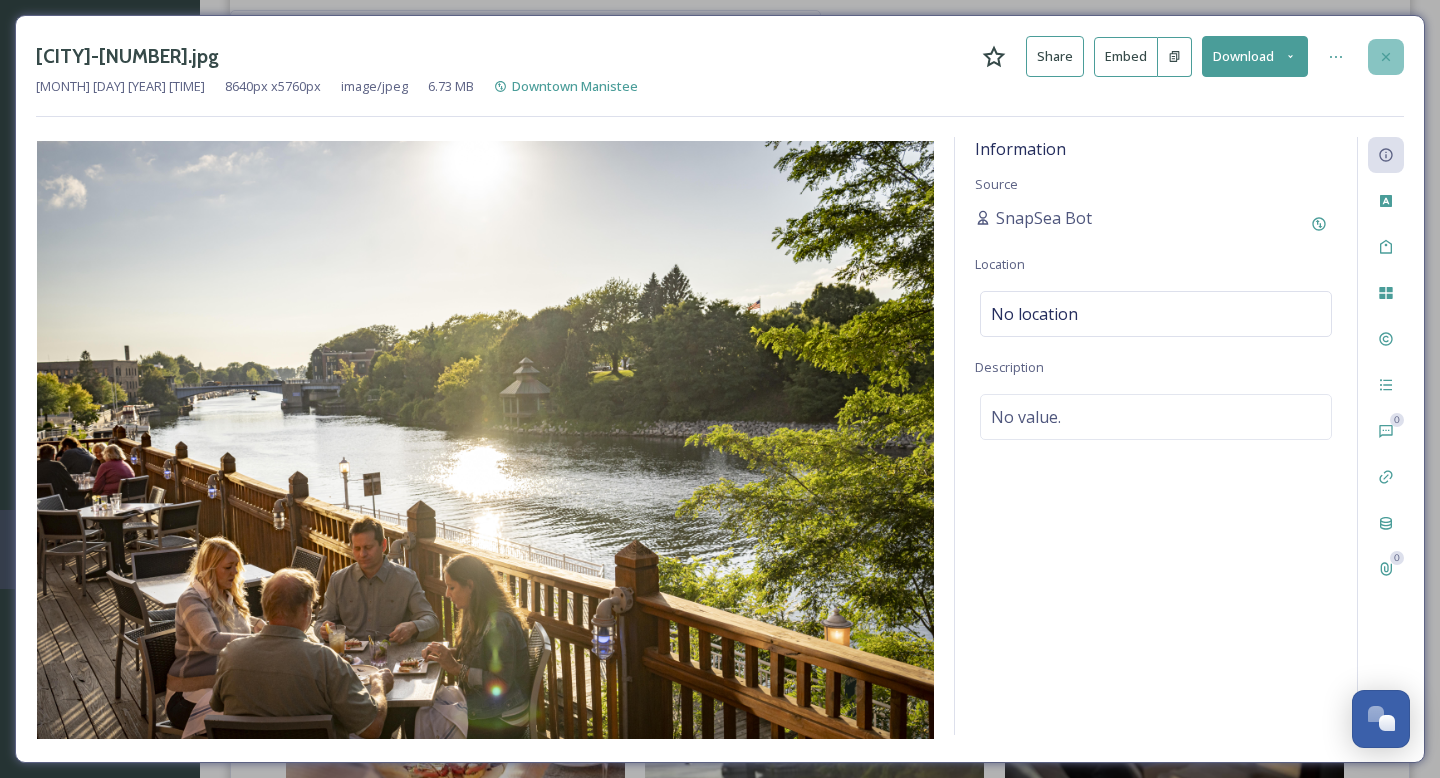 click 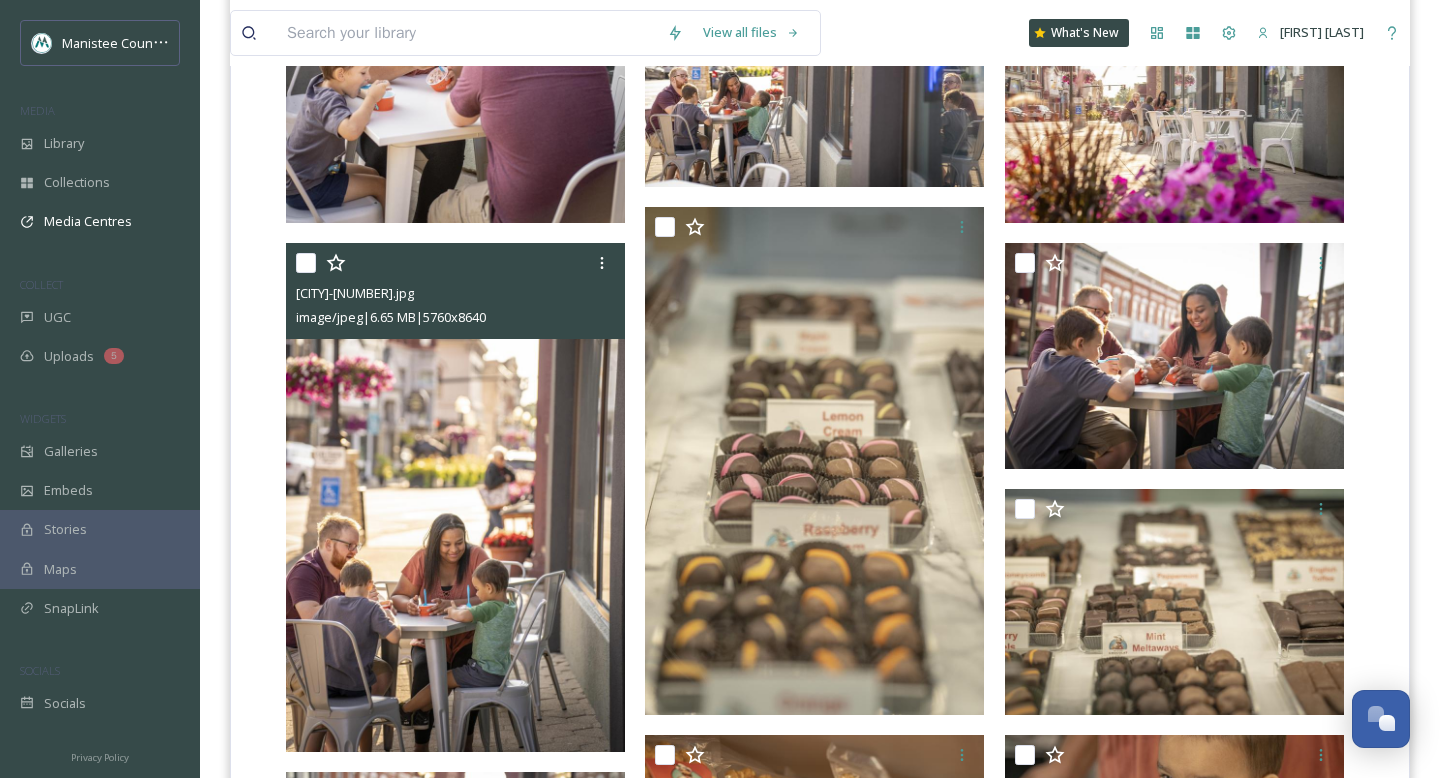 scroll, scrollTop: 0, scrollLeft: 0, axis: both 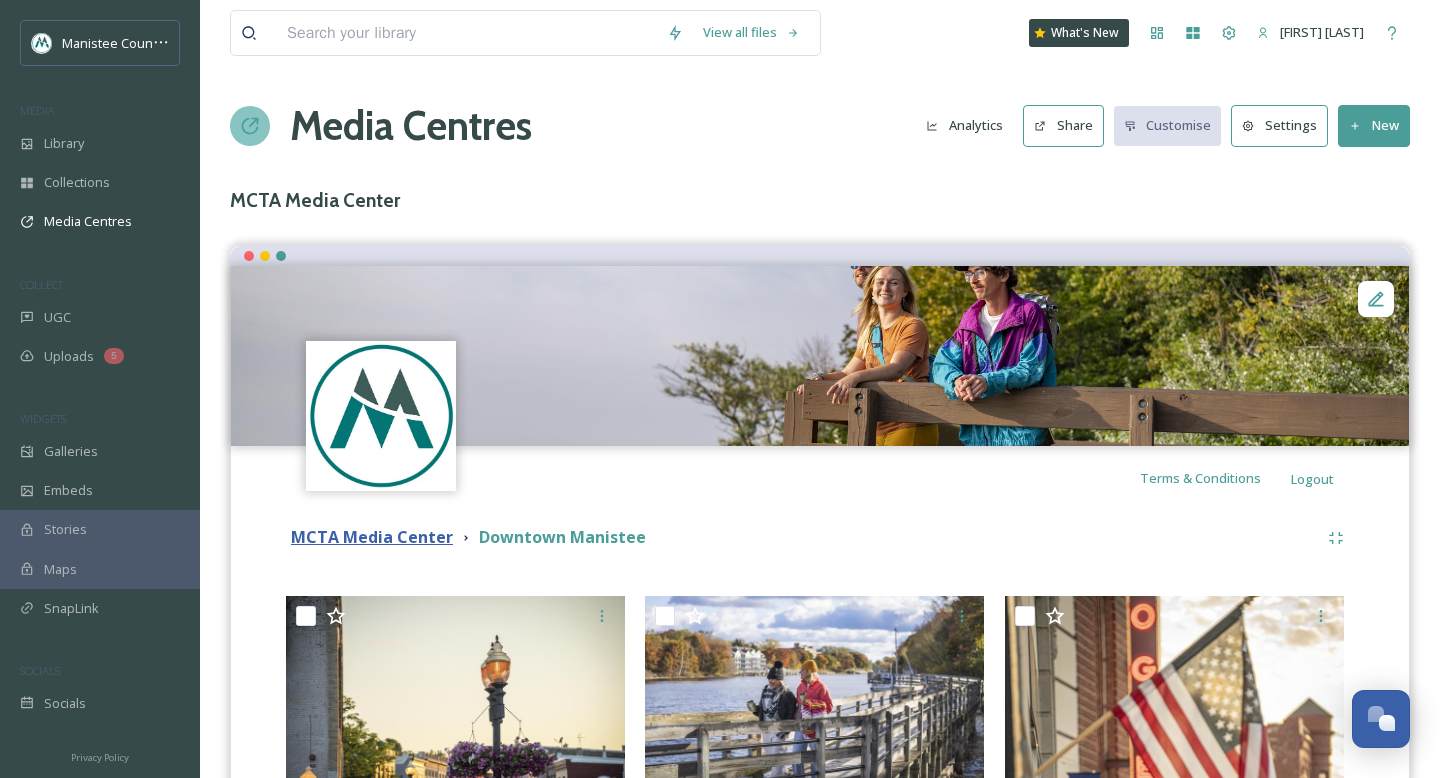 click on "MCTA Media Center" at bounding box center (372, 537) 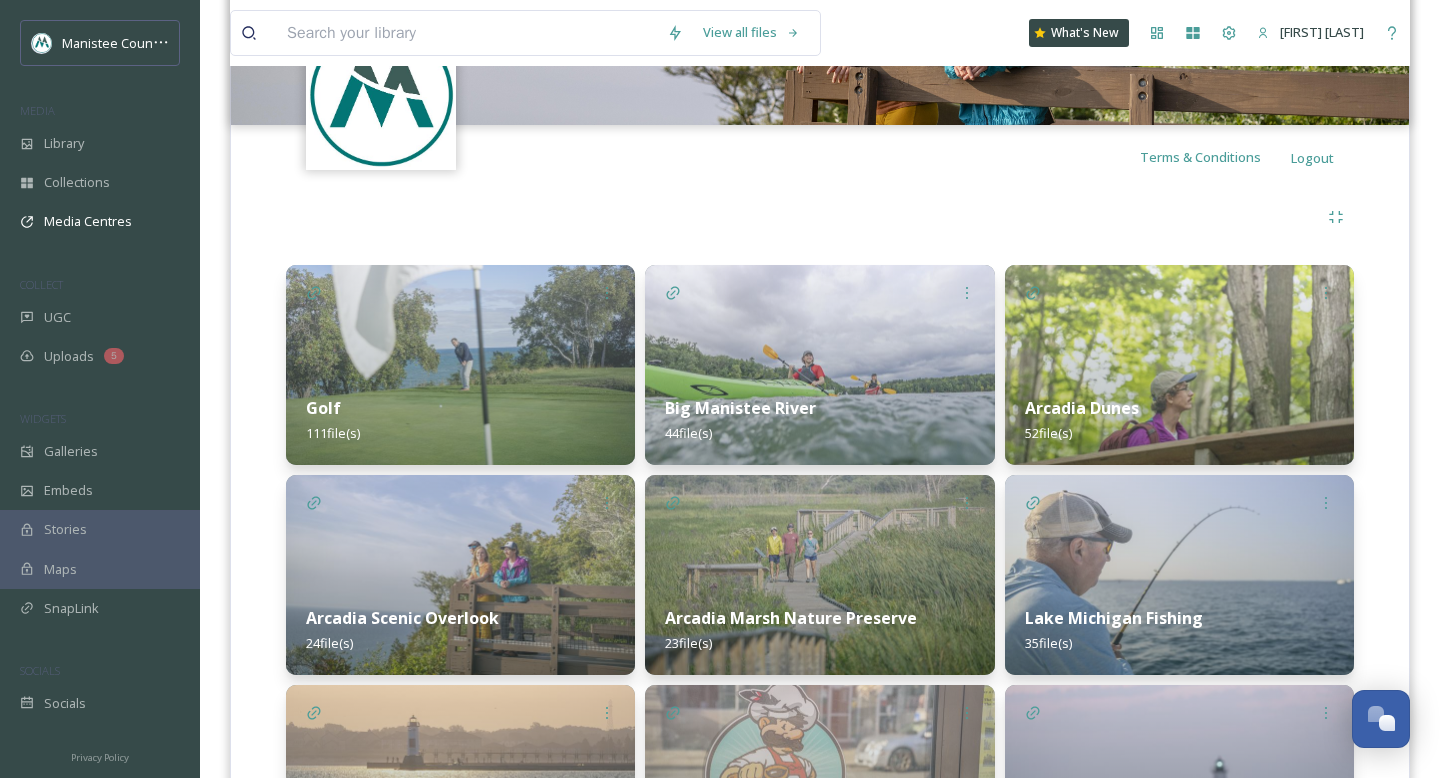 scroll, scrollTop: 485, scrollLeft: 0, axis: vertical 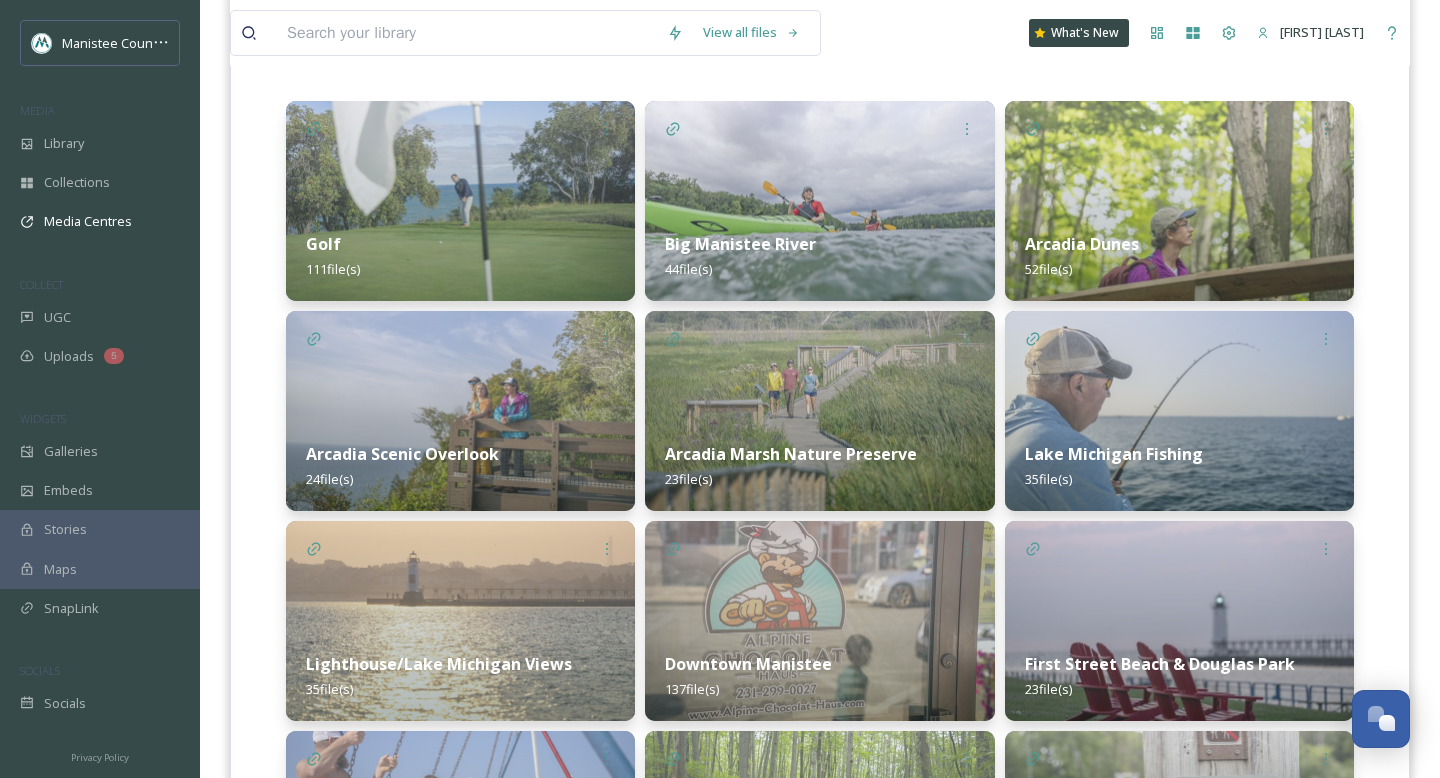 click at bounding box center [460, 201] 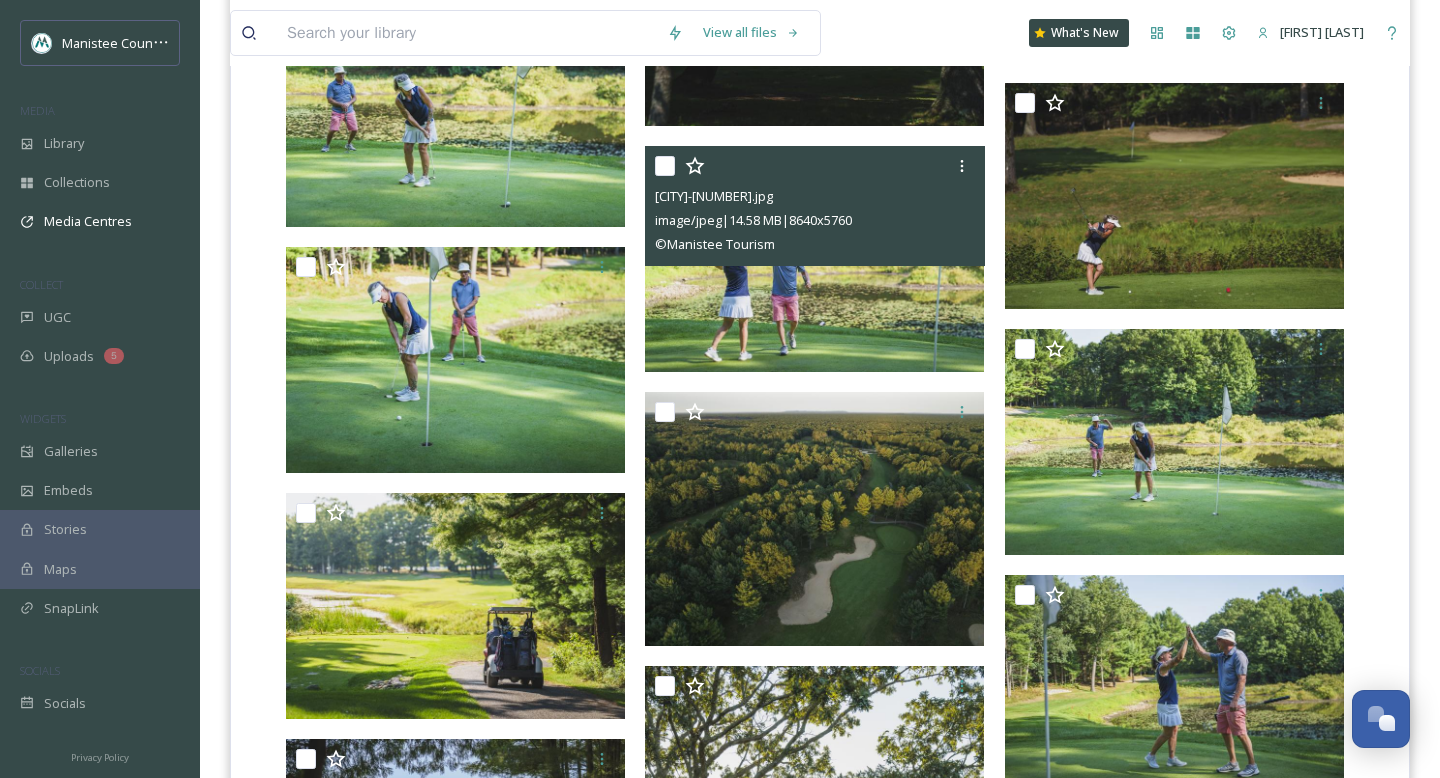 scroll, scrollTop: 7401, scrollLeft: 0, axis: vertical 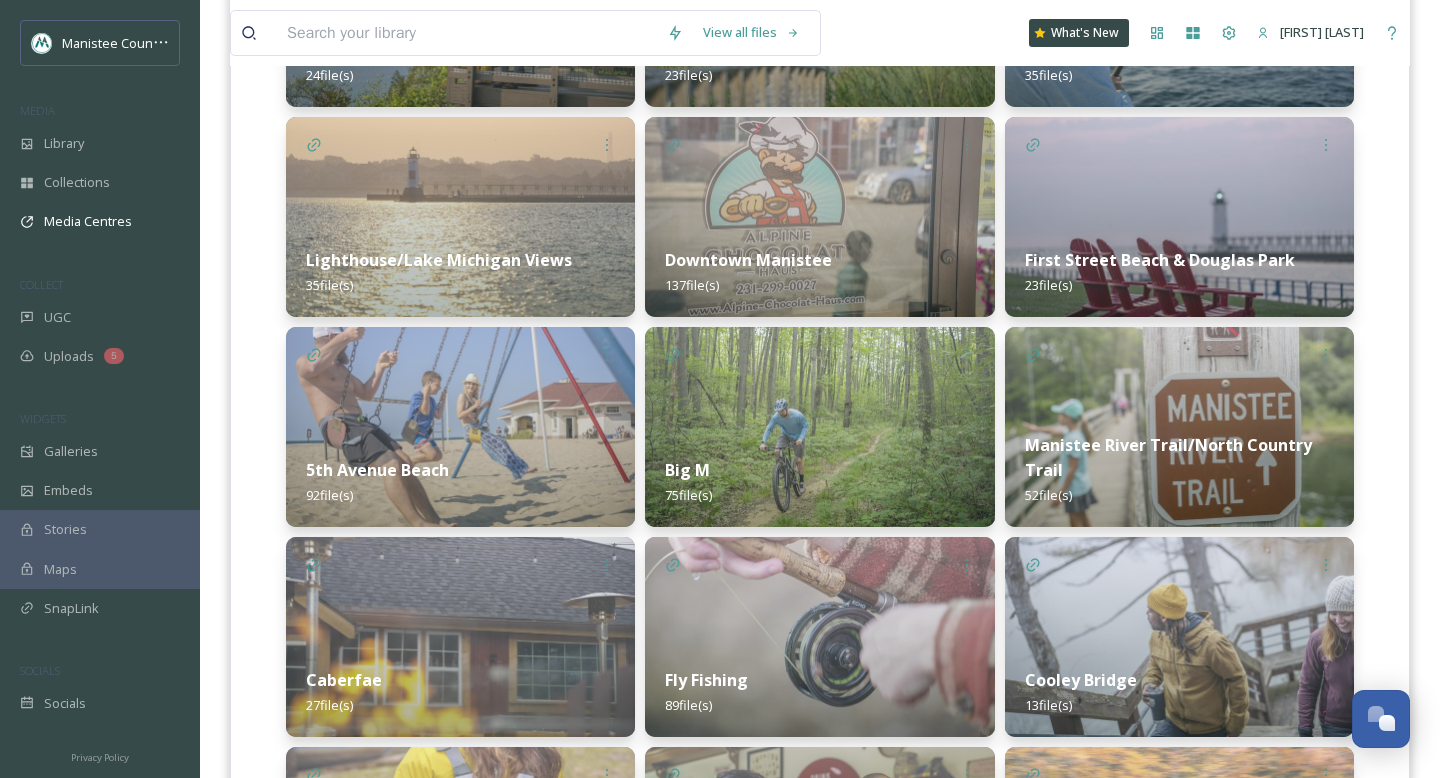 click at bounding box center [819, 427] 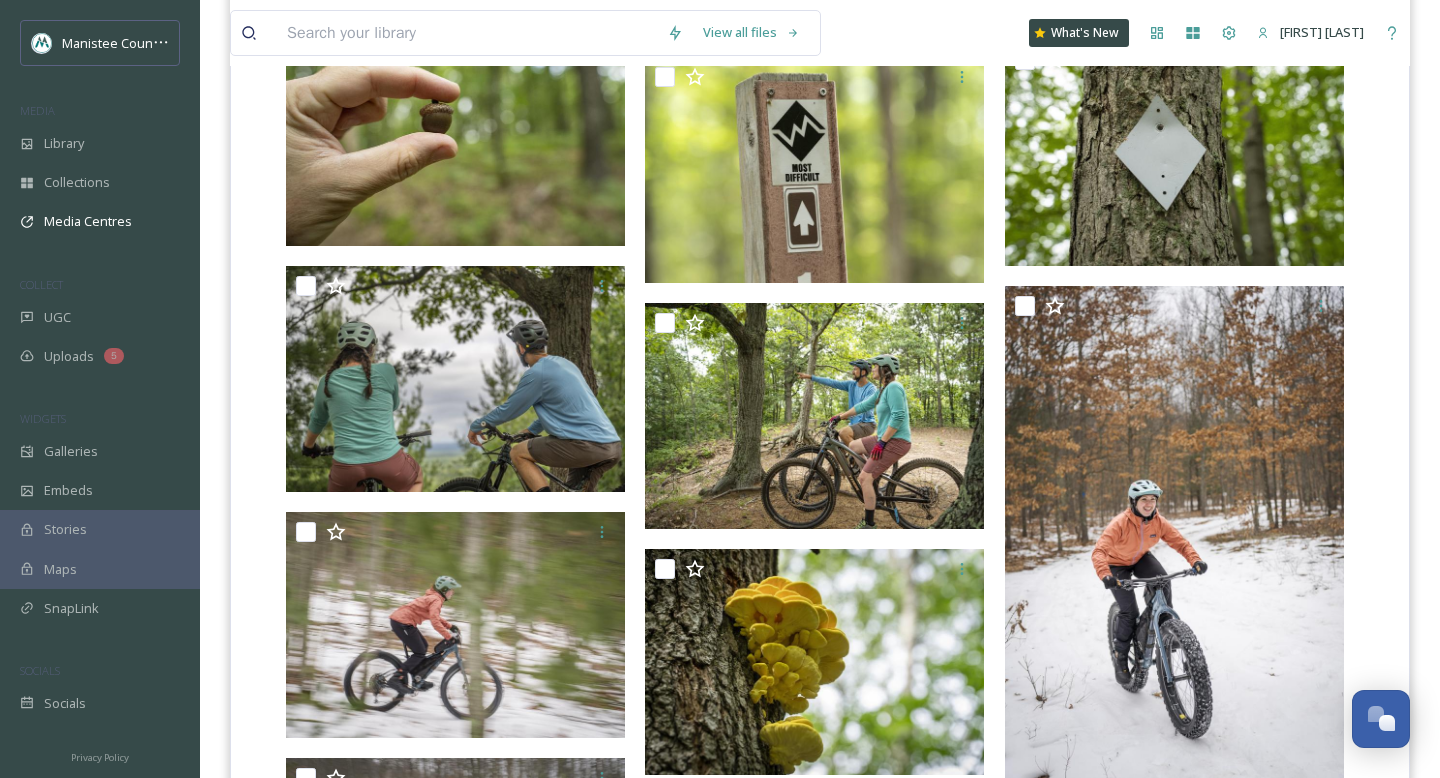 scroll, scrollTop: 2433, scrollLeft: 0, axis: vertical 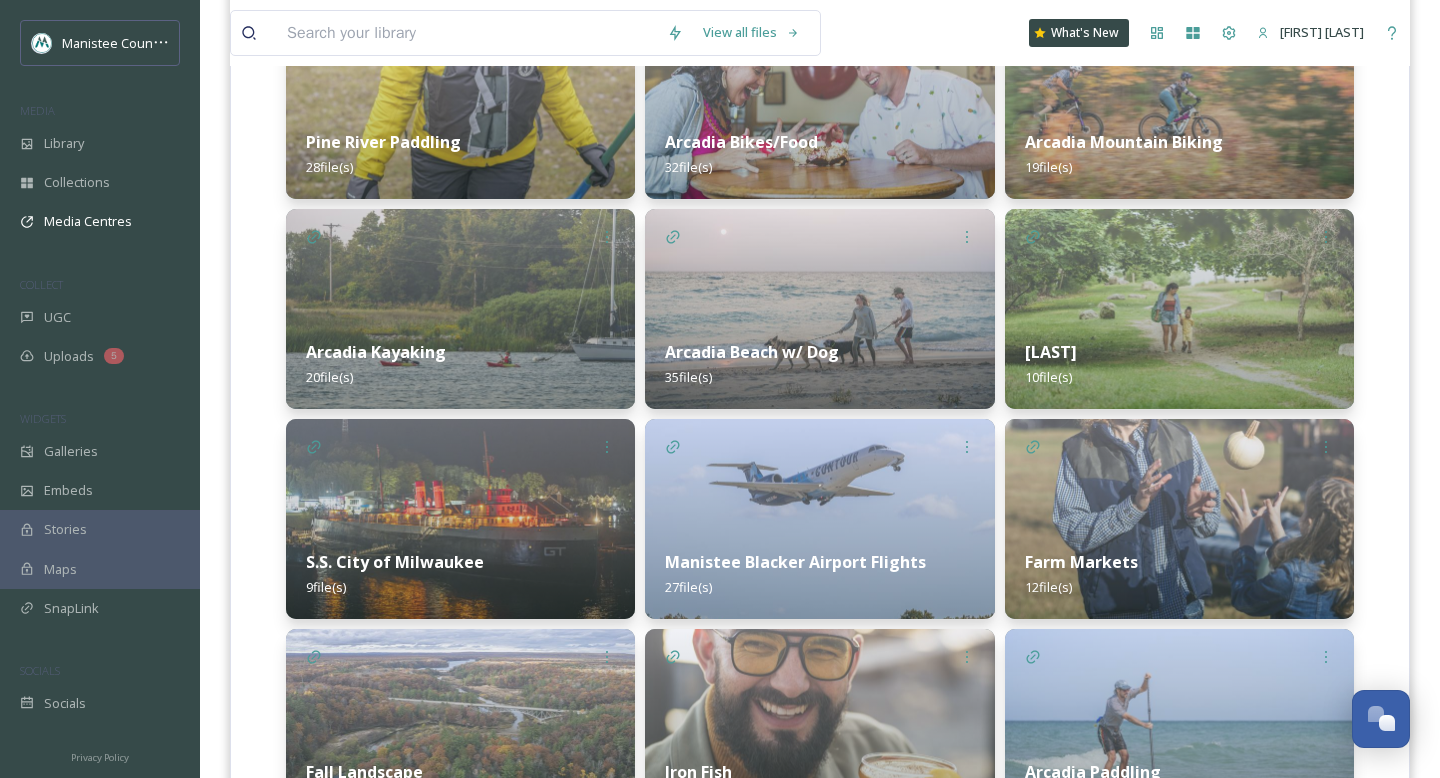 click on "Magoon/Sundling  10  file(s)" at bounding box center [1179, 364] 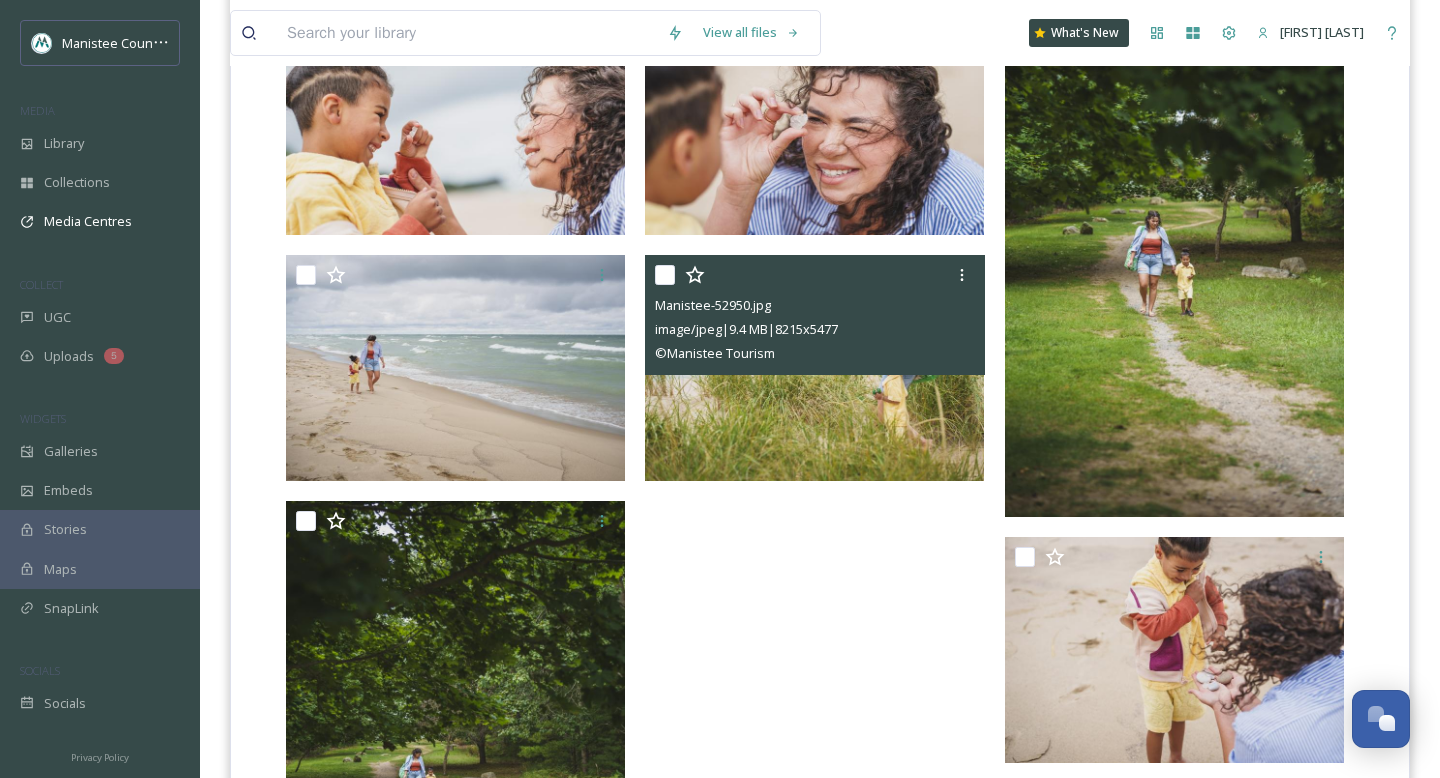 scroll, scrollTop: 547, scrollLeft: 0, axis: vertical 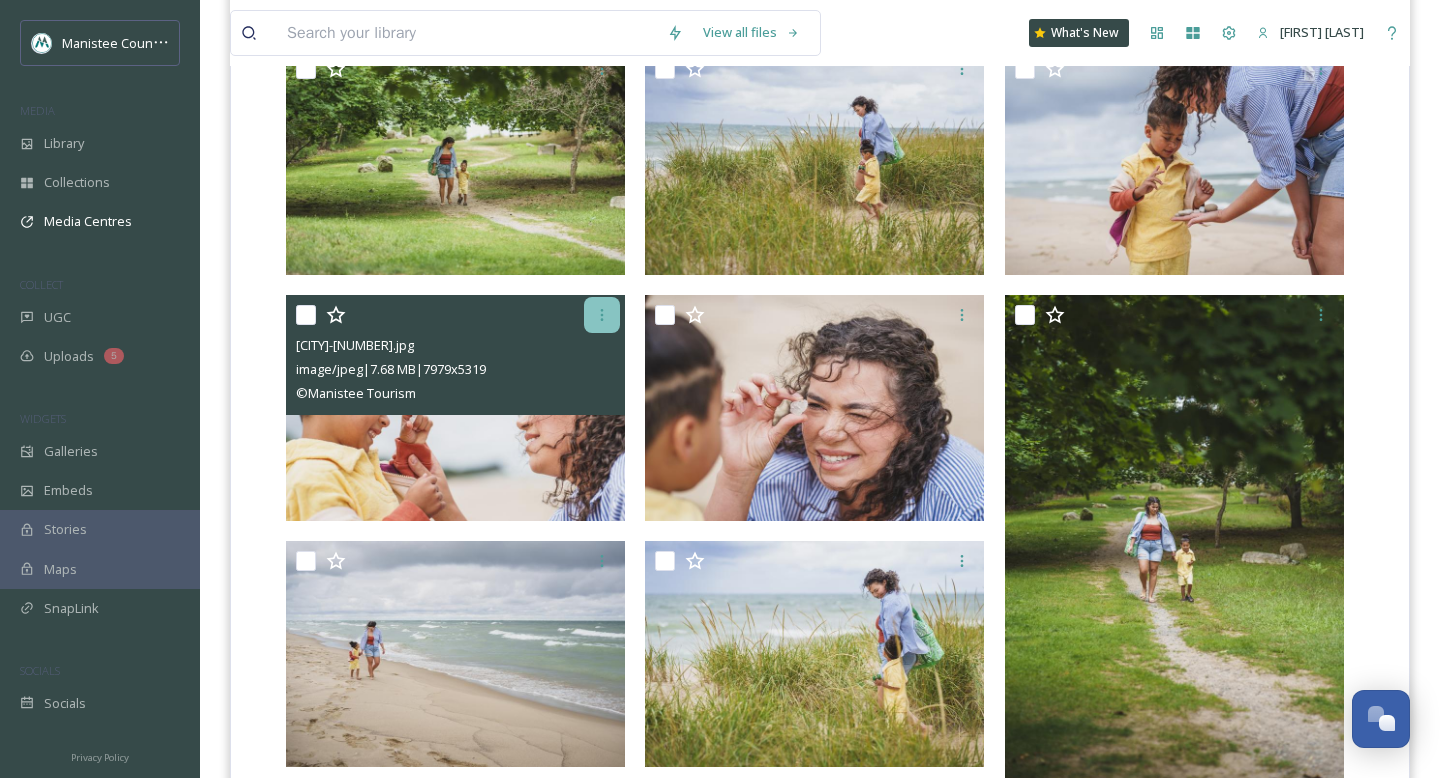 click 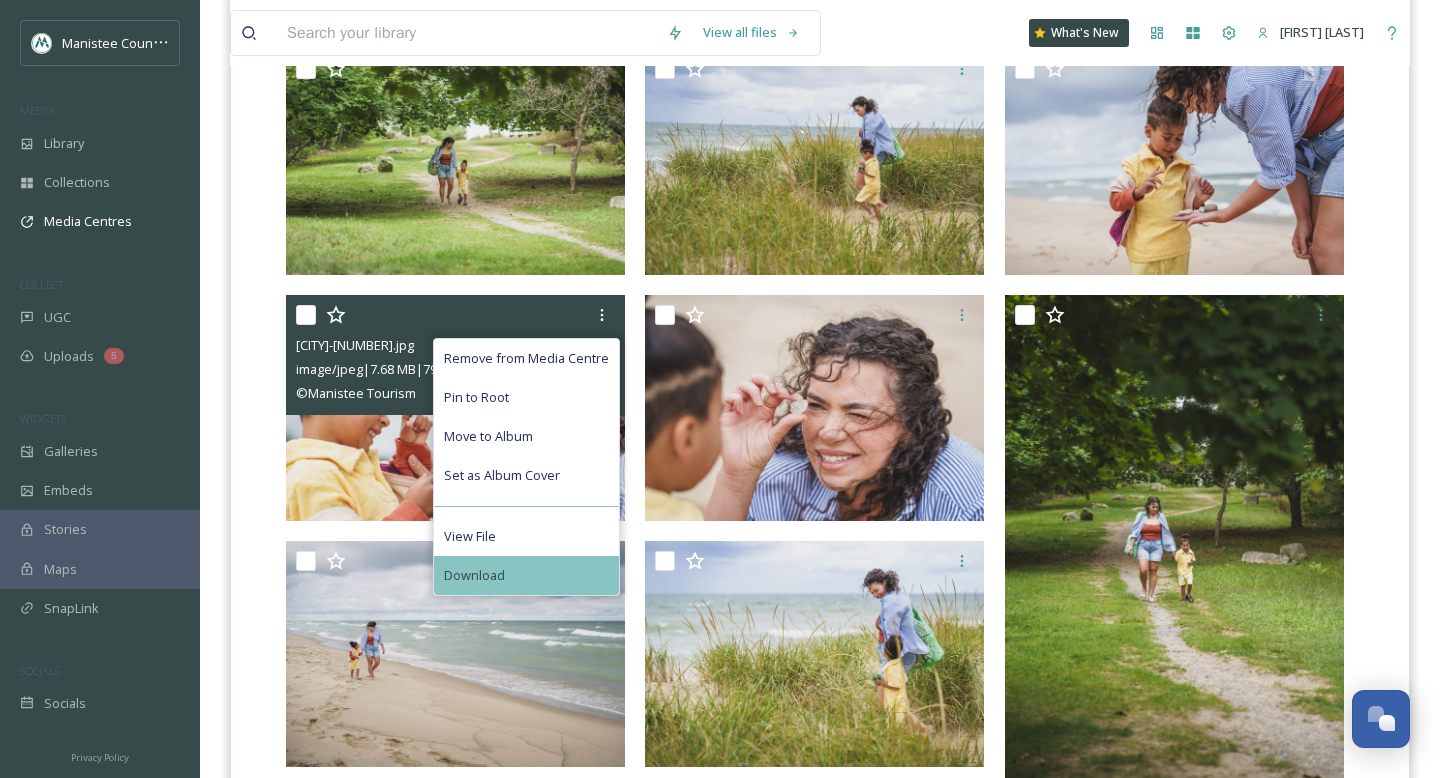 click on "Download" at bounding box center (526, 575) 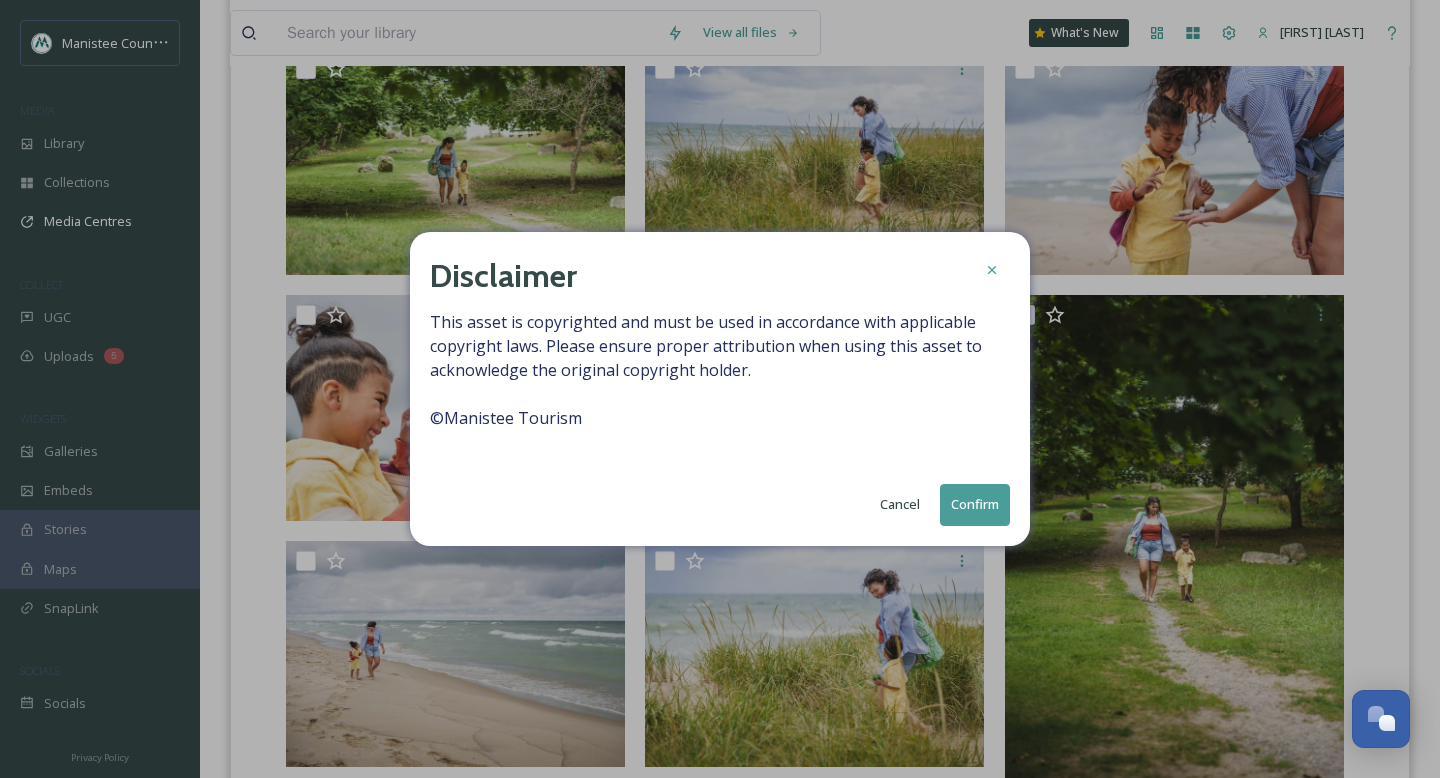 click on "Confirm" at bounding box center [975, 504] 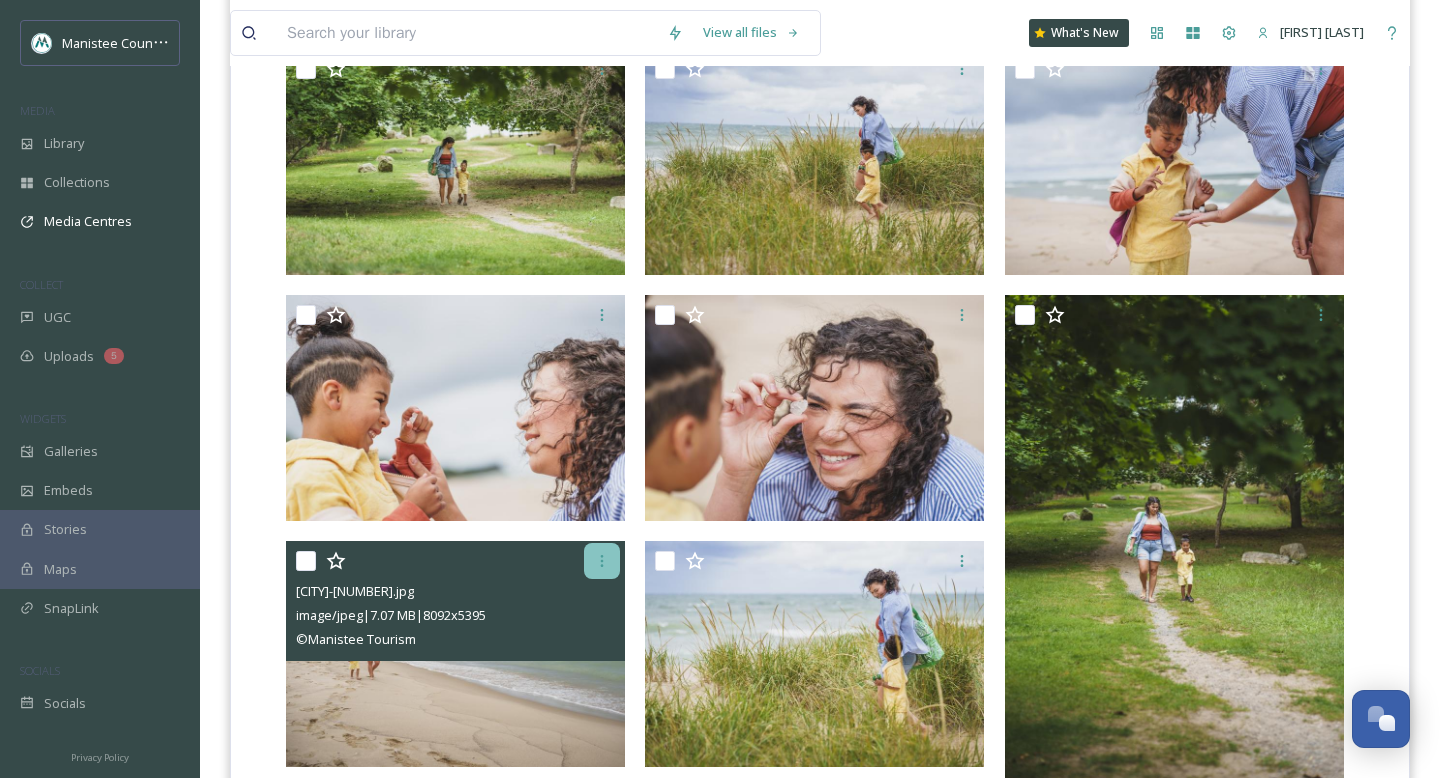 click 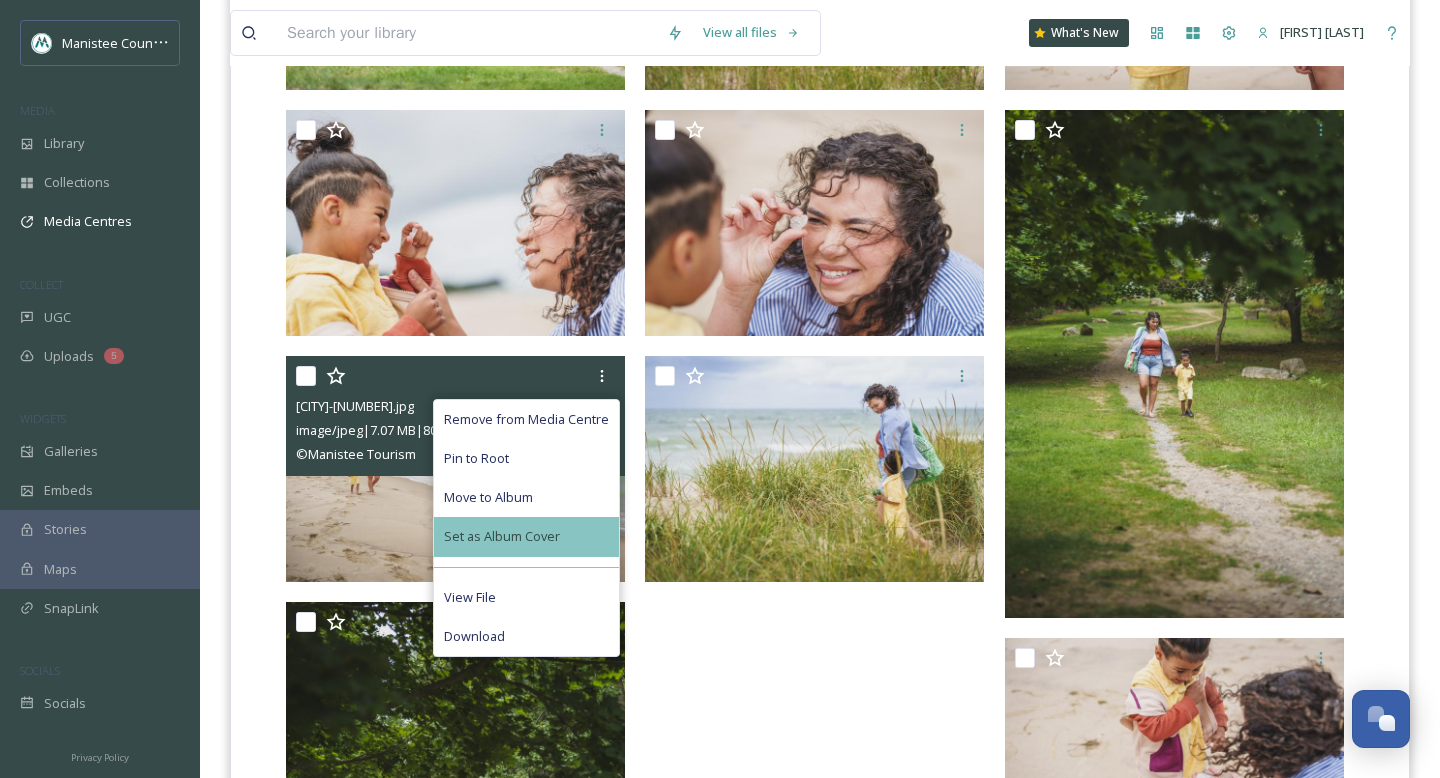 scroll, scrollTop: 743, scrollLeft: 0, axis: vertical 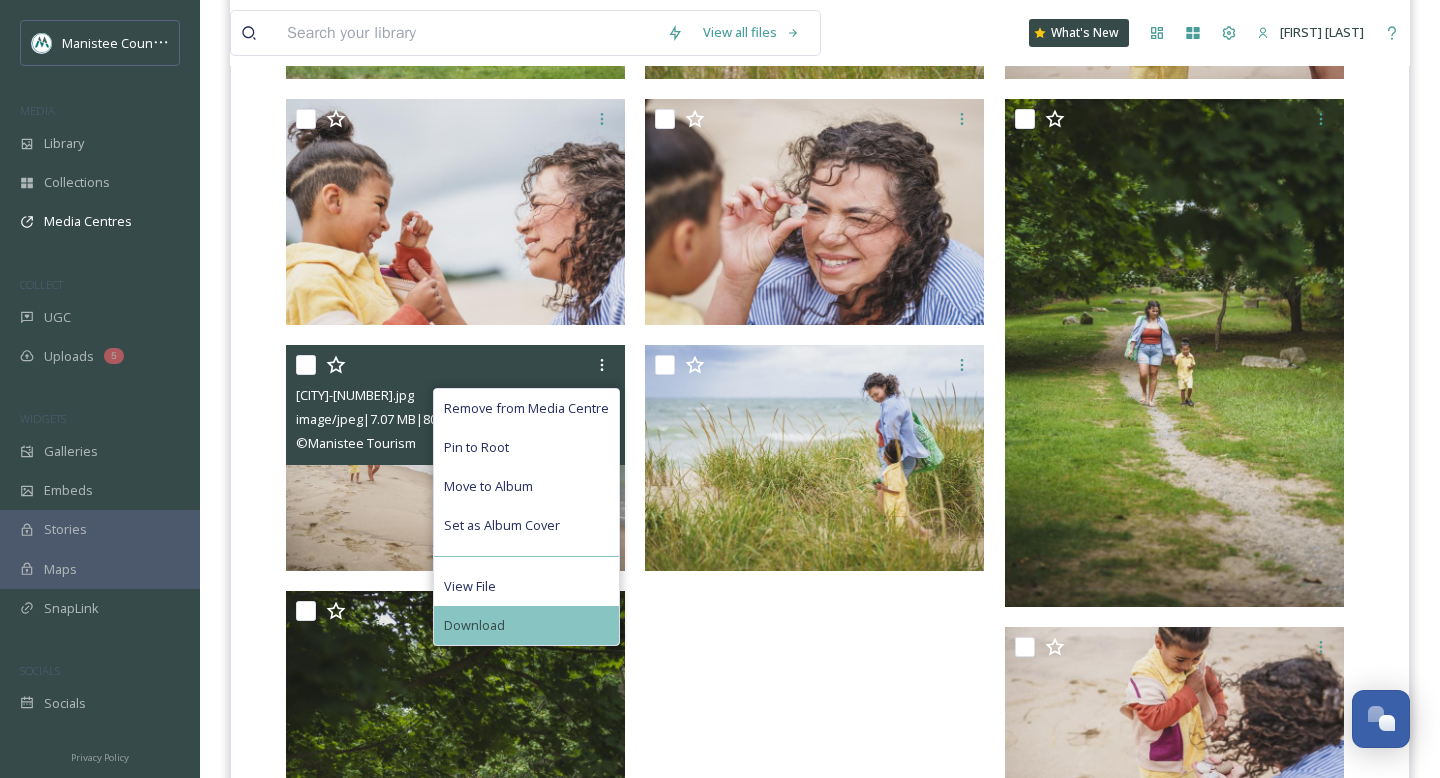 click on "Download" at bounding box center [526, 625] 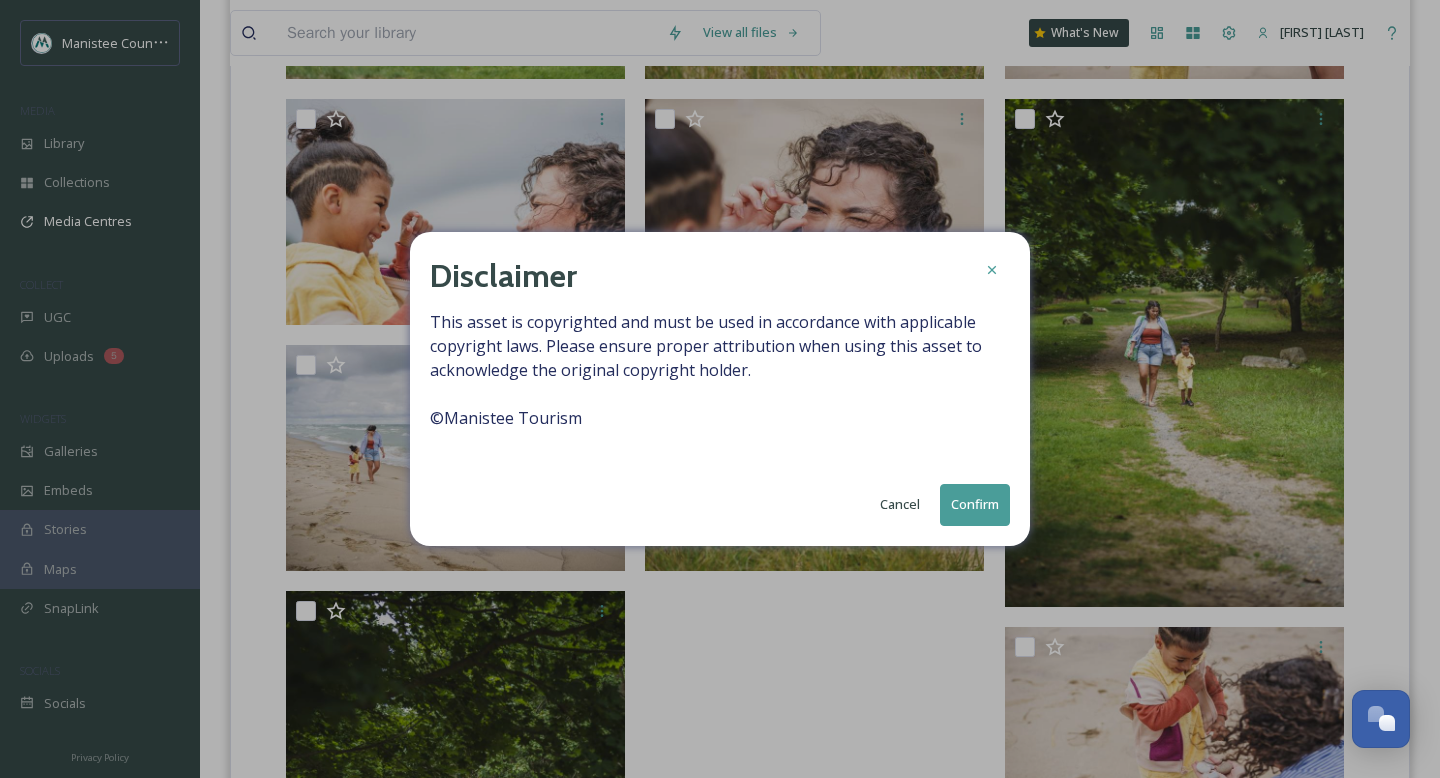 click on "Confirm" at bounding box center [975, 504] 